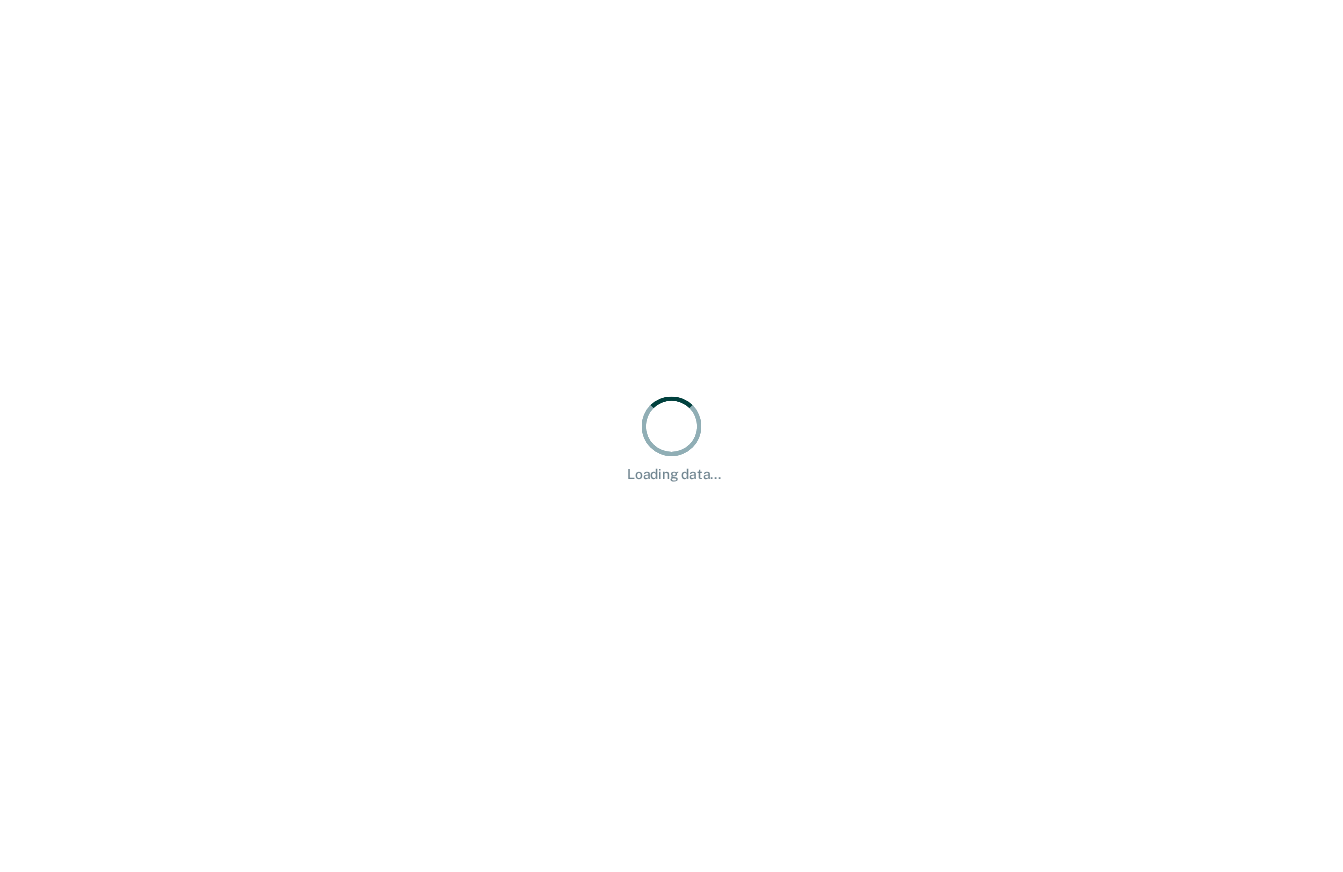 scroll, scrollTop: 0, scrollLeft: 0, axis: both 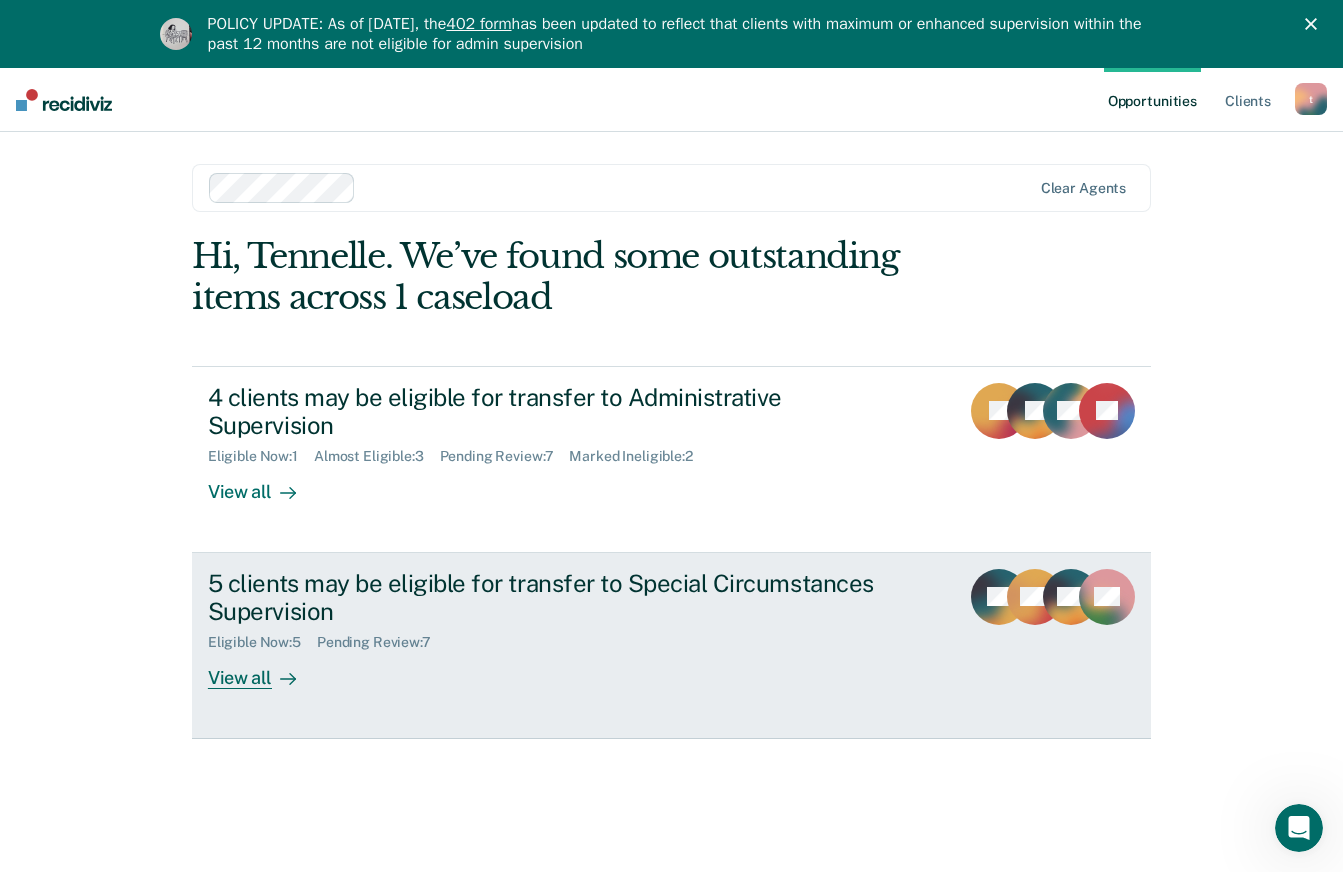click on "5 clients may be eligible for transfer to Special Circumstances Supervision" at bounding box center (559, 598) 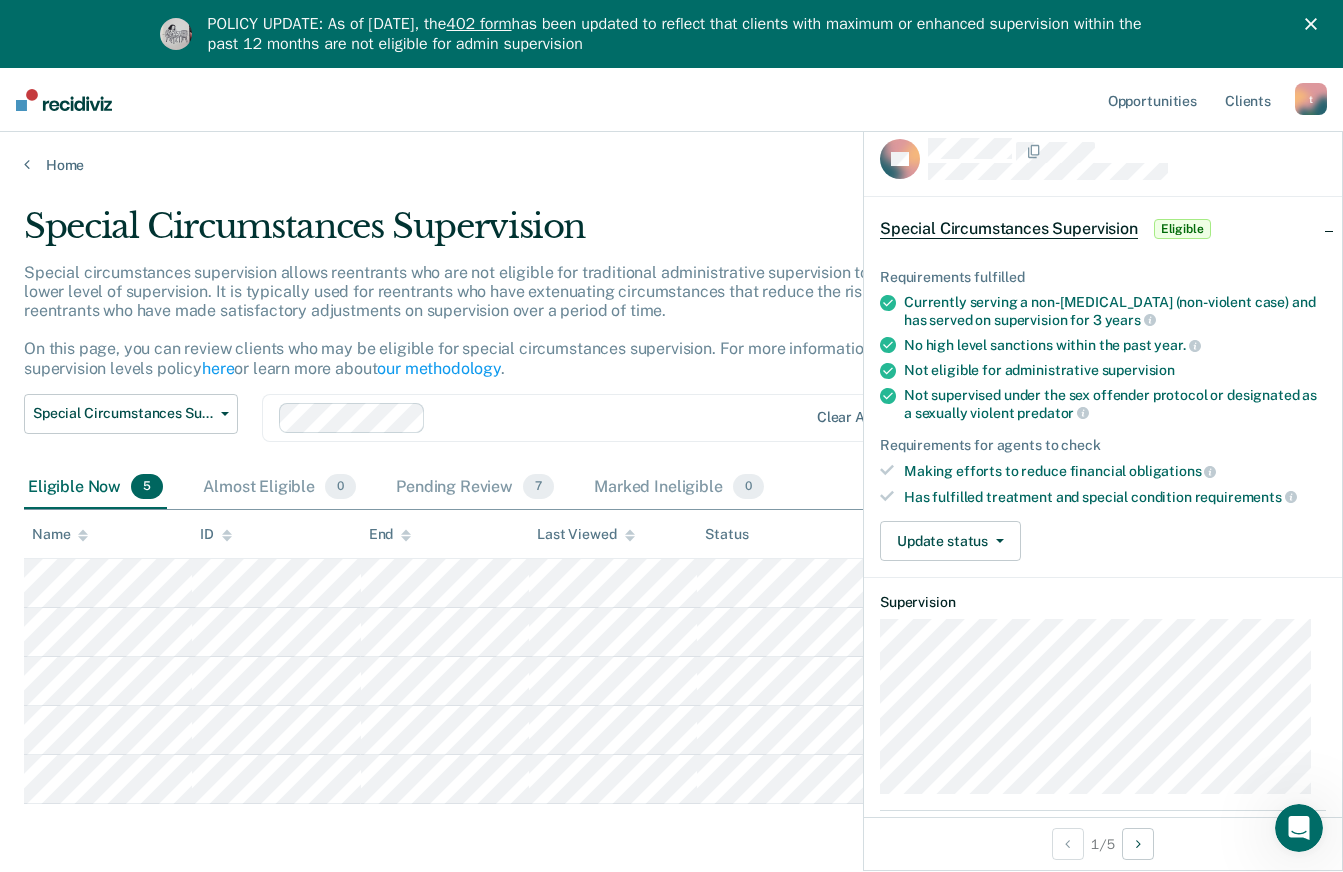 click on "Eligible" at bounding box center [1182, 229] 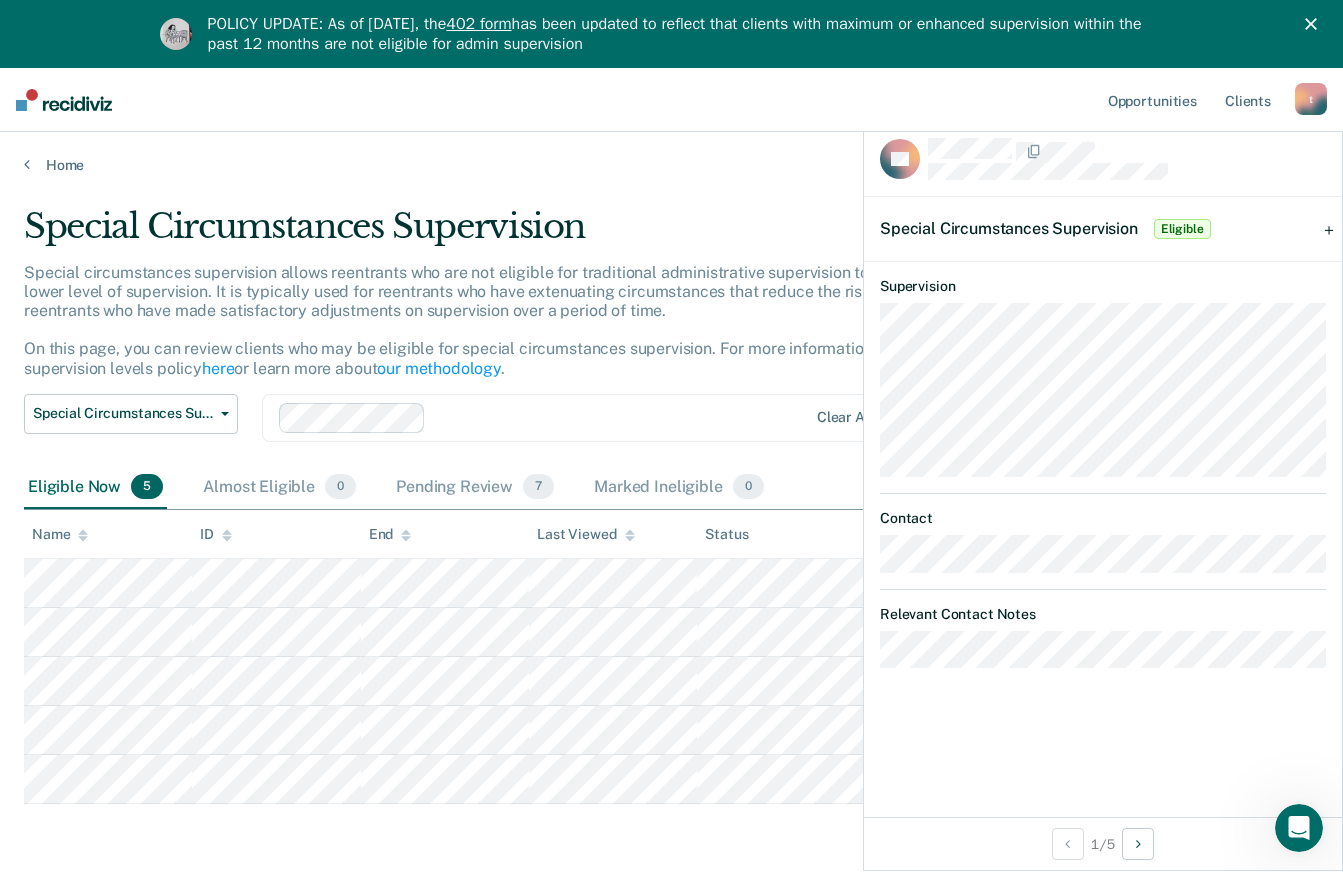 click on "Special Circumstances Supervision Eligible" at bounding box center [1047, 229] 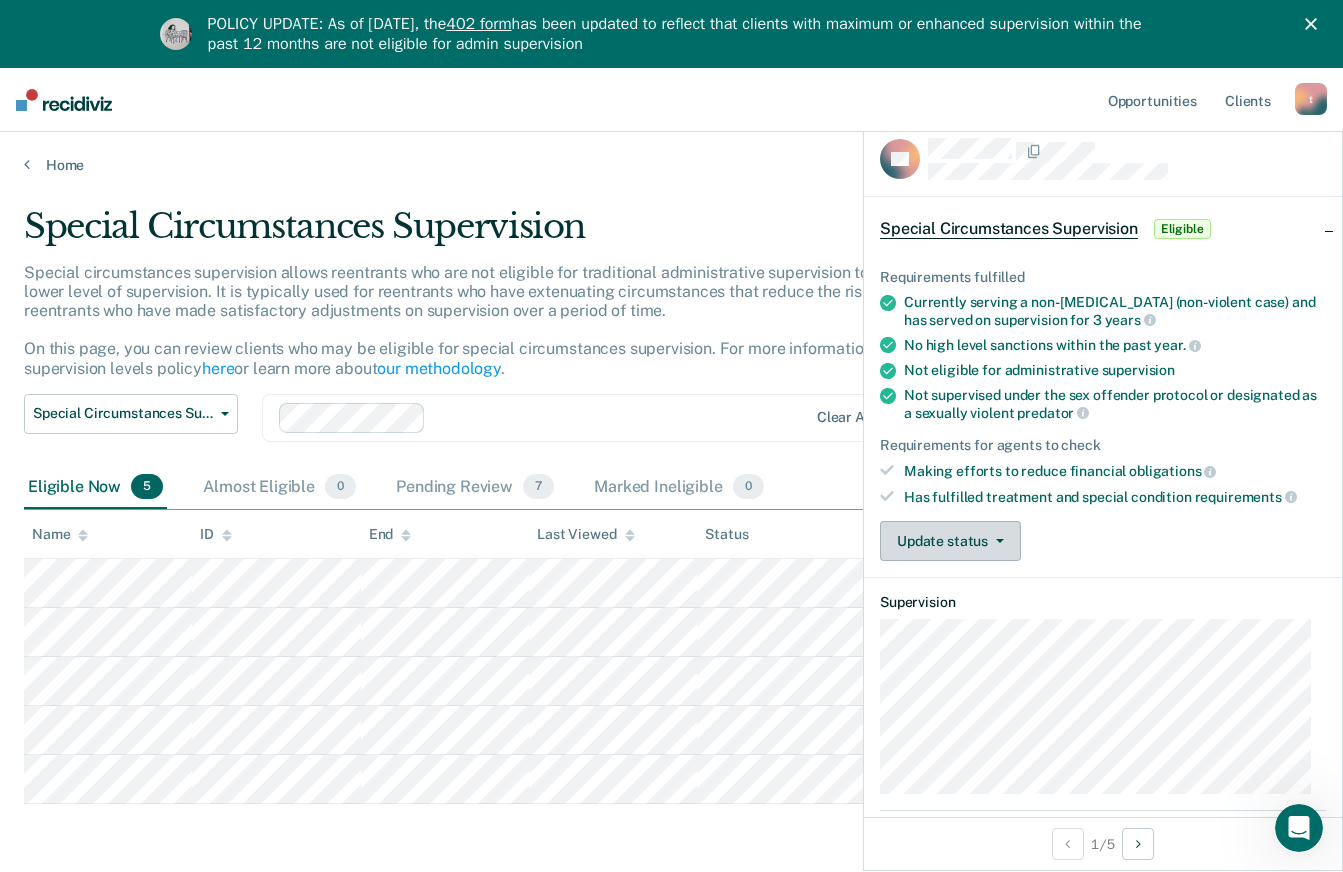 click 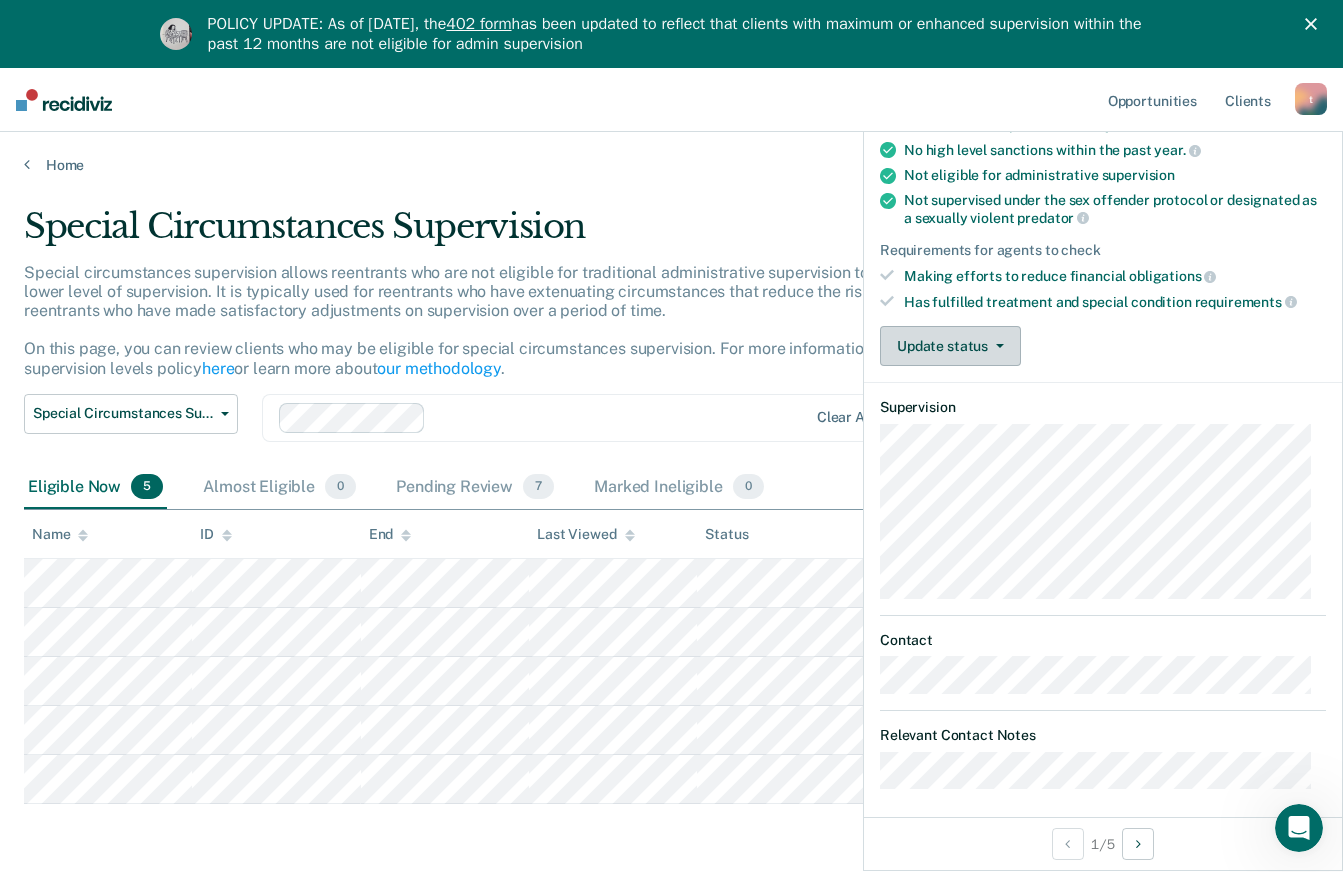 scroll, scrollTop: 205, scrollLeft: 0, axis: vertical 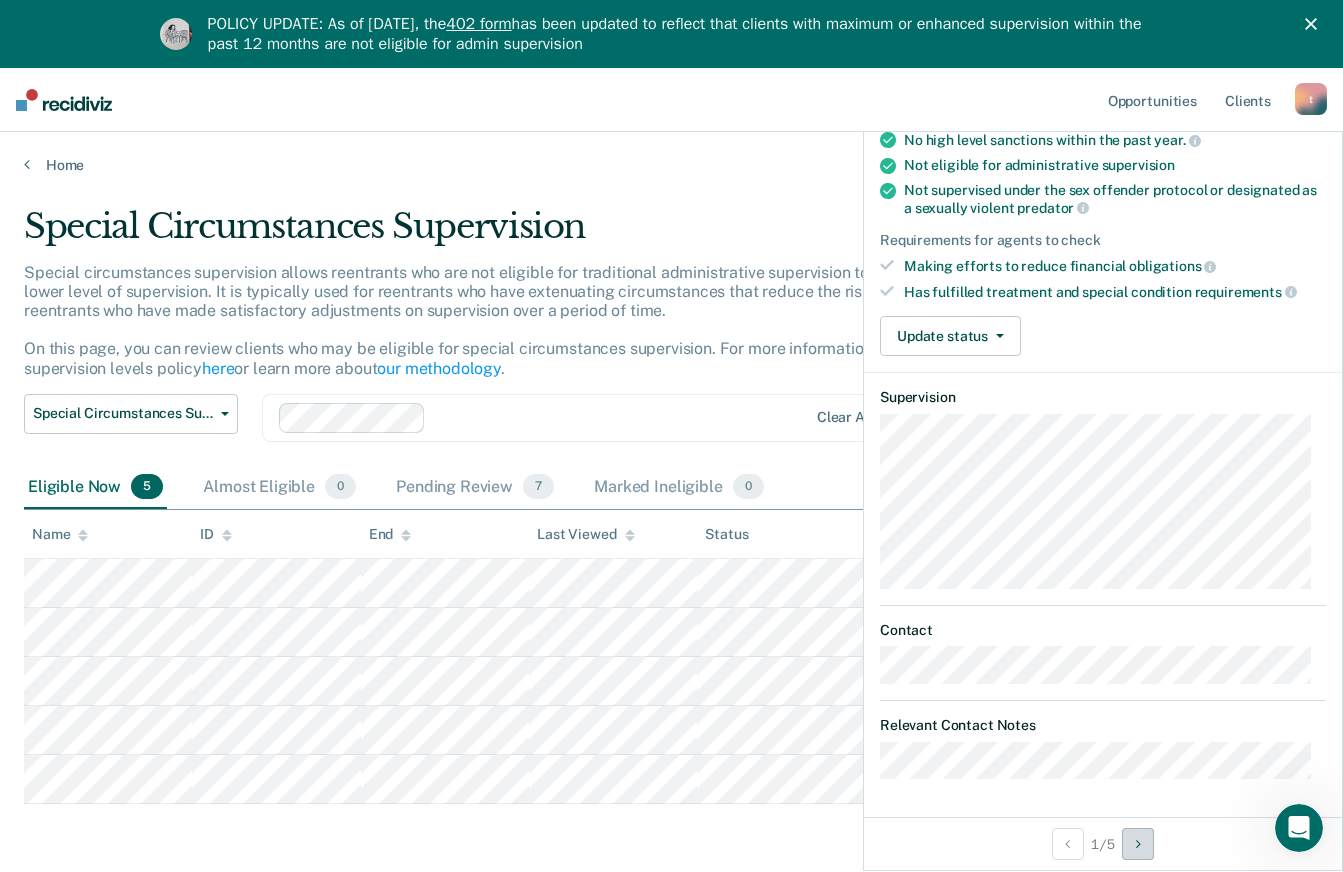click at bounding box center (1138, 844) 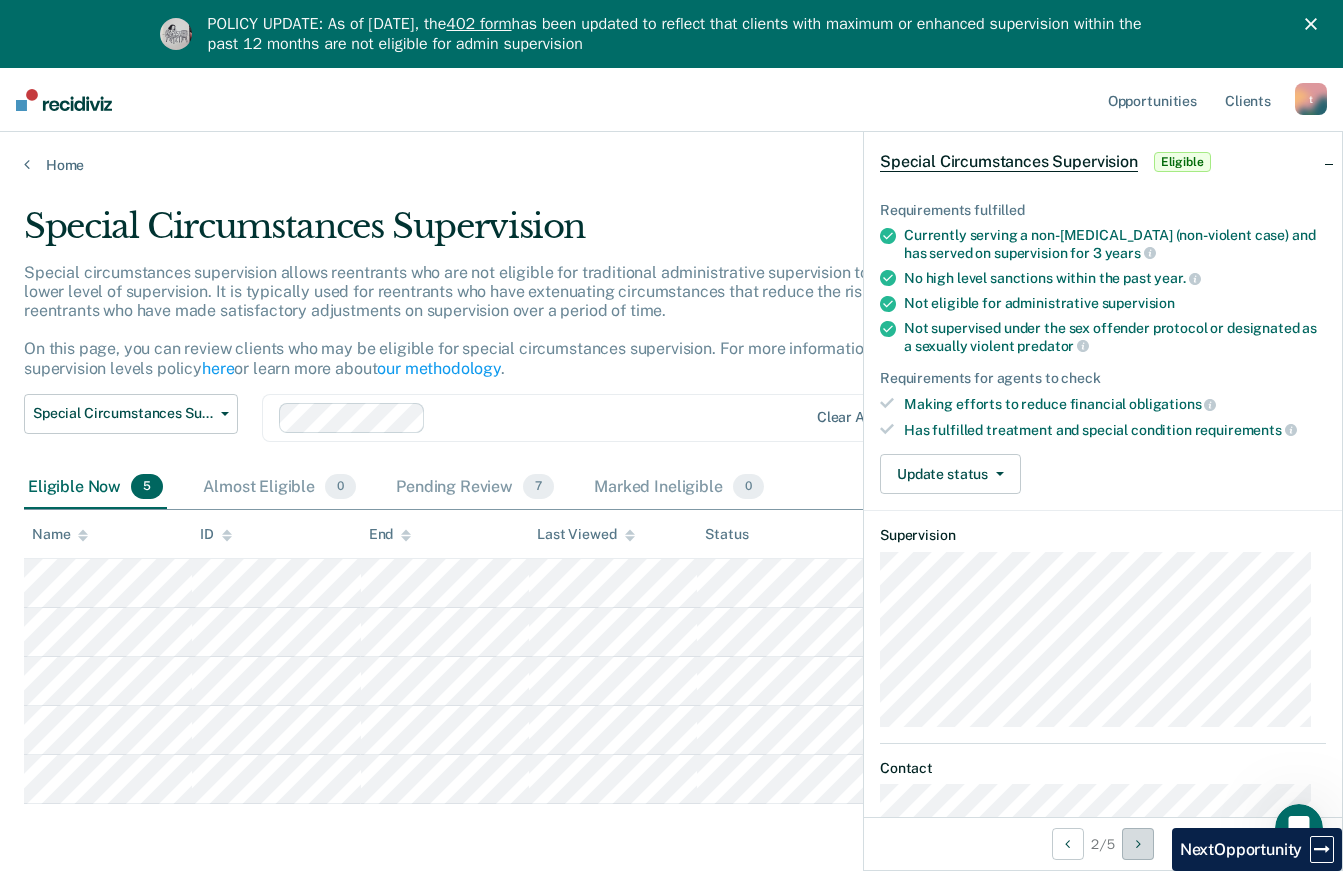 scroll, scrollTop: 0, scrollLeft: 0, axis: both 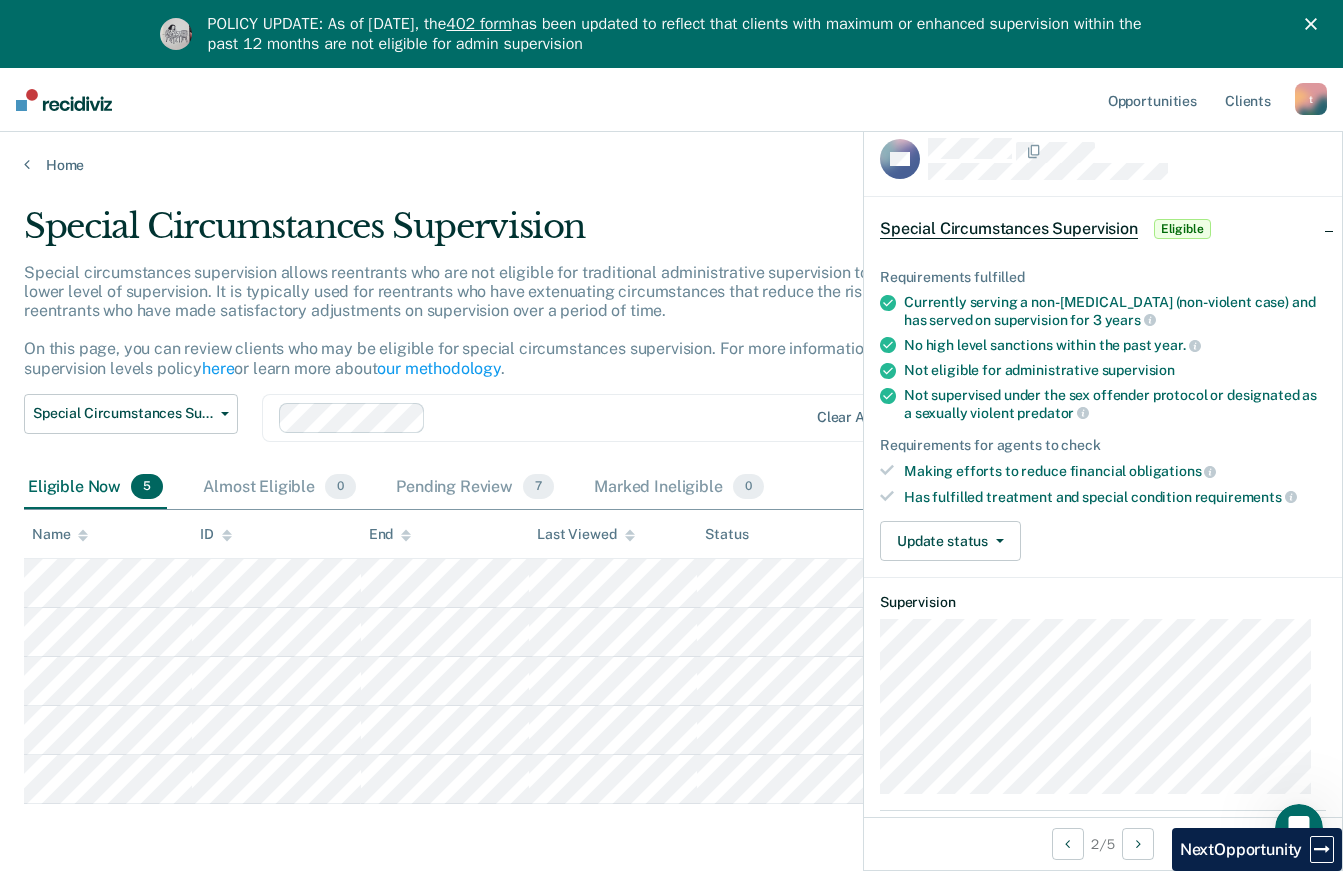 click on "Status" at bounding box center [781, 534] 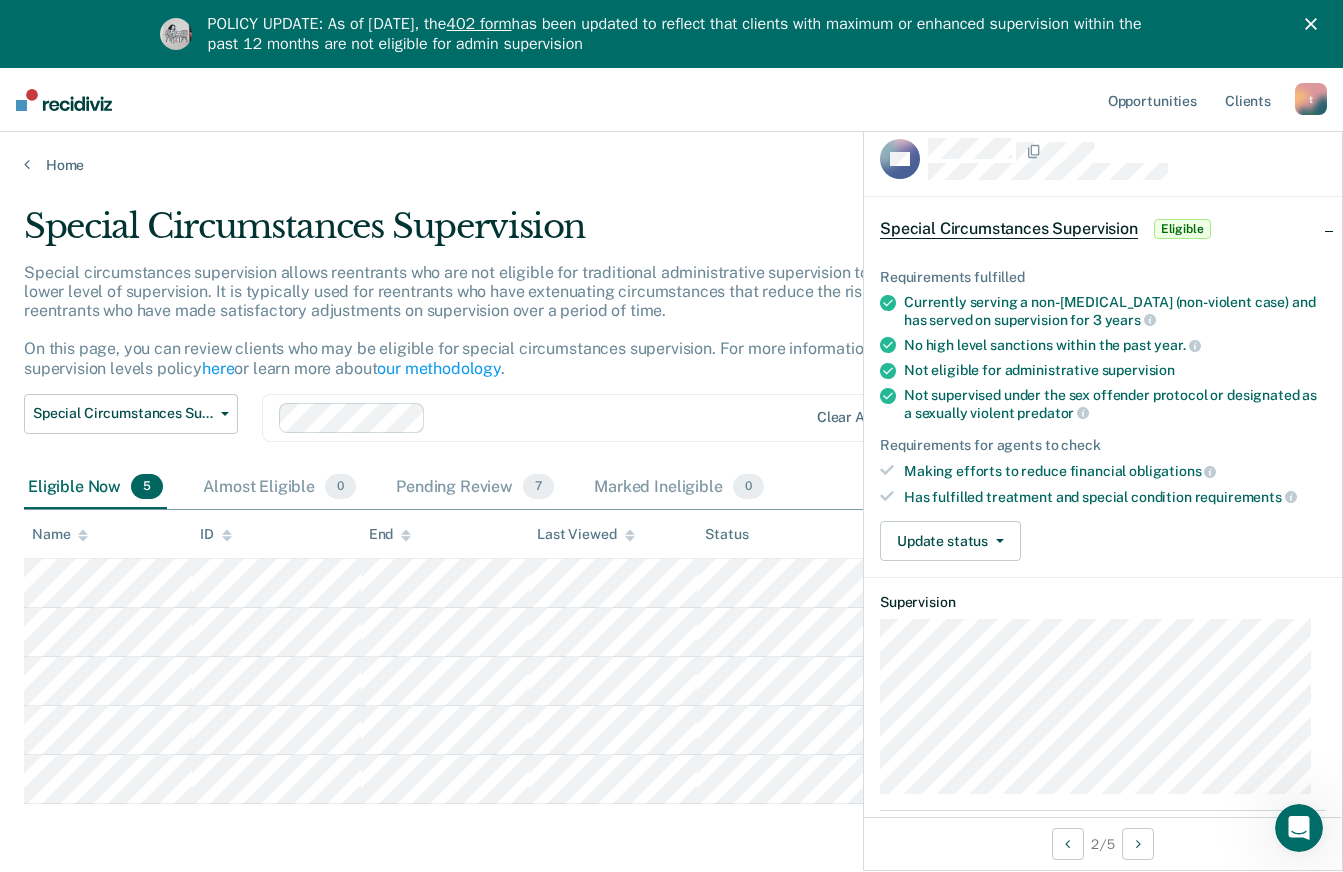 click on "Special Circumstances Supervision Eligible" at bounding box center [1047, 229] 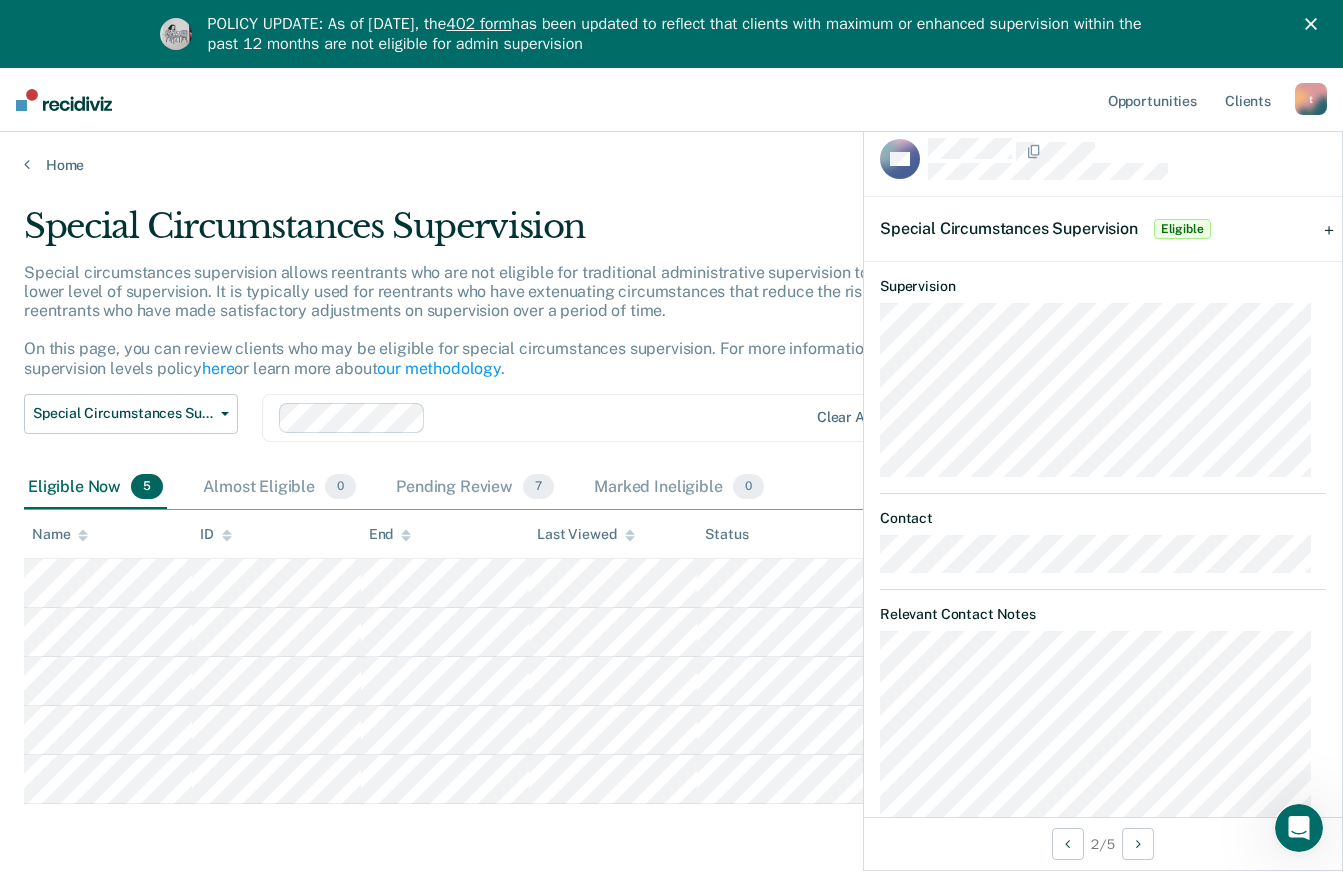 scroll, scrollTop: 114, scrollLeft: 0, axis: vertical 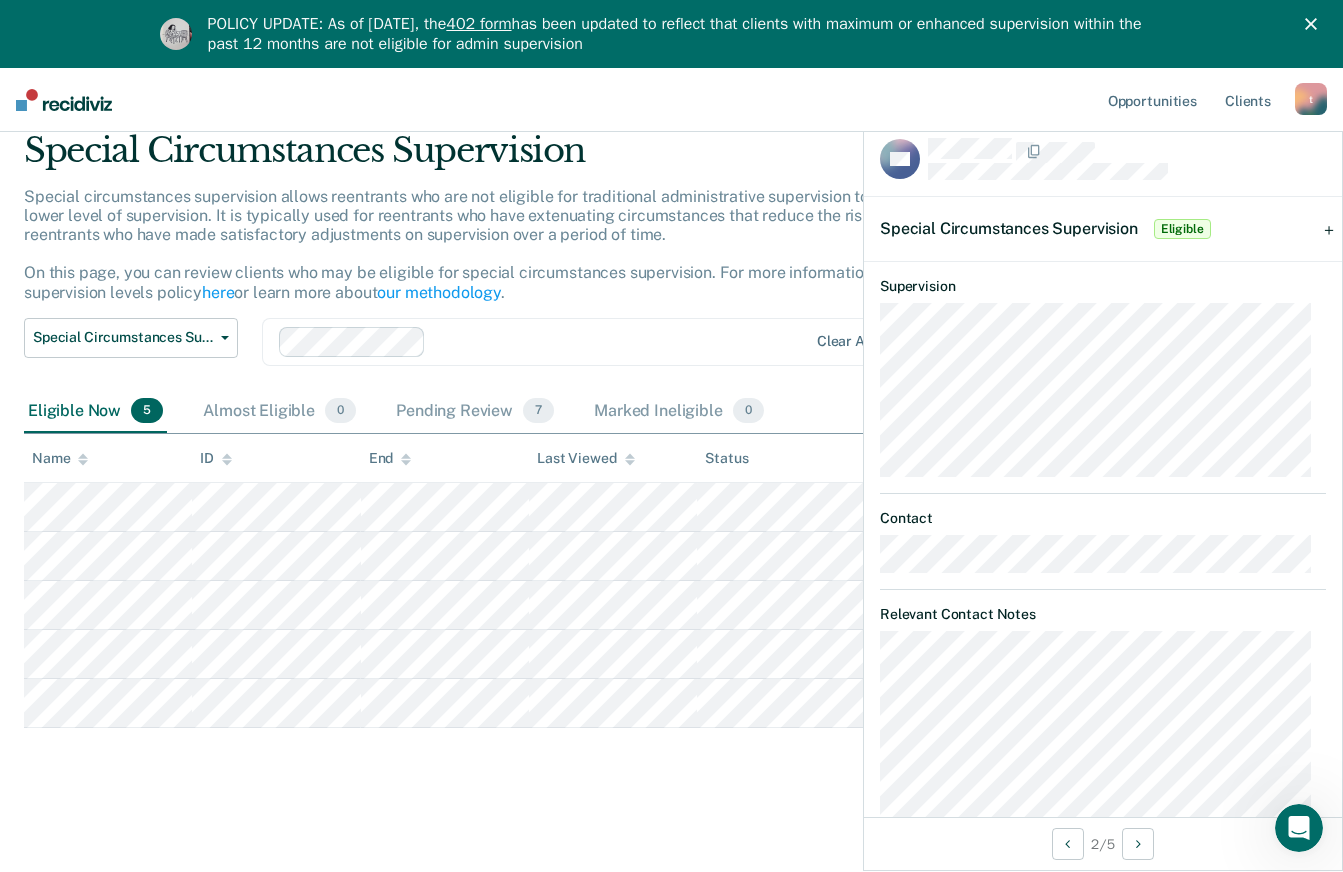 click on "Eligible" at bounding box center [1182, 229] 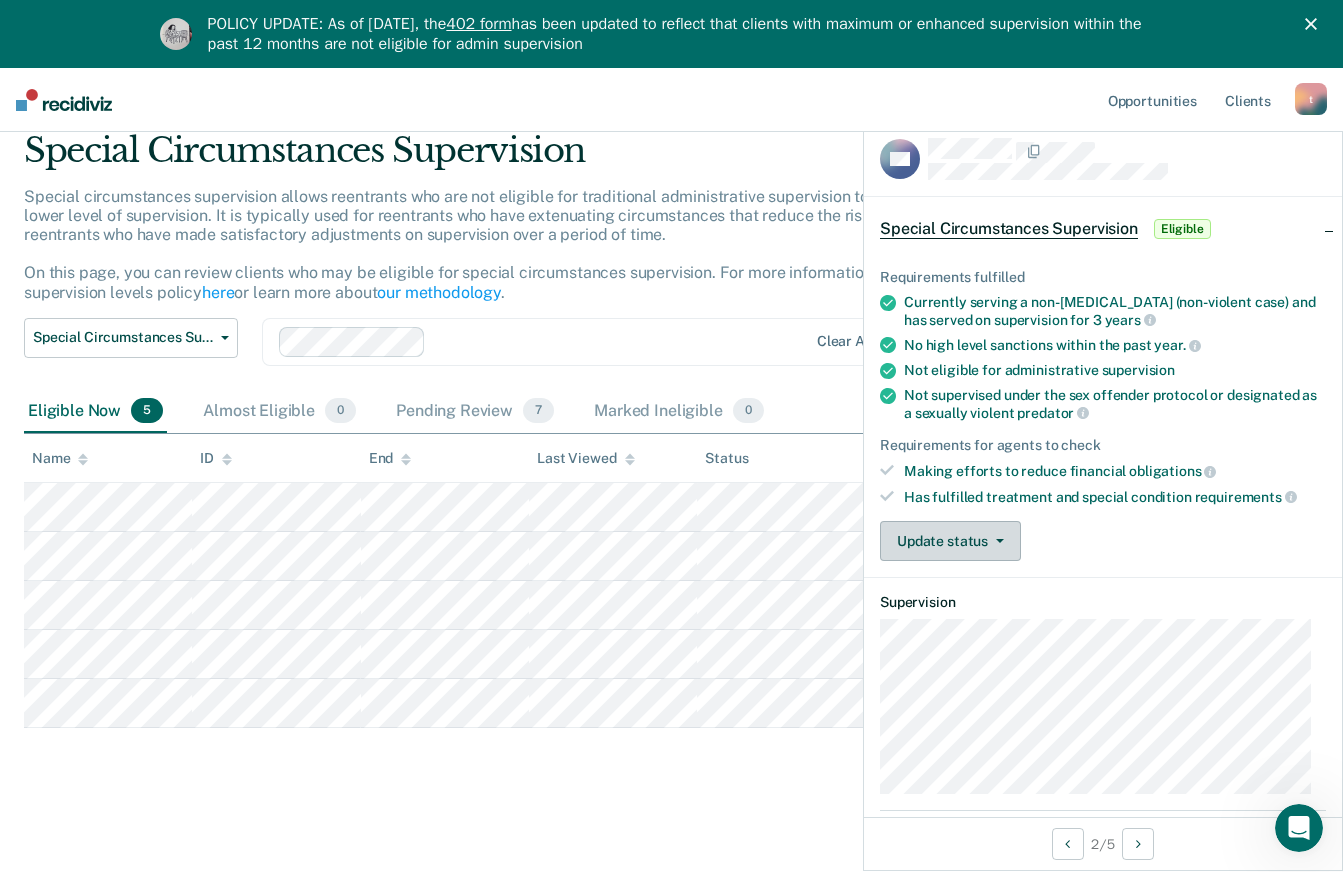 click on "Update status" at bounding box center [950, 541] 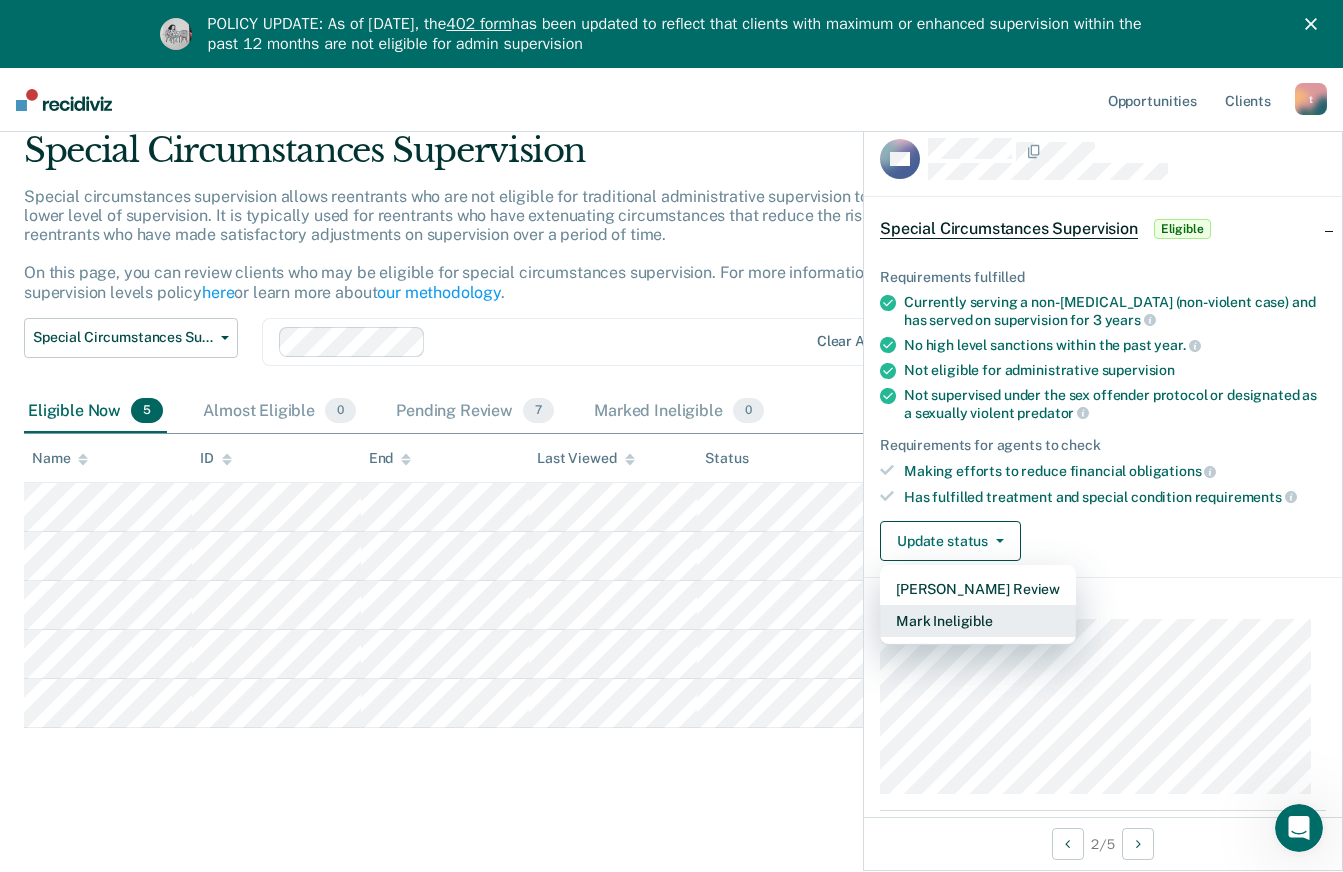 click on "Mark Ineligible" at bounding box center (978, 621) 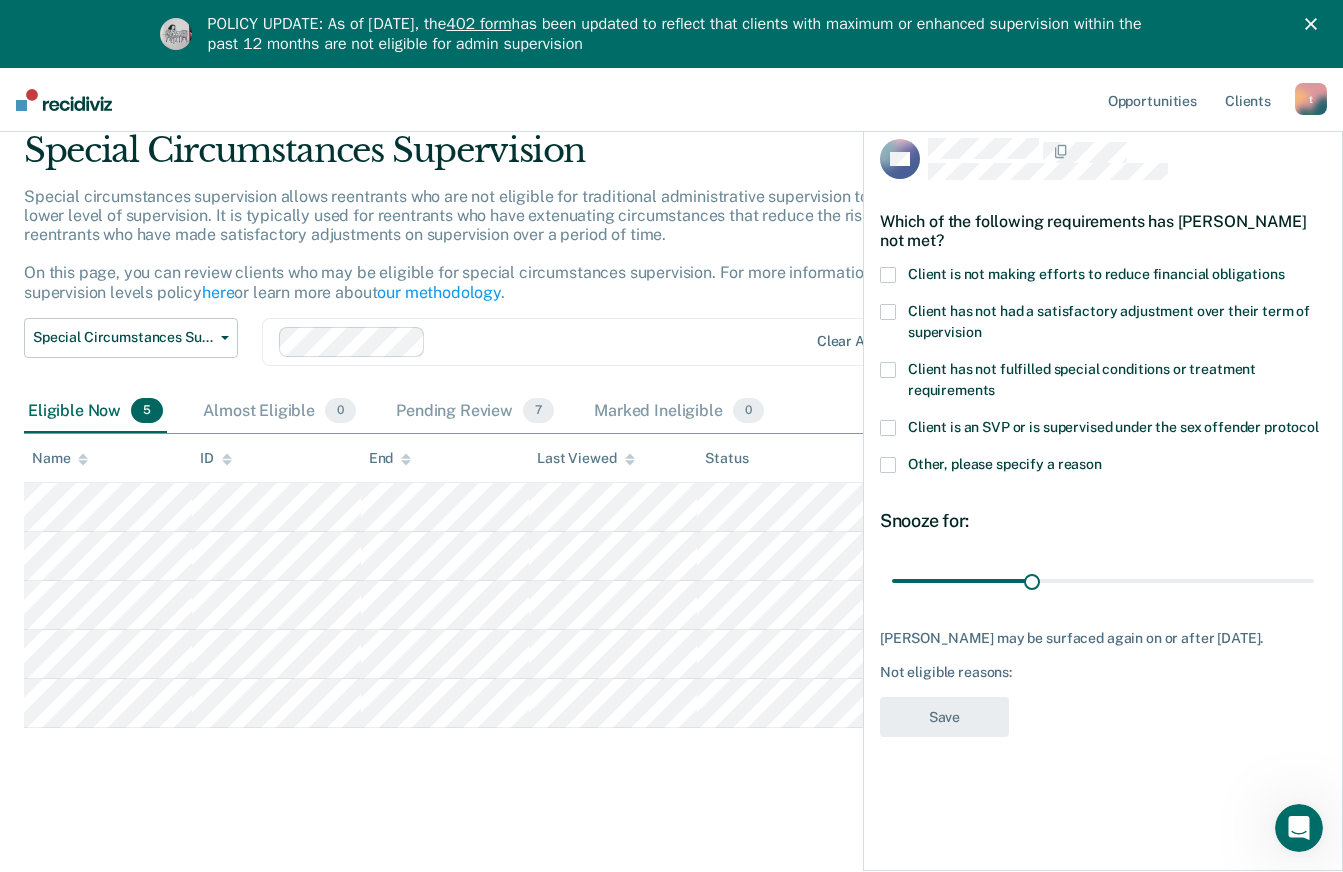 click at bounding box center (888, 275) 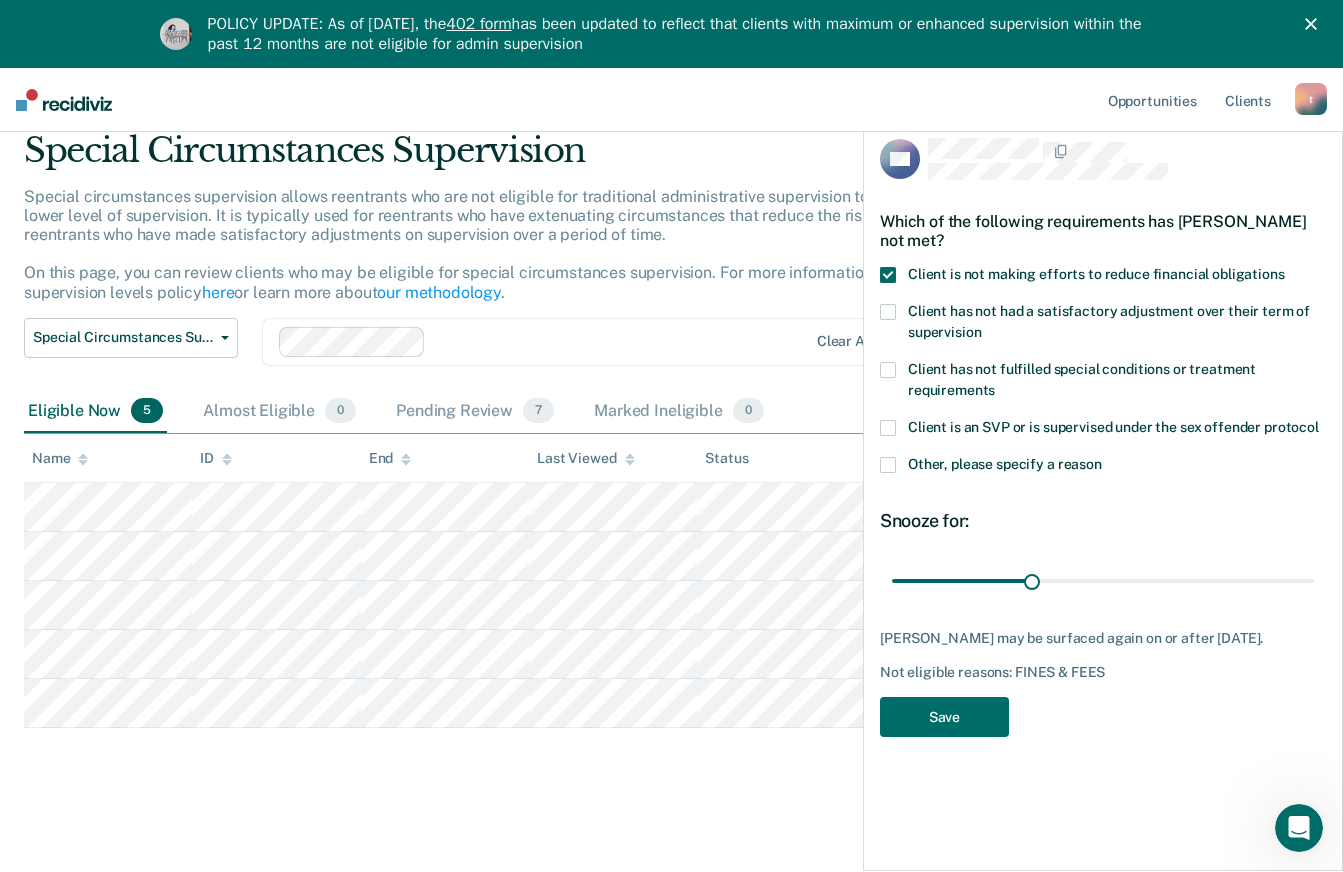 click at bounding box center [888, 312] 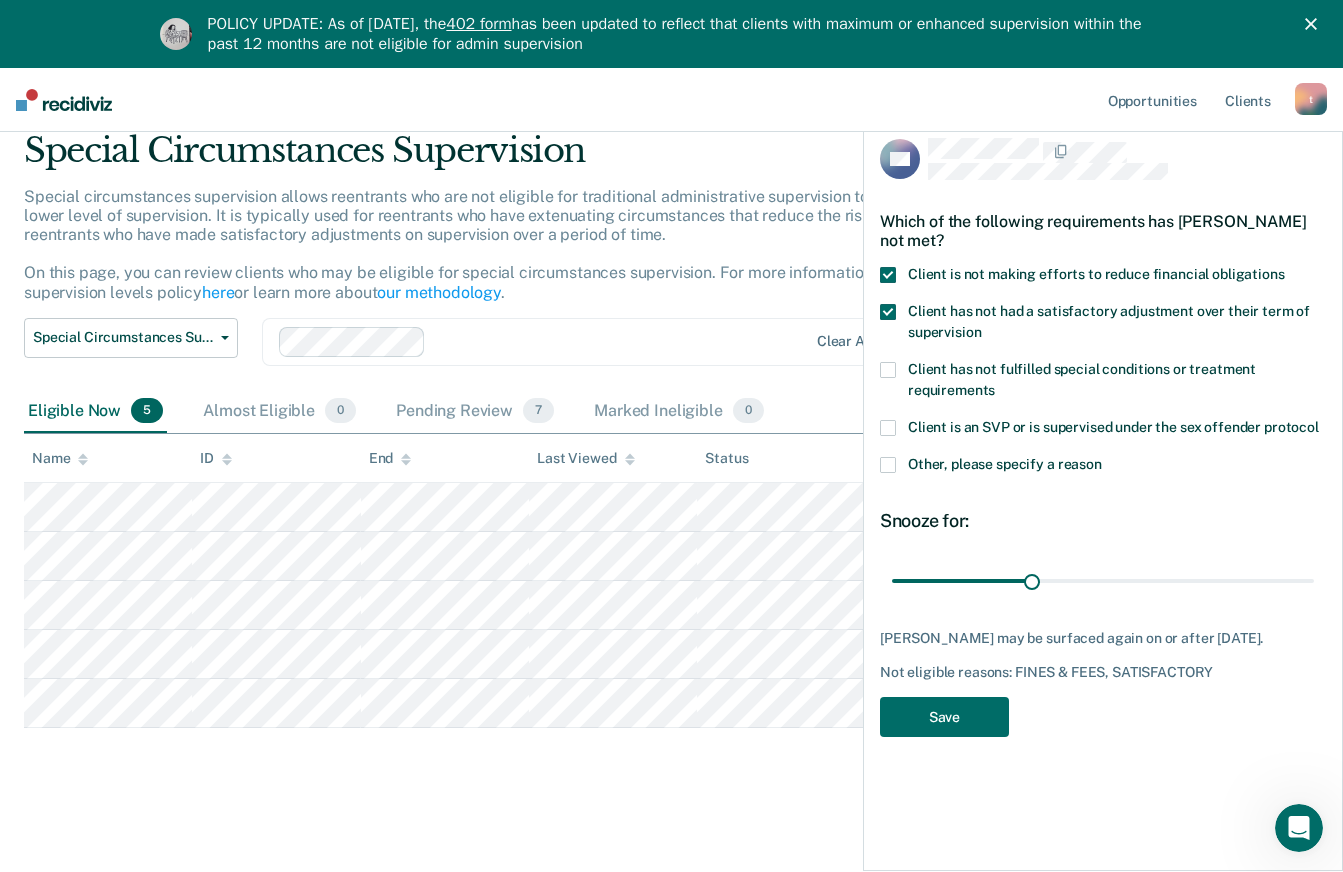 click at bounding box center [888, 275] 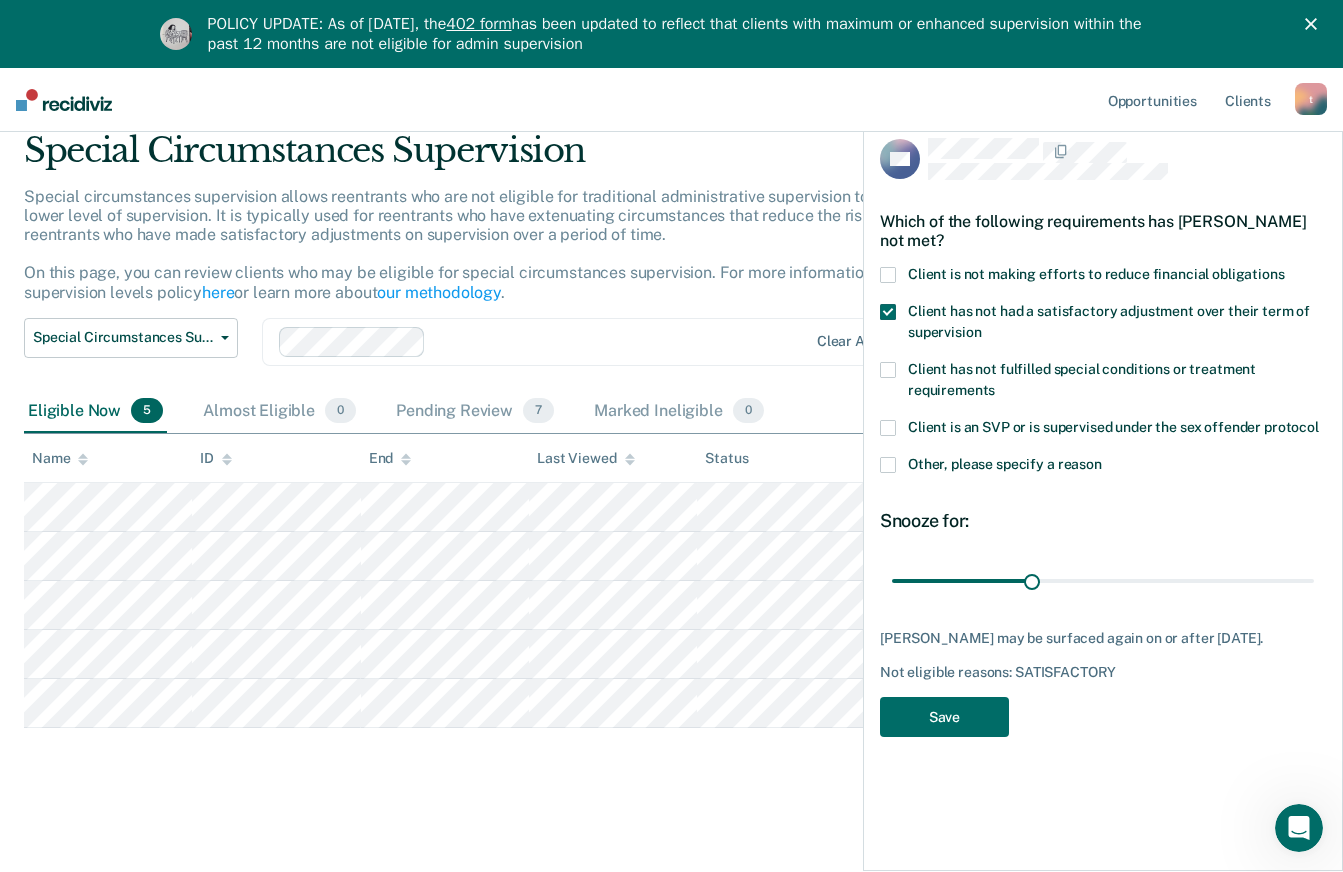 click at bounding box center [888, 312] 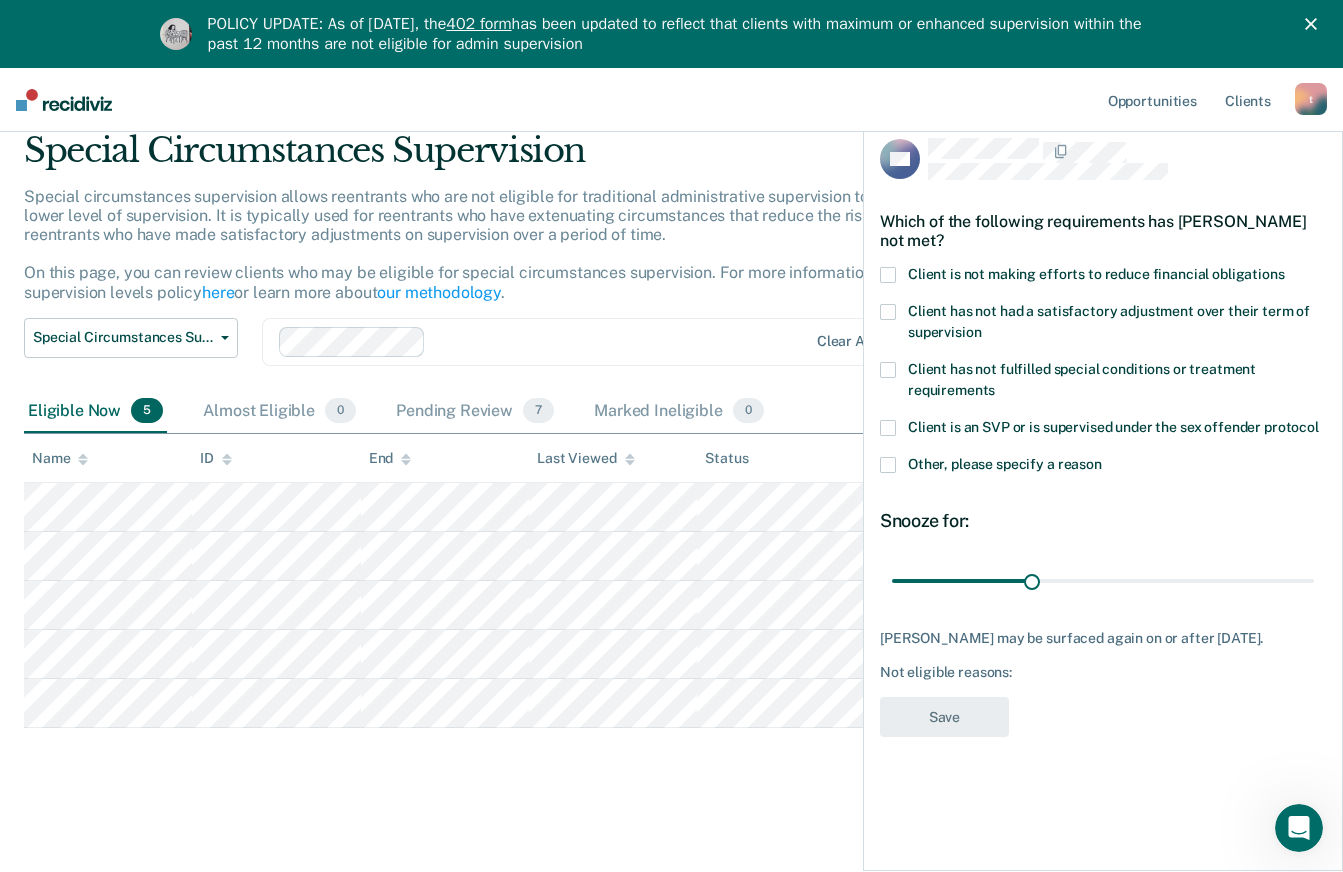 click on "Other, please specify a reason" at bounding box center [1103, 467] 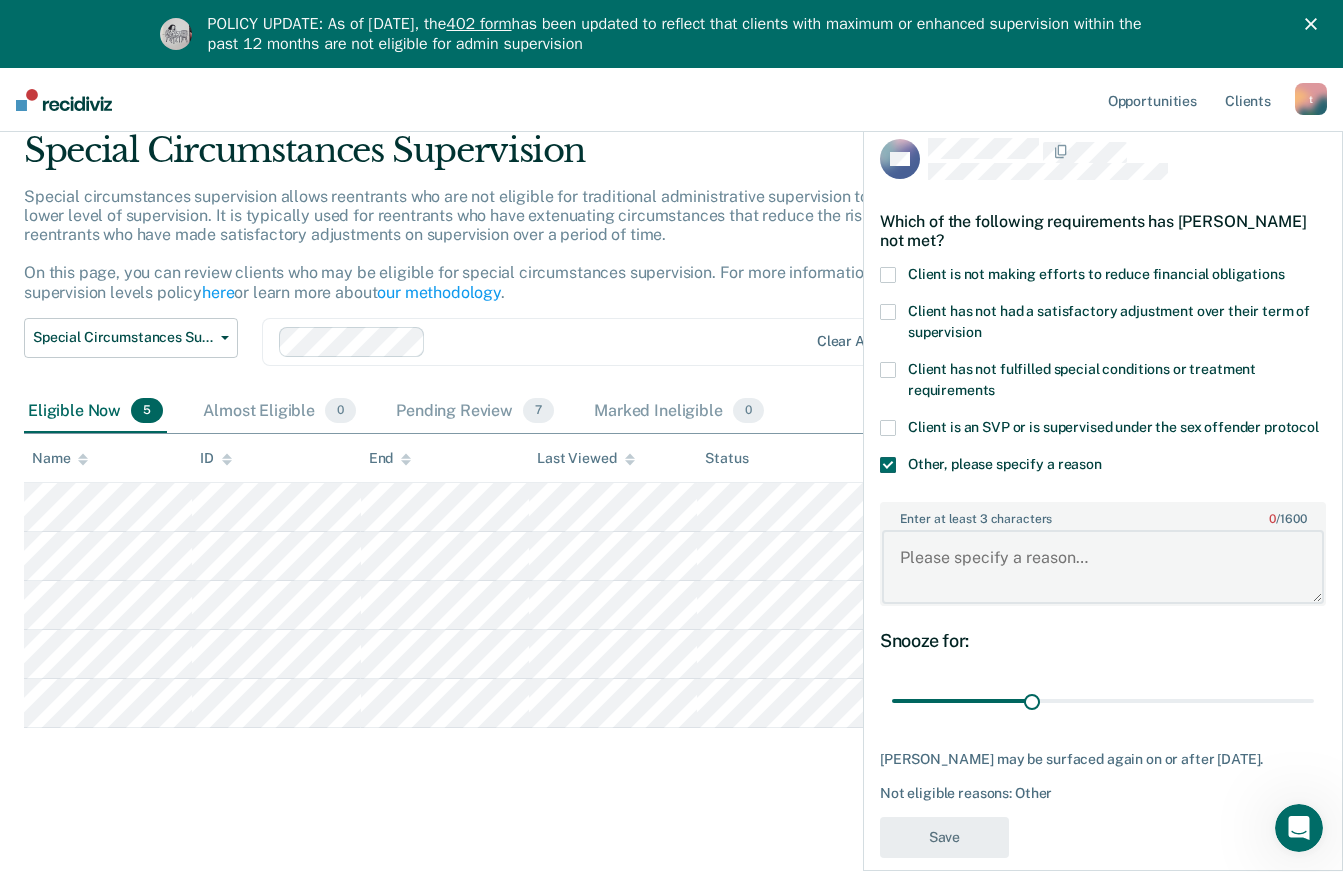 click on "Enter at least 3 characters 0  /  1600" at bounding box center (1103, 567) 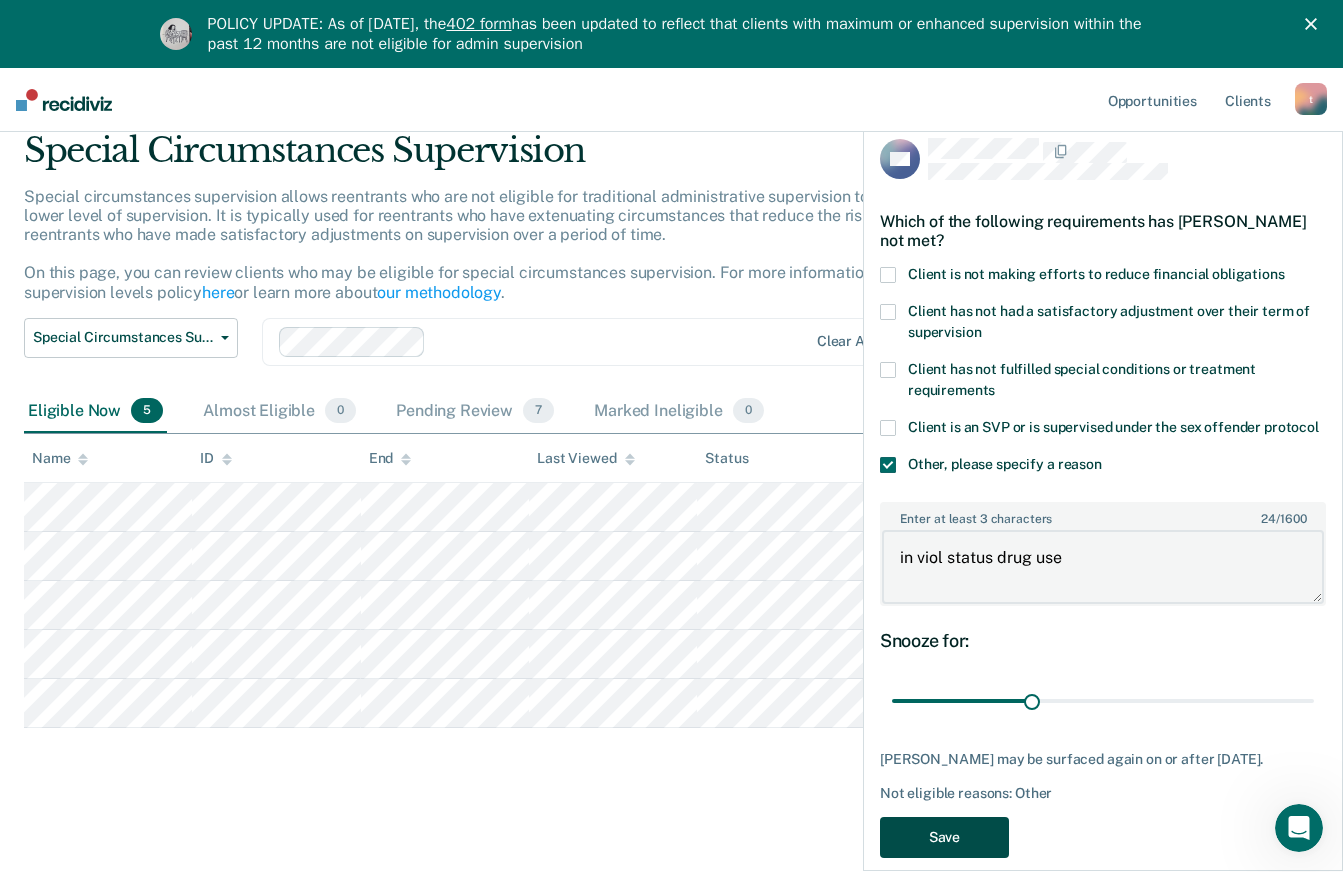 type on "in viol status drug use" 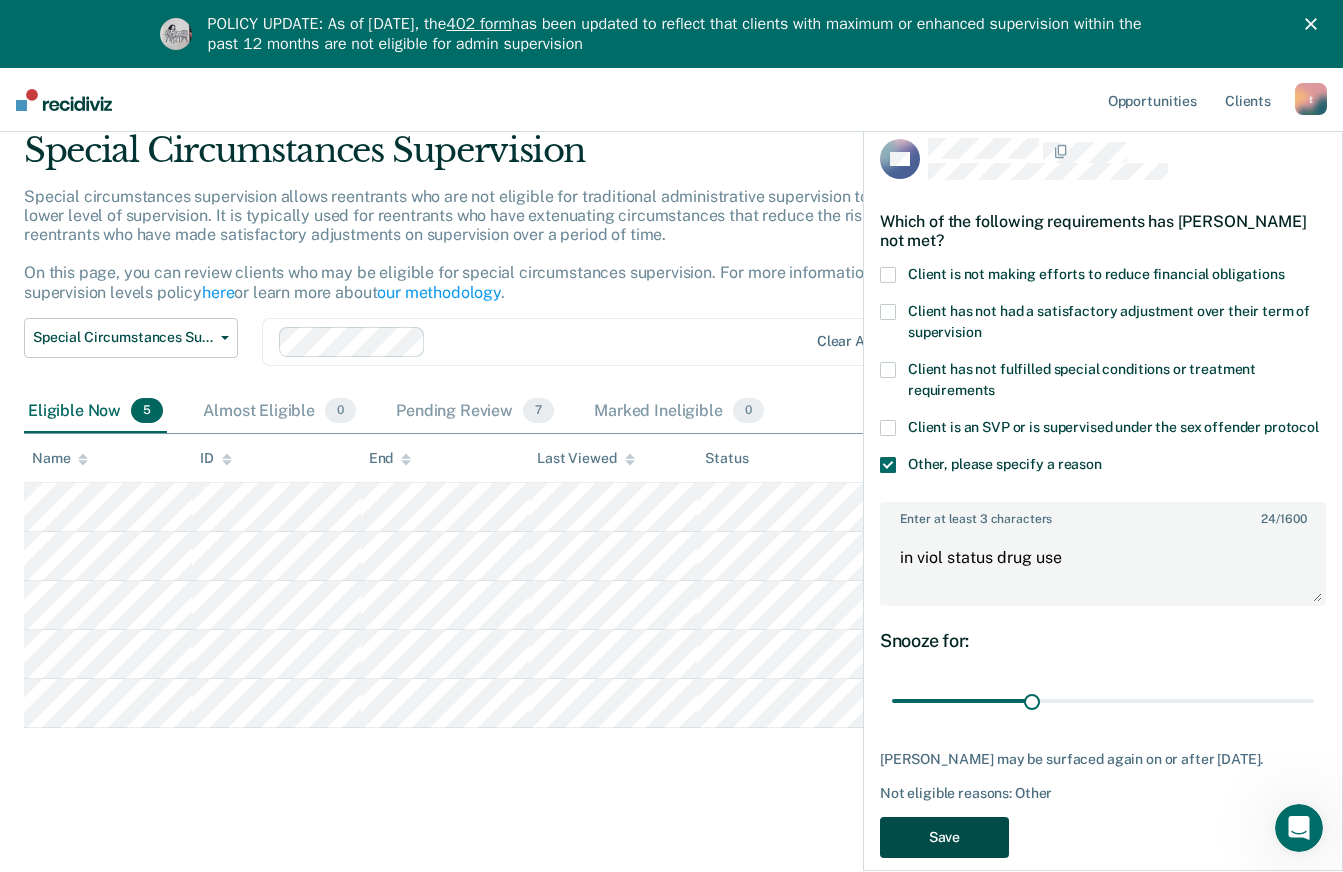 click on "Save" at bounding box center [944, 837] 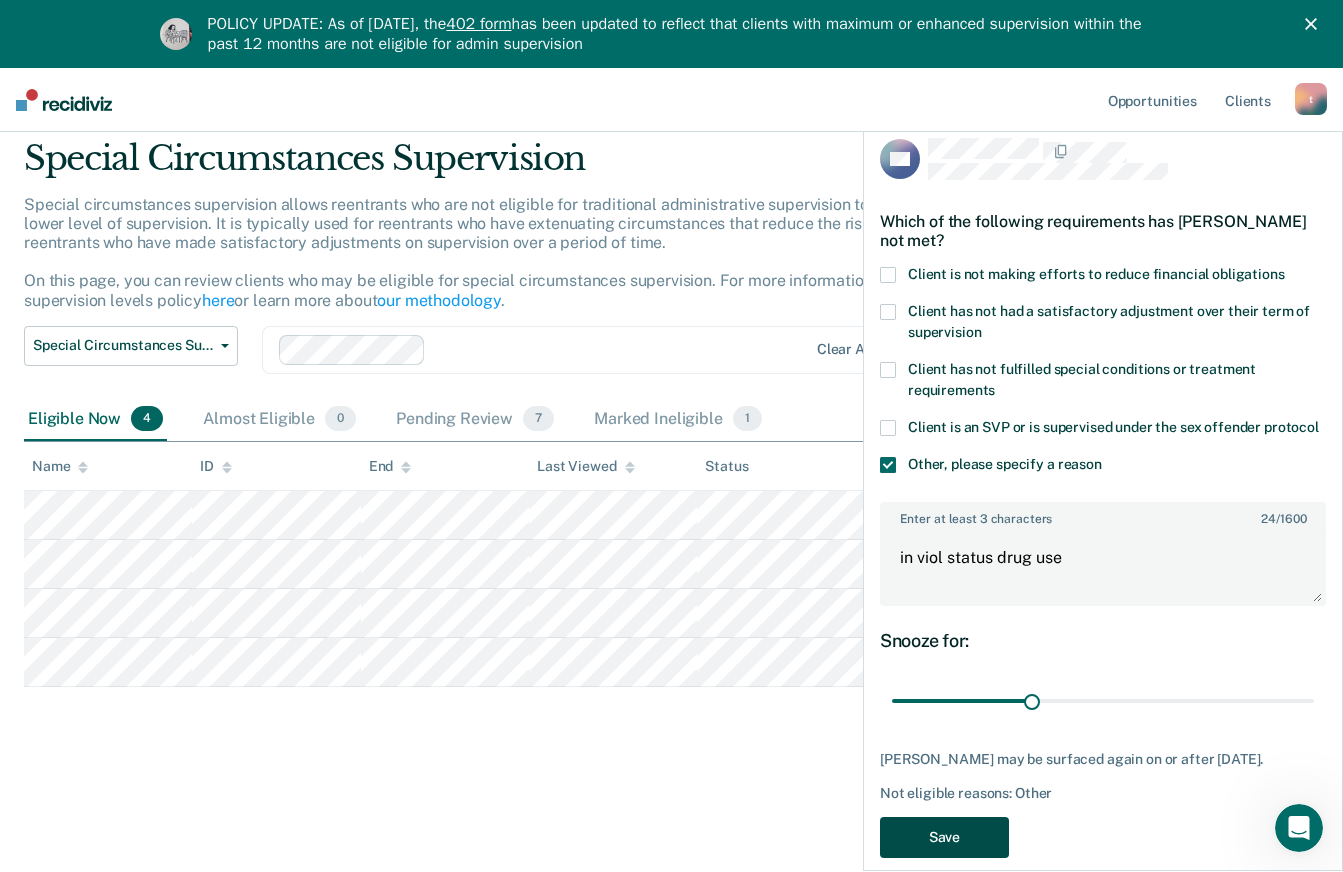 scroll, scrollTop: 68, scrollLeft: 0, axis: vertical 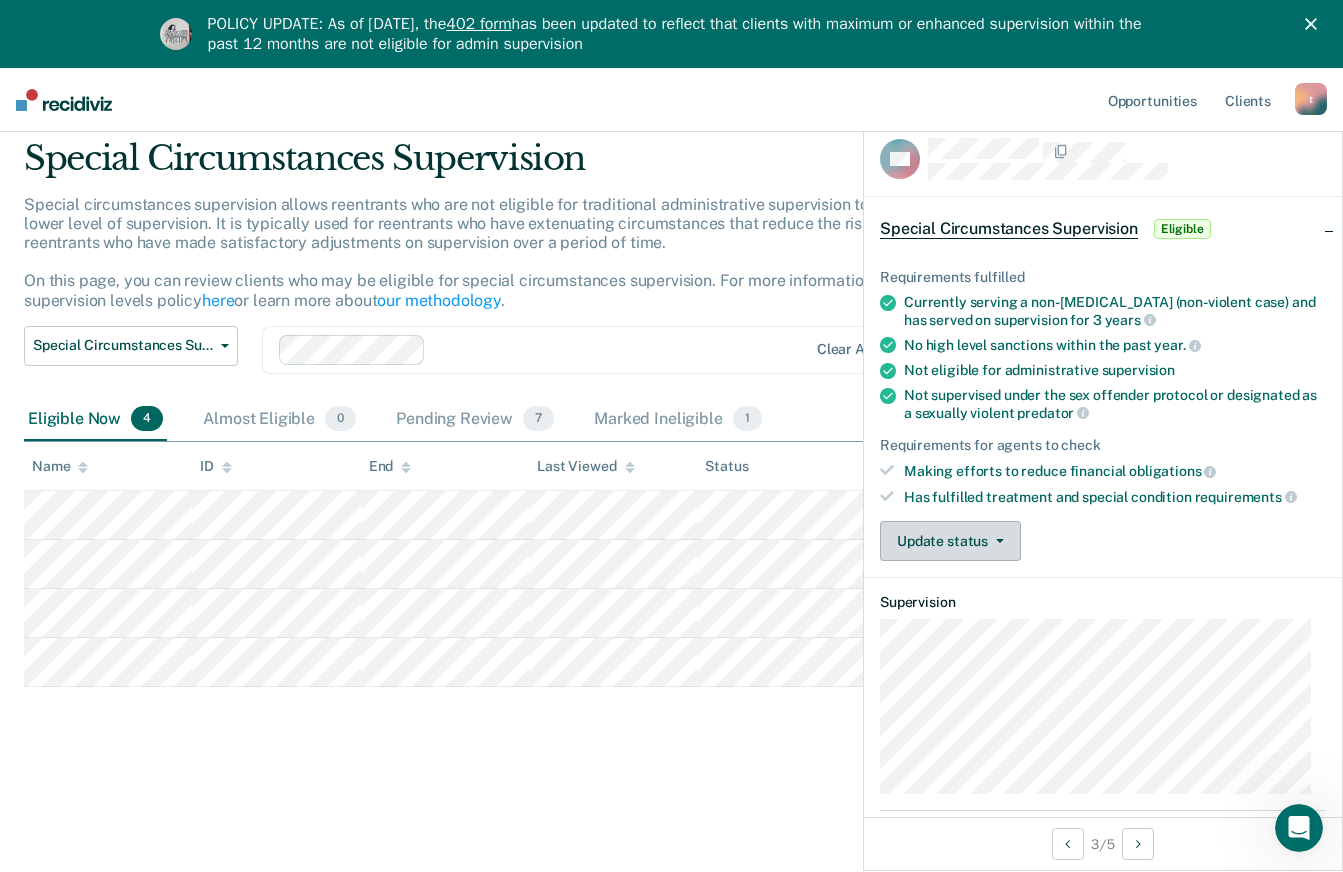 click on "Update status" at bounding box center (950, 541) 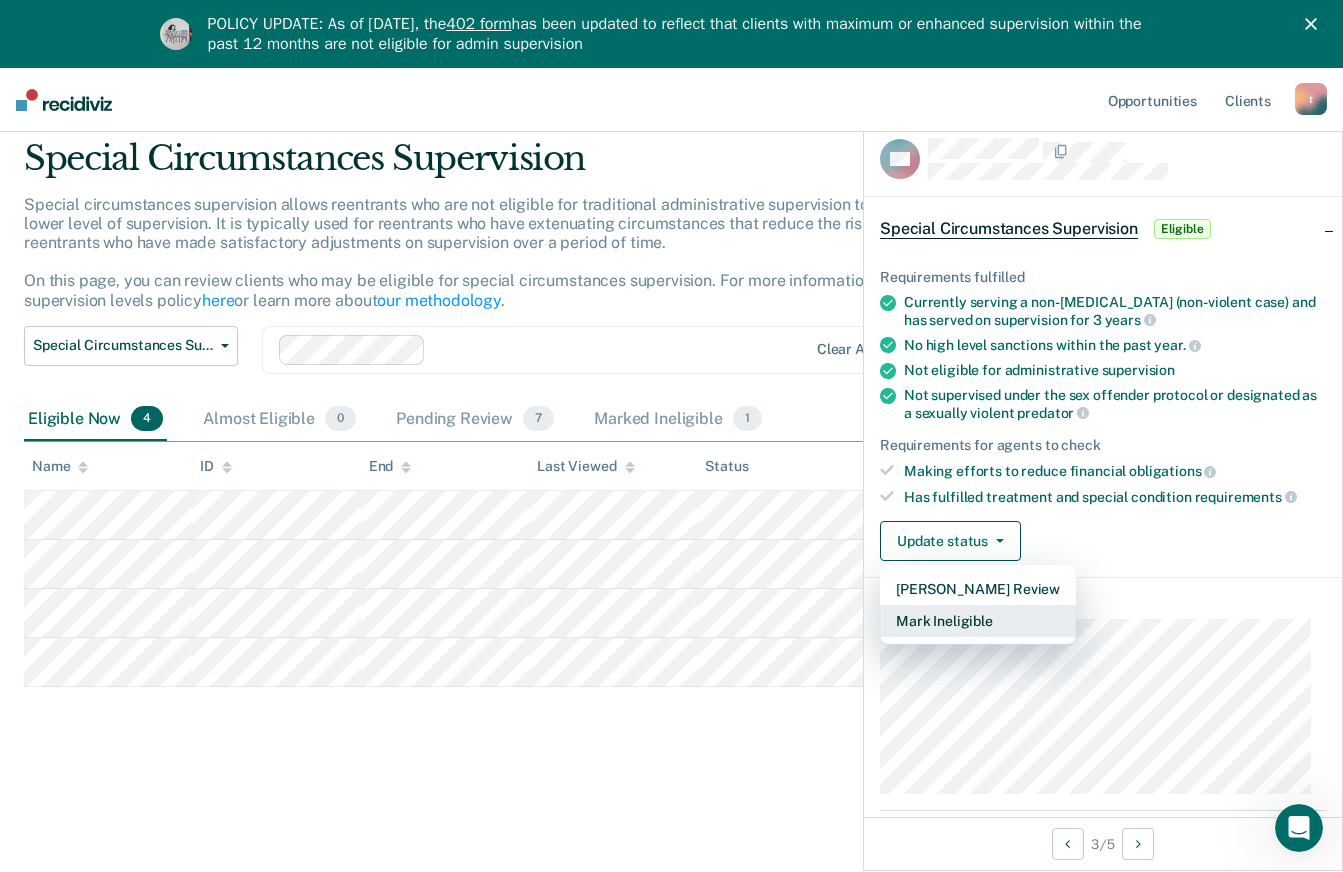 click on "Mark Ineligible" at bounding box center (978, 621) 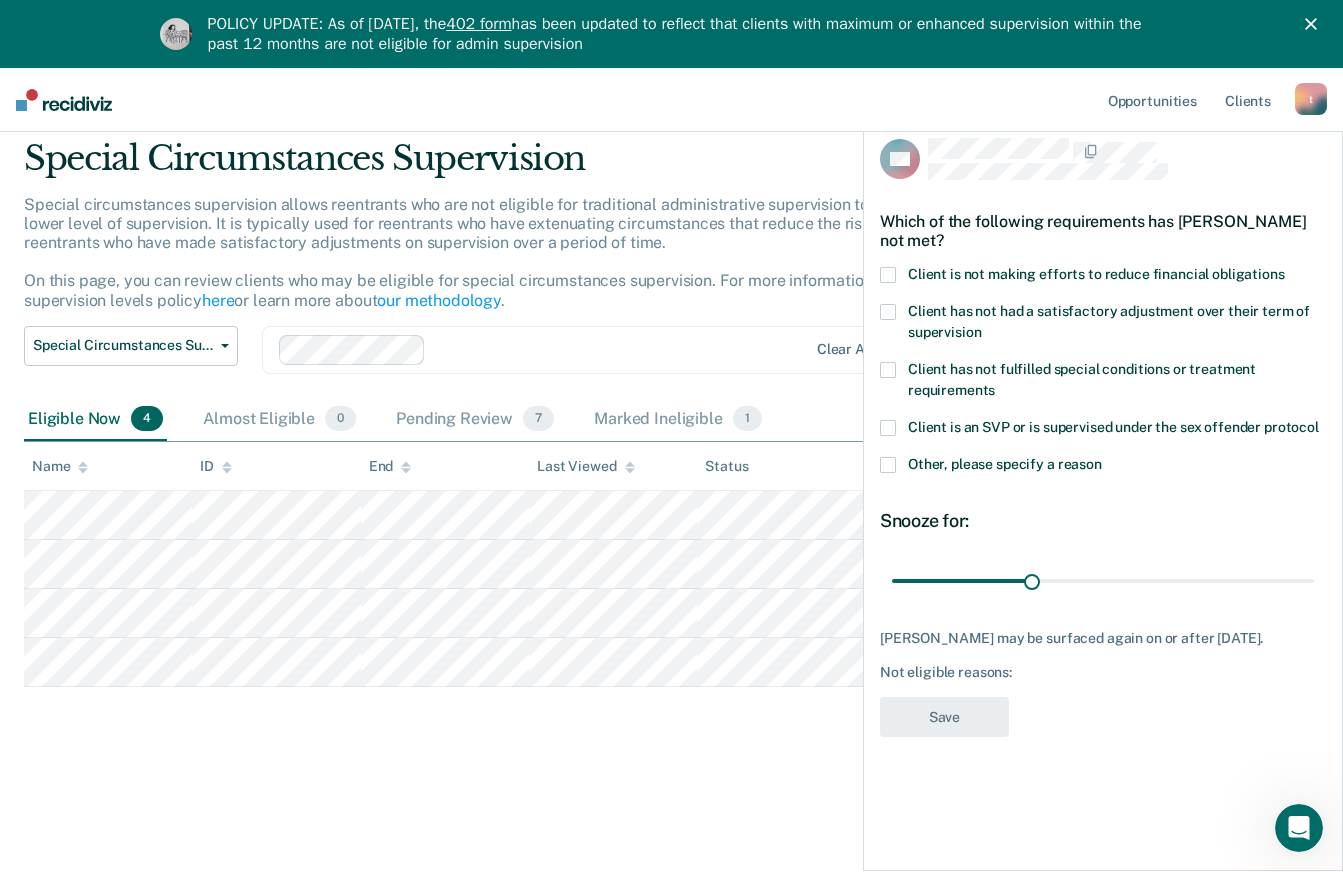 click on "Other, please specify a reason" at bounding box center (1005, 464) 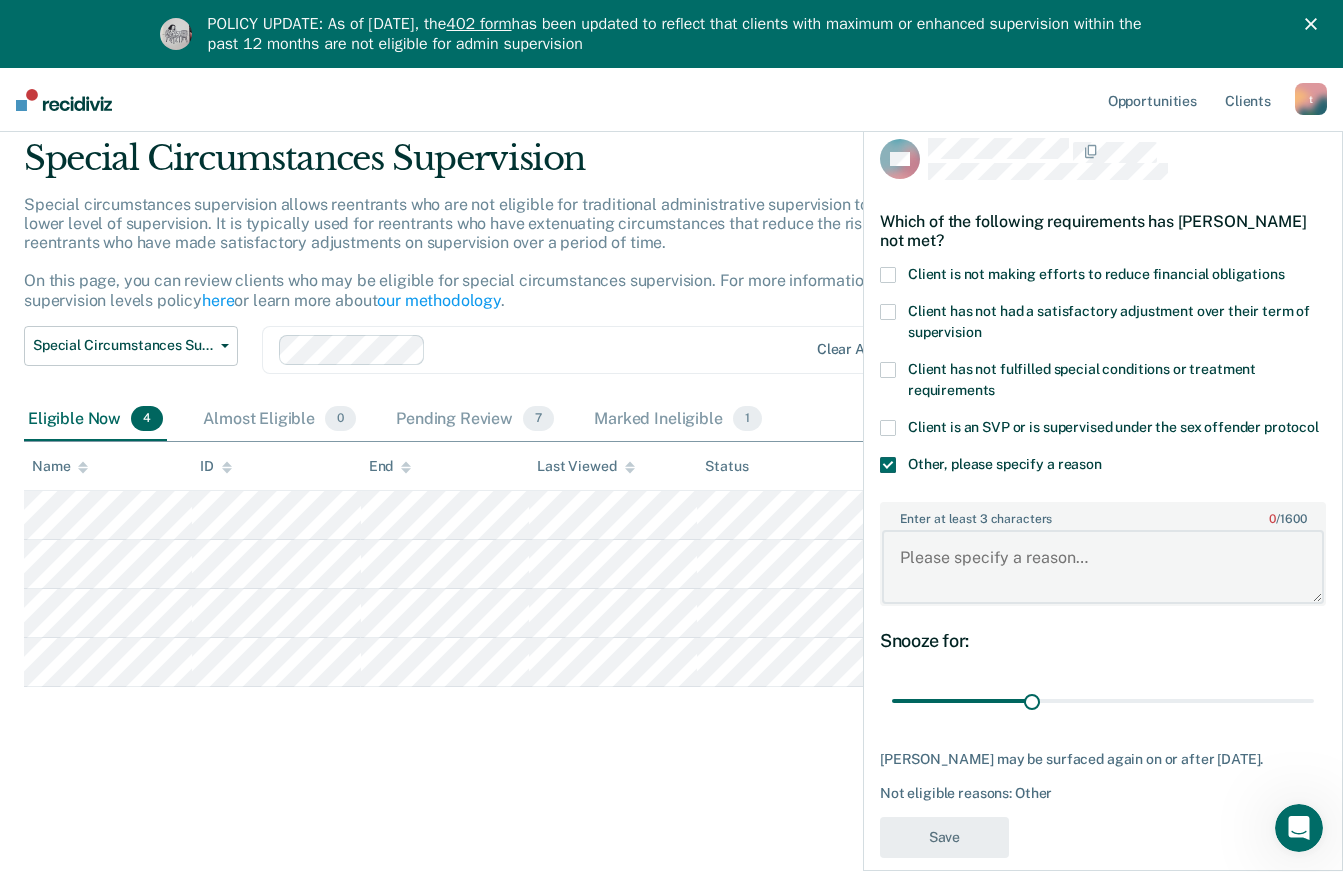 click on "Enter at least 3 characters 0  /  1600" at bounding box center [1103, 567] 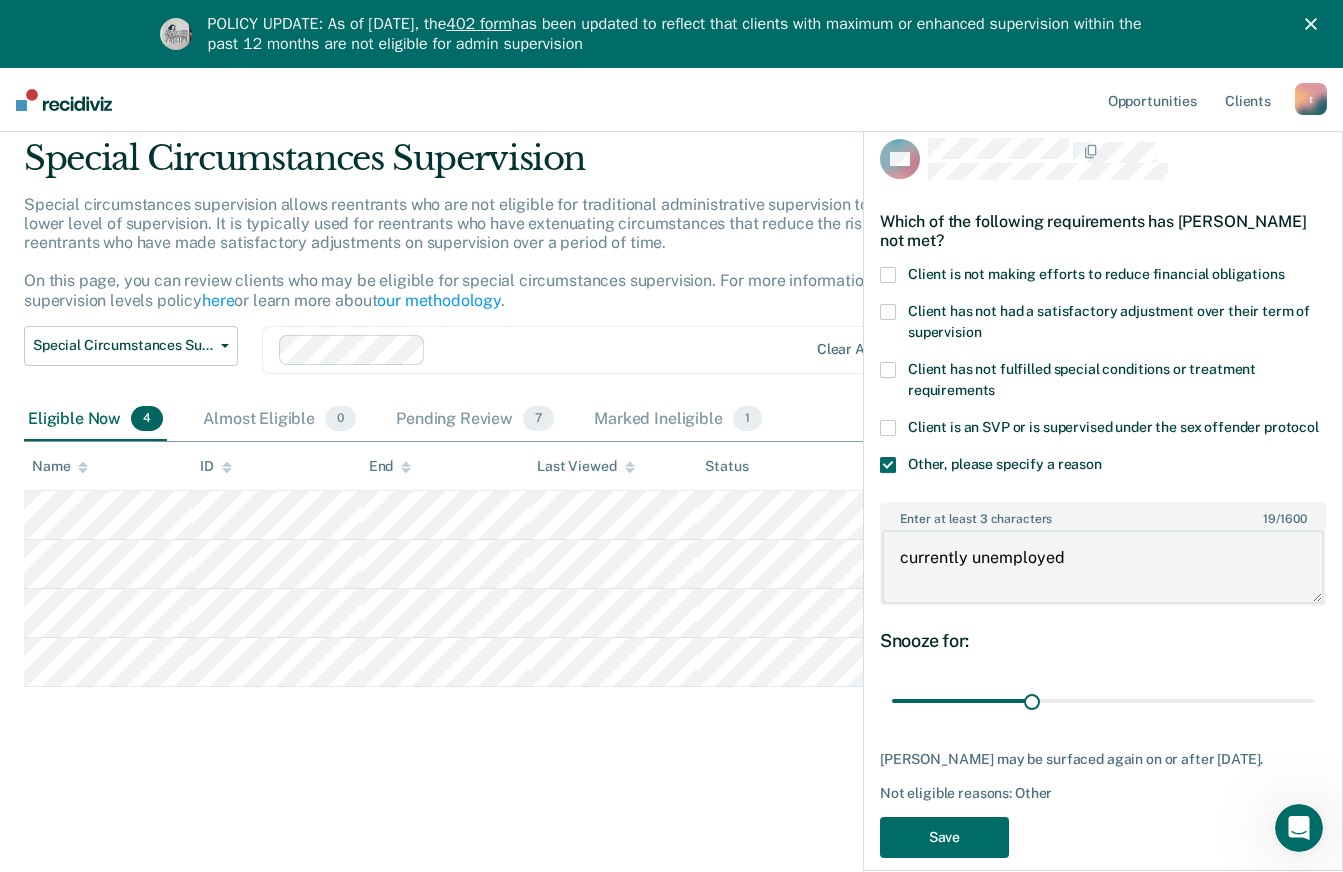 type on "currently unemployed" 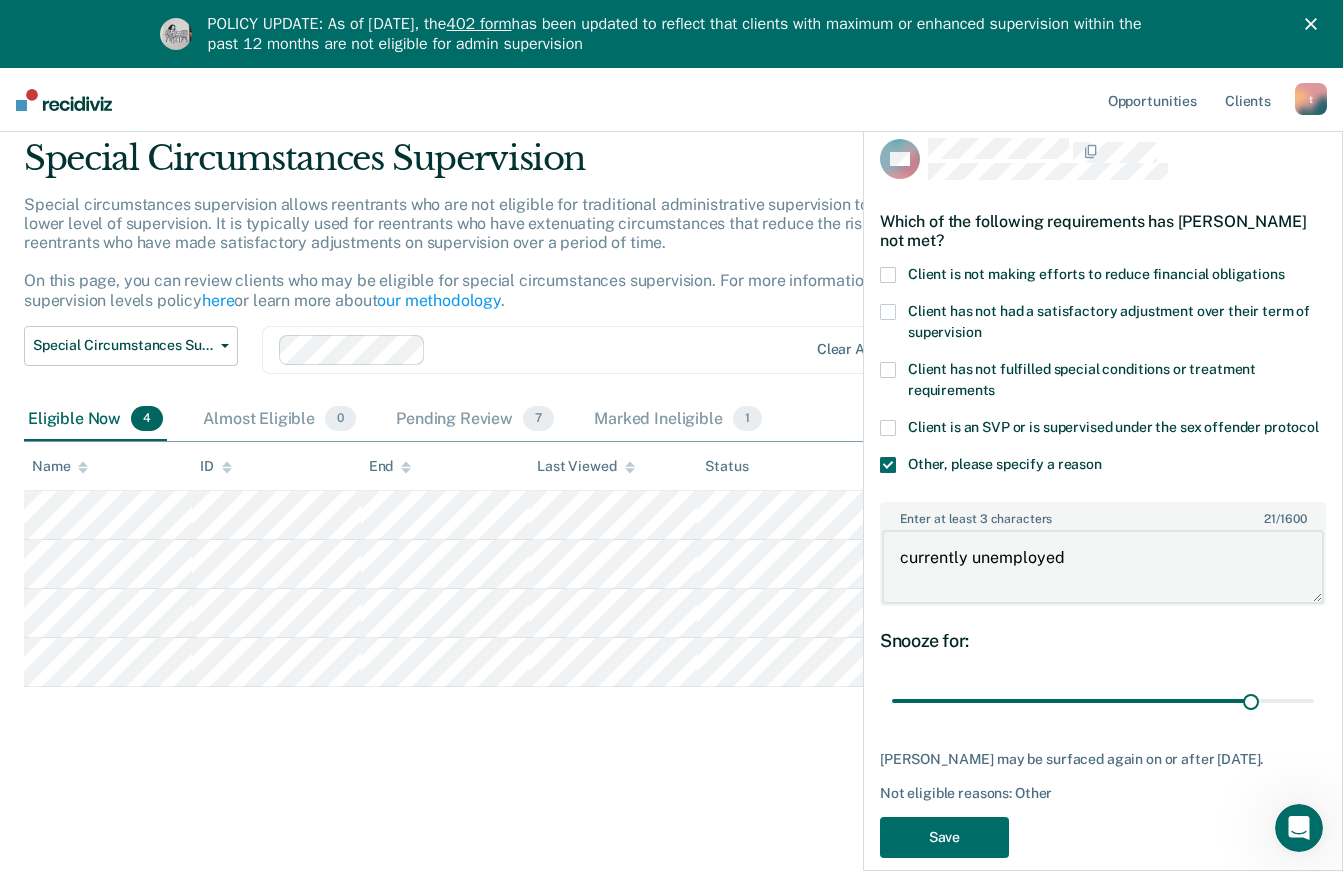 type on "78" 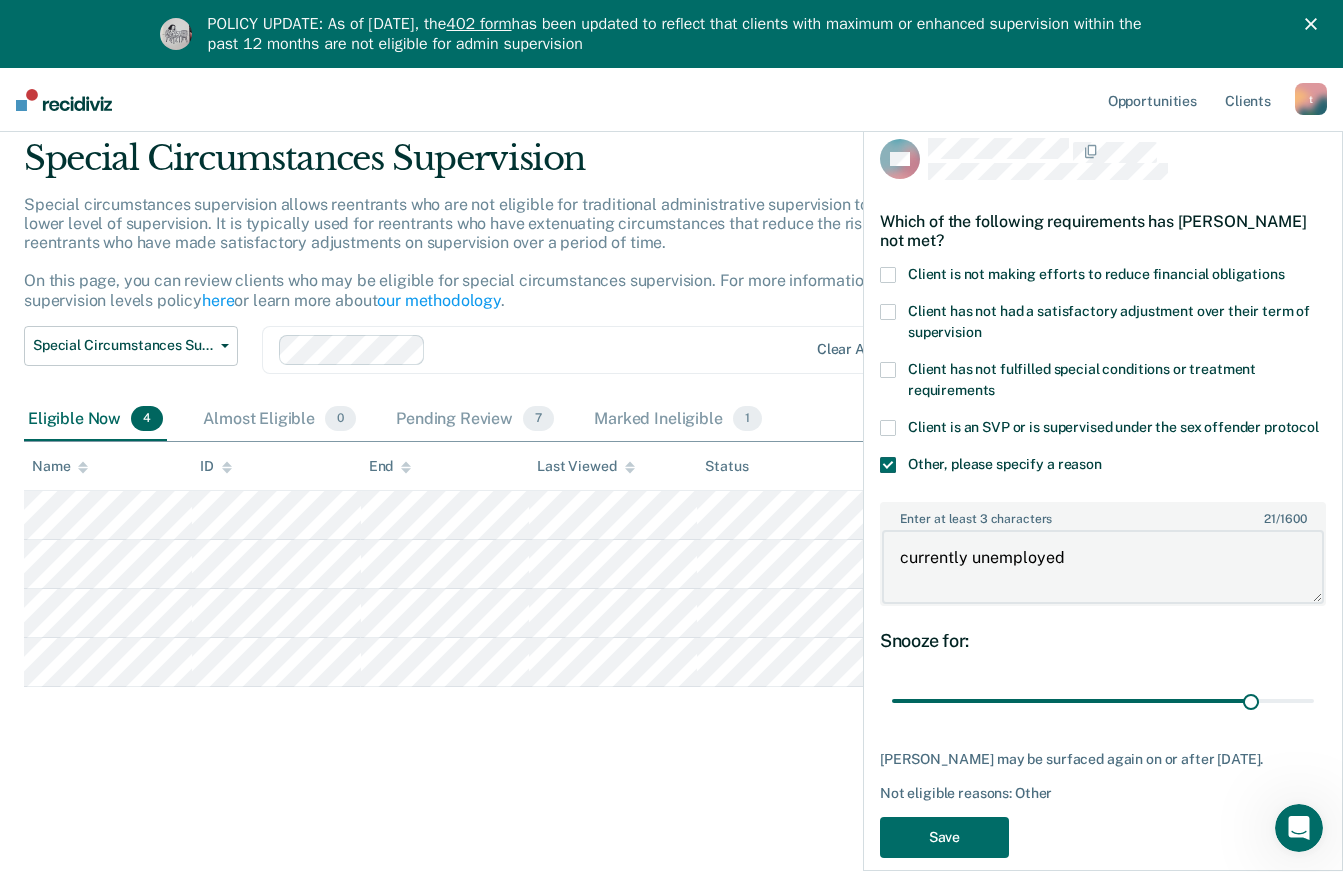 scroll, scrollTop: 63, scrollLeft: 0, axis: vertical 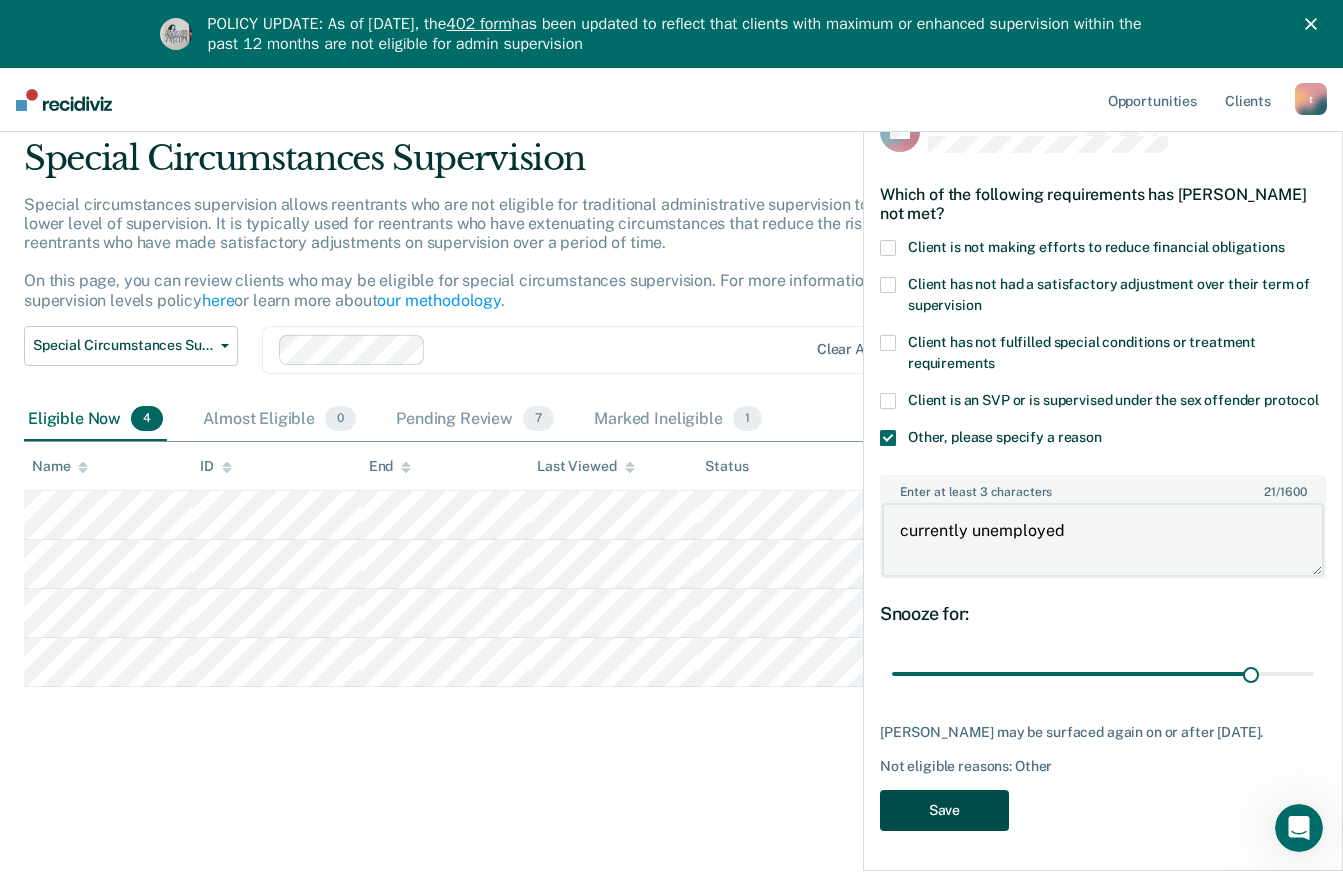 type on "currently unemployed" 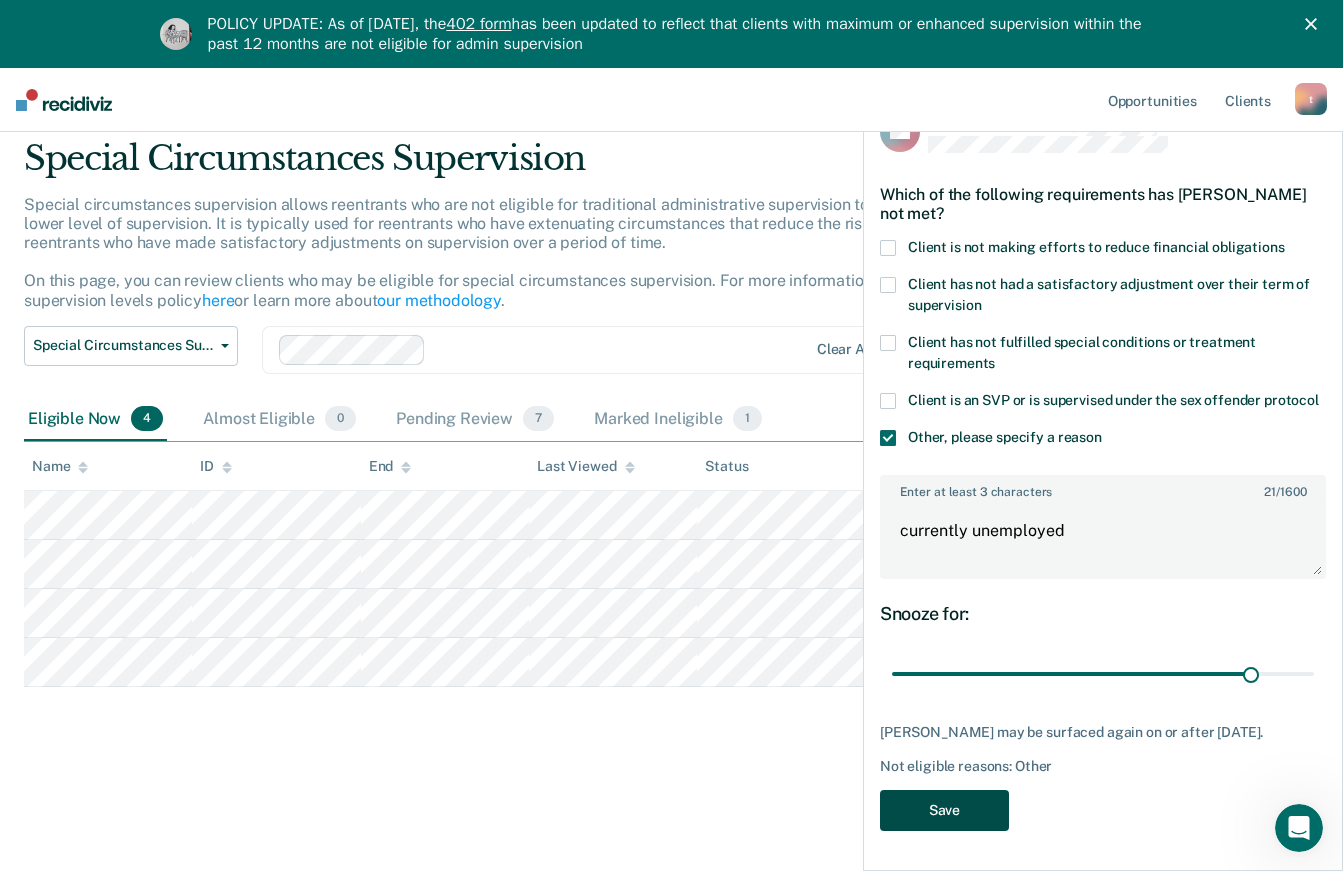 click on "Save" at bounding box center [944, 810] 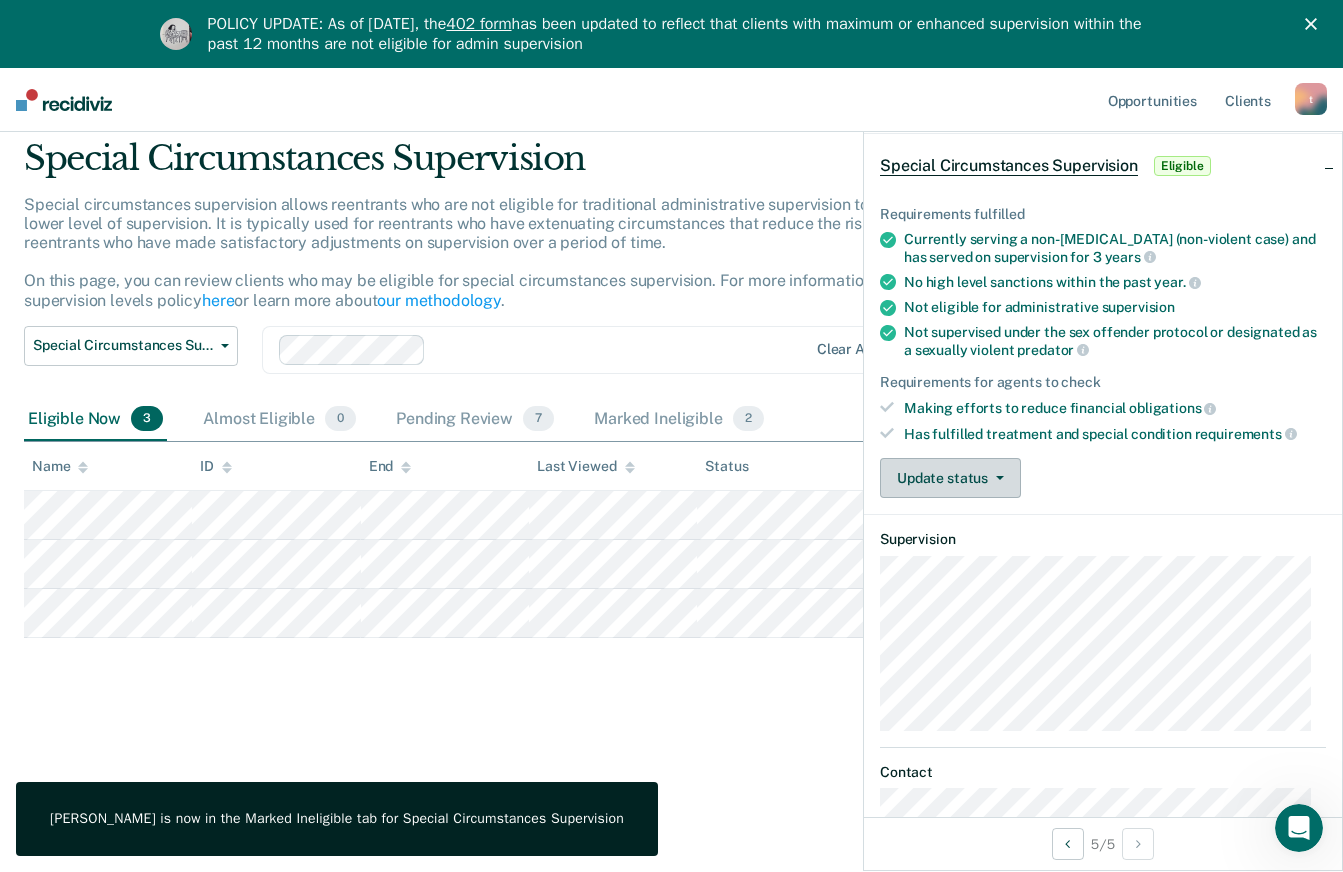 click 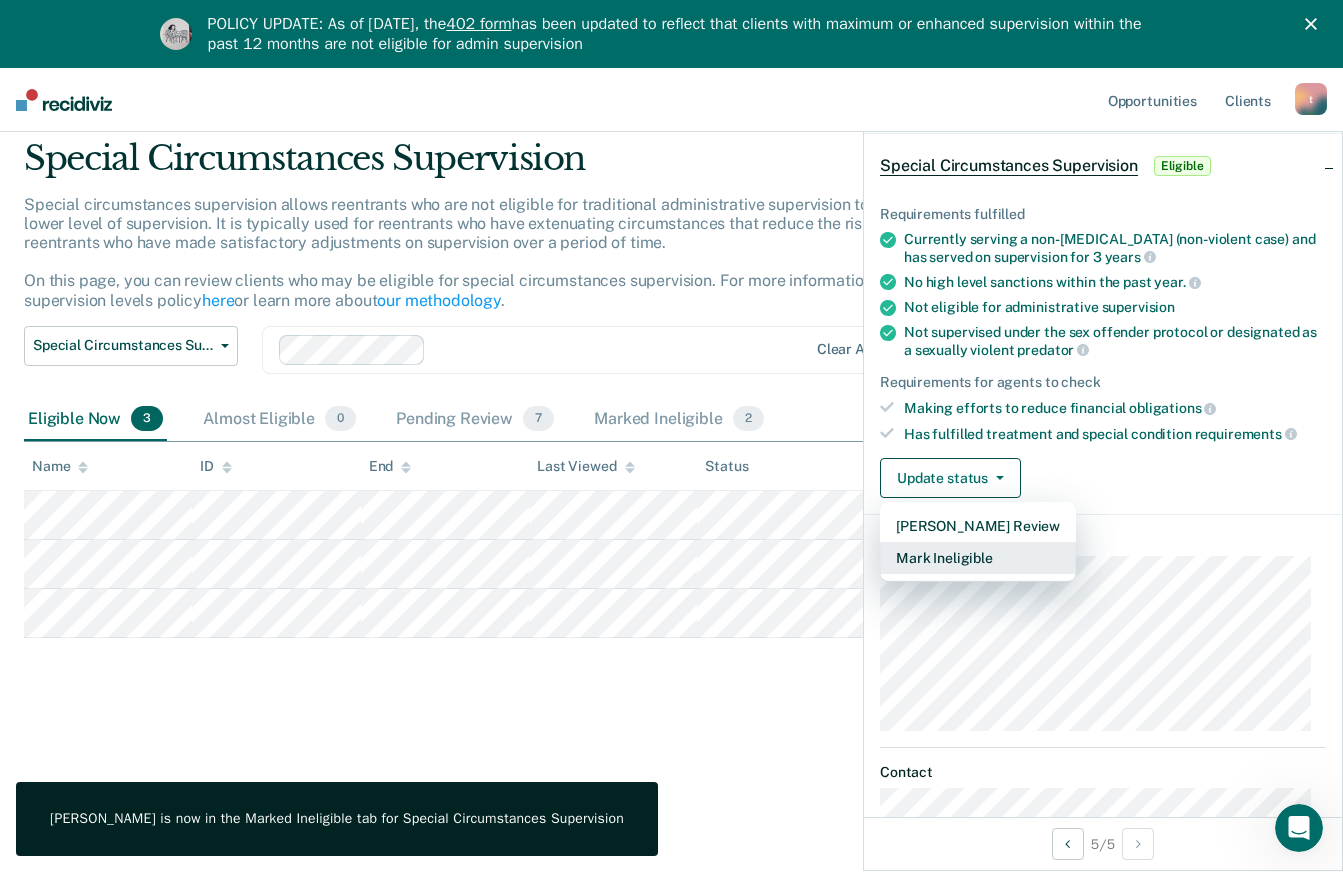 click on "Mark Ineligible" at bounding box center [978, 558] 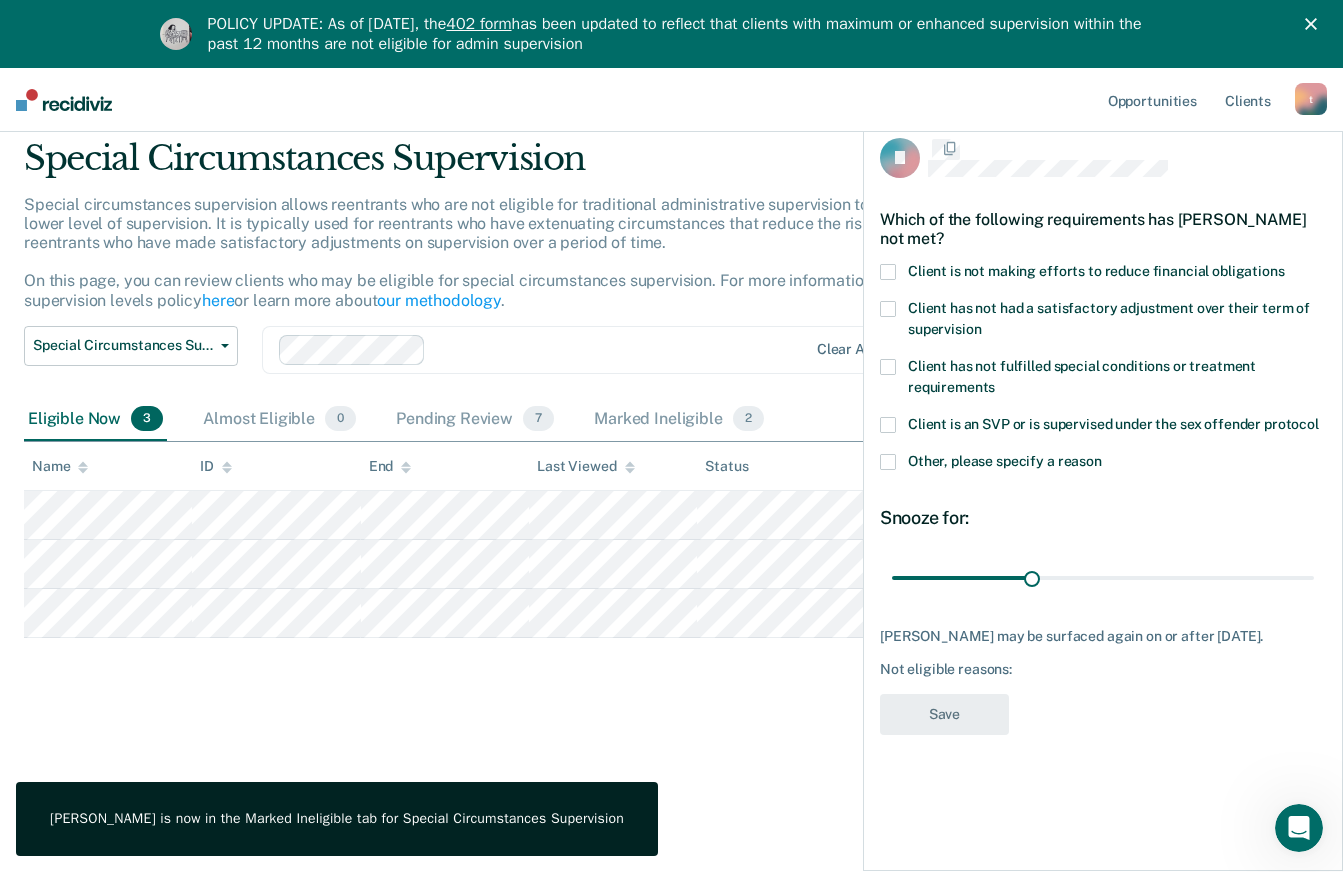 scroll, scrollTop: 0, scrollLeft: 0, axis: both 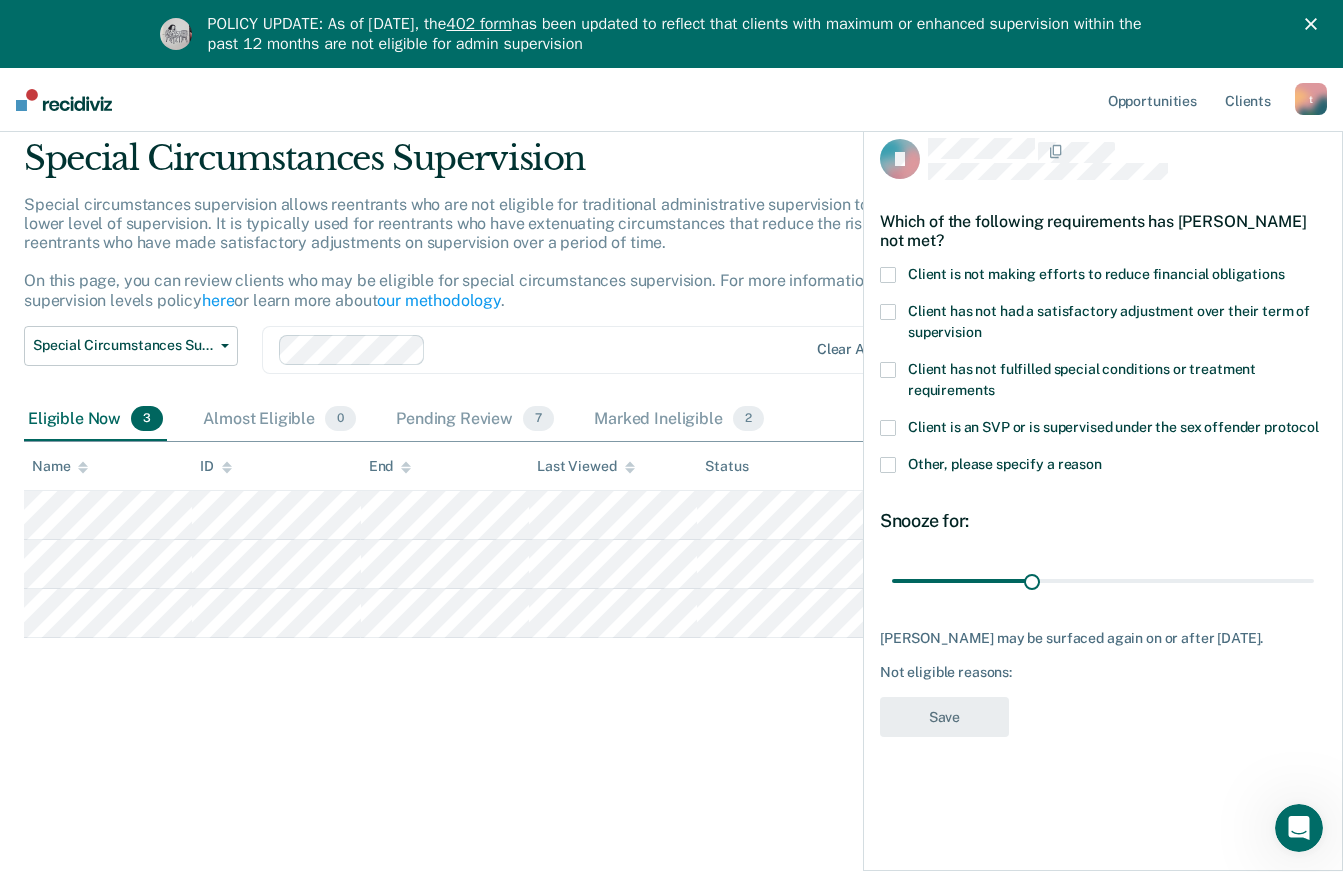 click on "Other, please specify a reason" at bounding box center [1005, 464] 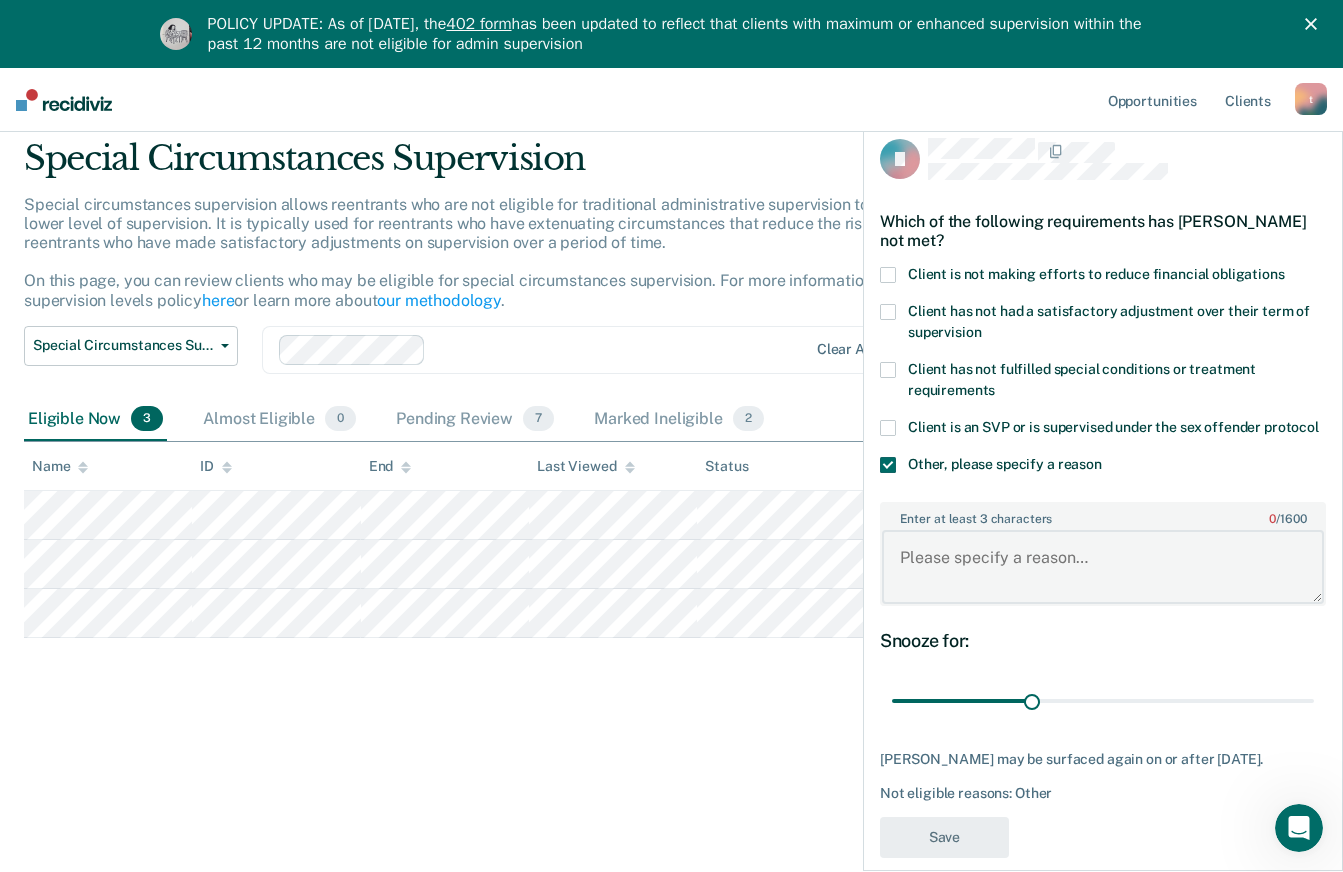 click on "Enter at least 3 characters 0  /  1600" at bounding box center (1103, 567) 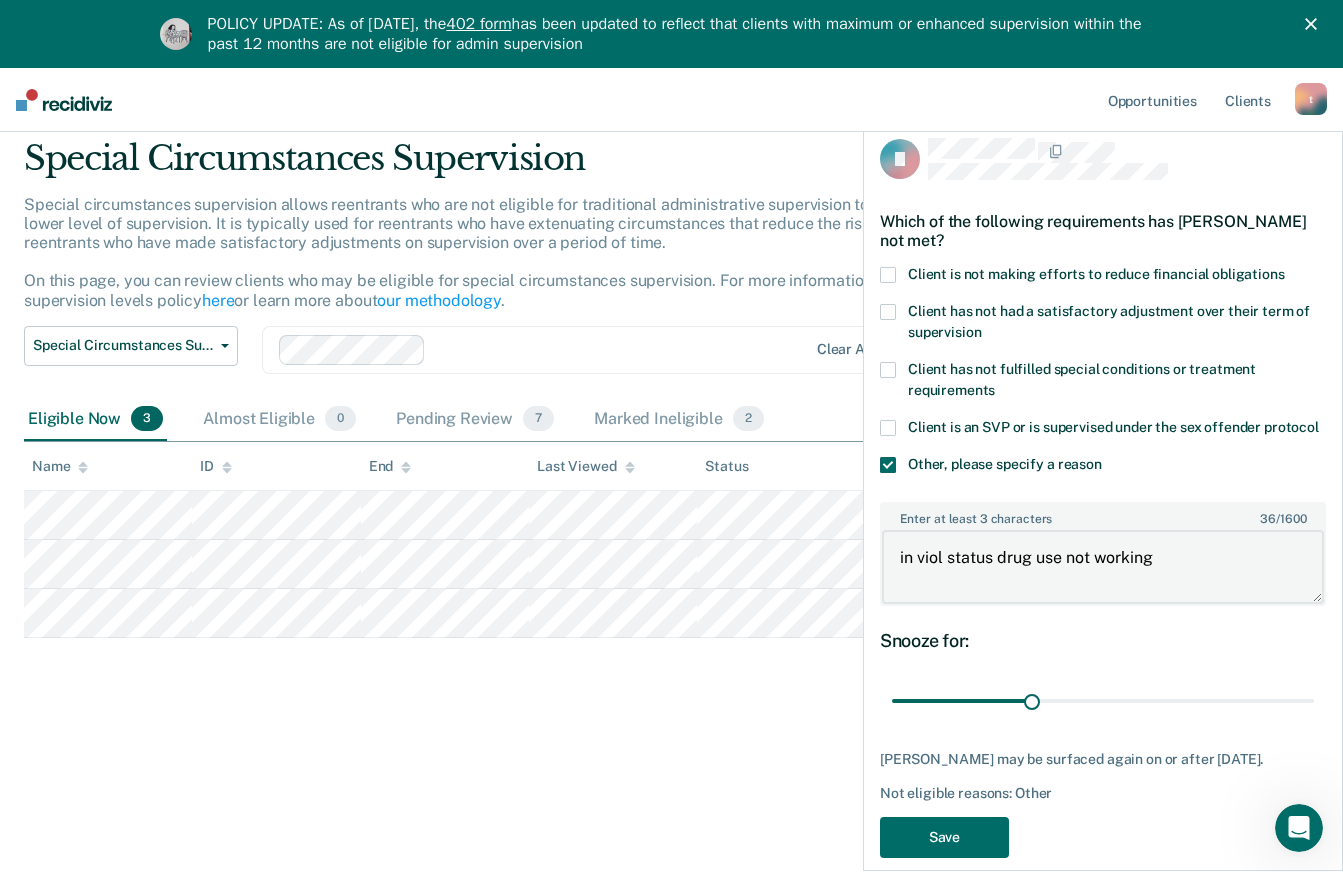 scroll, scrollTop: 46, scrollLeft: 0, axis: vertical 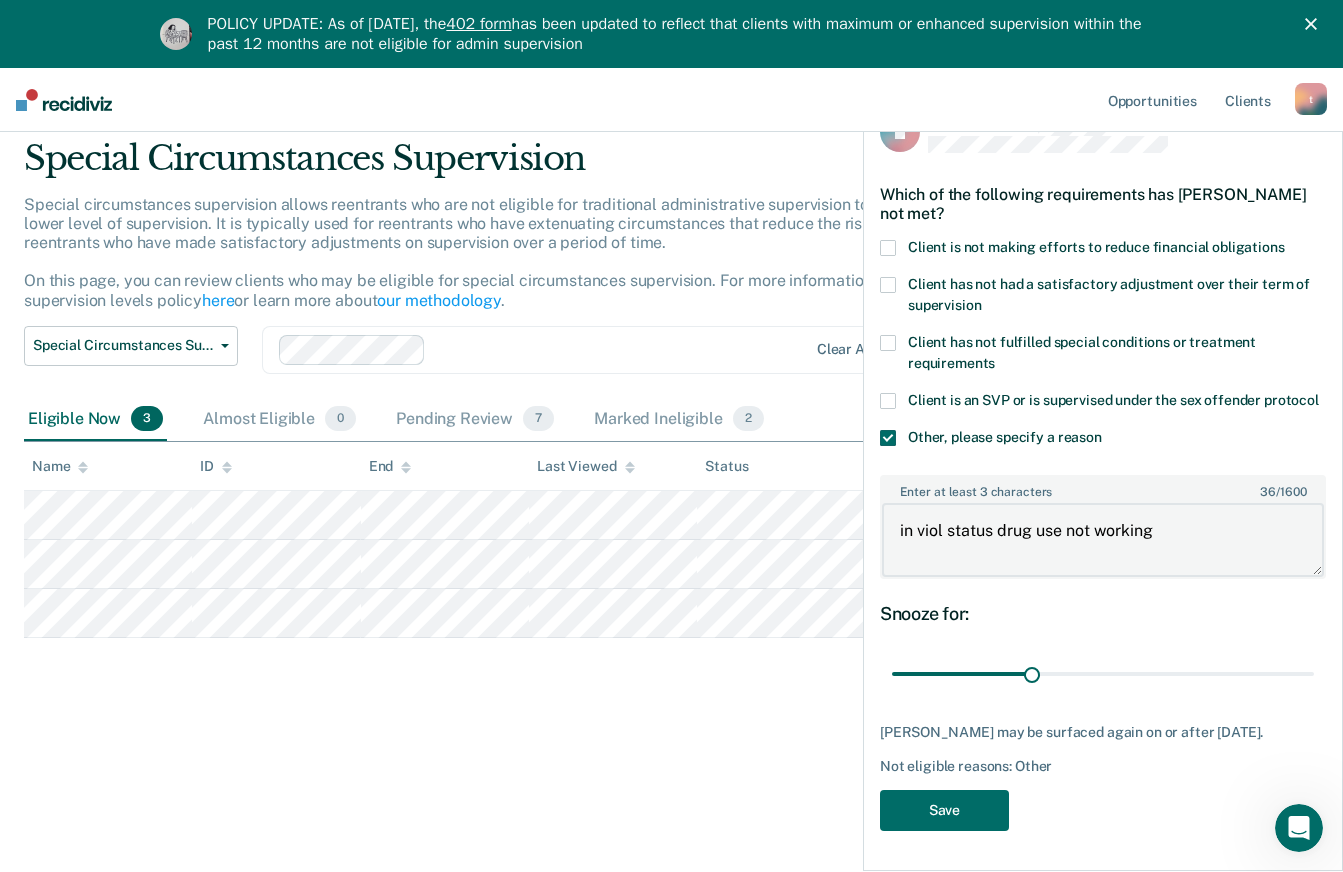 click on "in viol status drug use not working" at bounding box center [1103, 540] 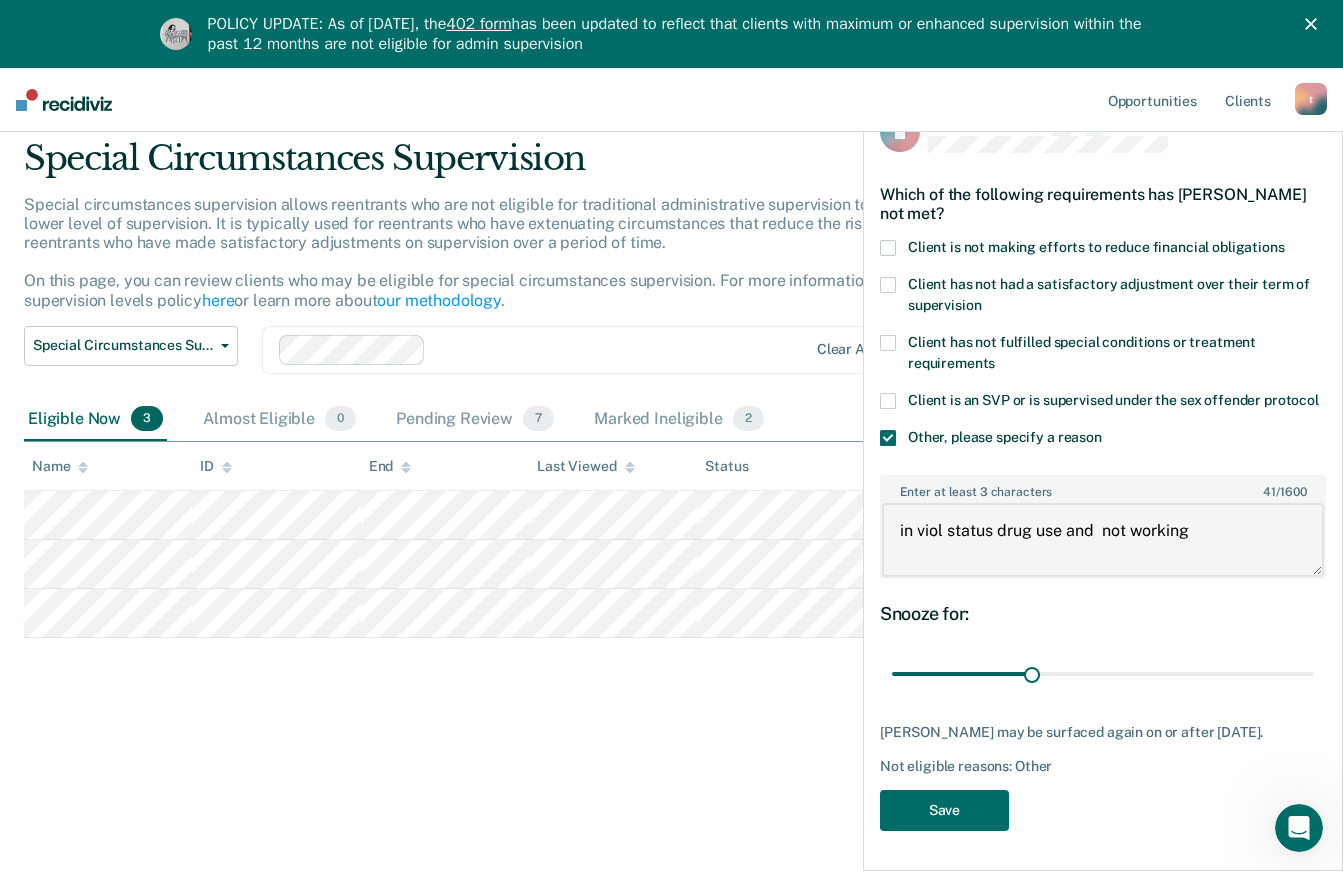 type on "in viol status drug use and  not working" 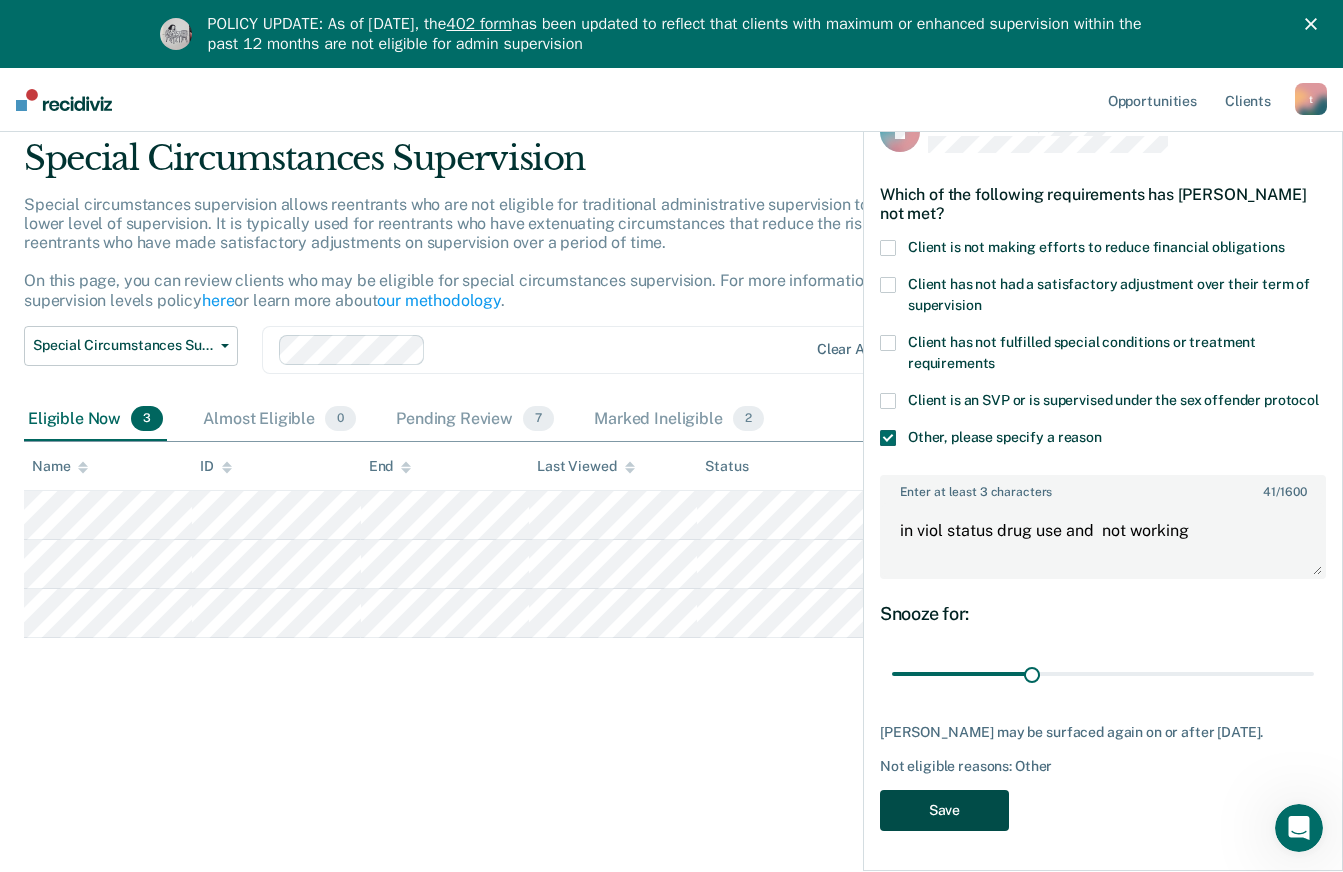 click on "Save" at bounding box center (944, 810) 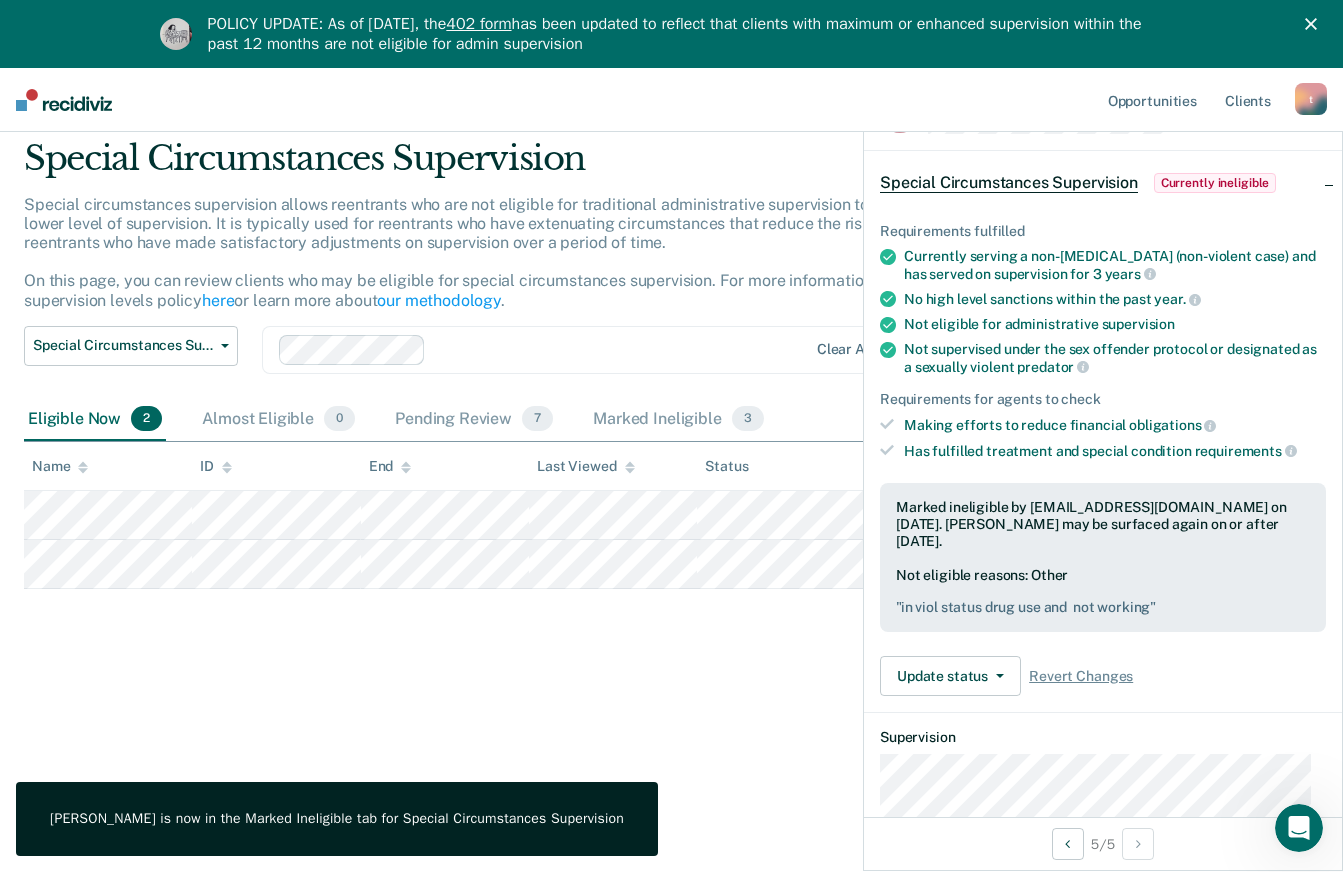 click on "Special Circumstances Supervision   Special circumstances supervision allows reentrants who are not eligible for traditional administrative supervision to be supervised at a lower level of supervision. It is typically used for reentrants who have extenuating circumstances that reduce the risk of re-offending or reentrants who have made satisfactory adjustments on supervision over a period of time. On this page, you can review clients who may be eligible for special circumstances supervision. For more information, please refer to the supervision levels policy  here  or learn more about  our methodology .  Special Circumstances Supervision Administrative Supervision Special Circumstances Supervision Clear   agents Eligible Now 2 Almost Eligible 0 Pending Review 7 Marked Ineligible 3
To pick up a draggable item, press the space bar.
While dragging, use the arrow keys to move the item.
Press space again to drop the item in its new position, or press escape to cancel.
Name ID End Last Viewed Status" at bounding box center (671, 430) 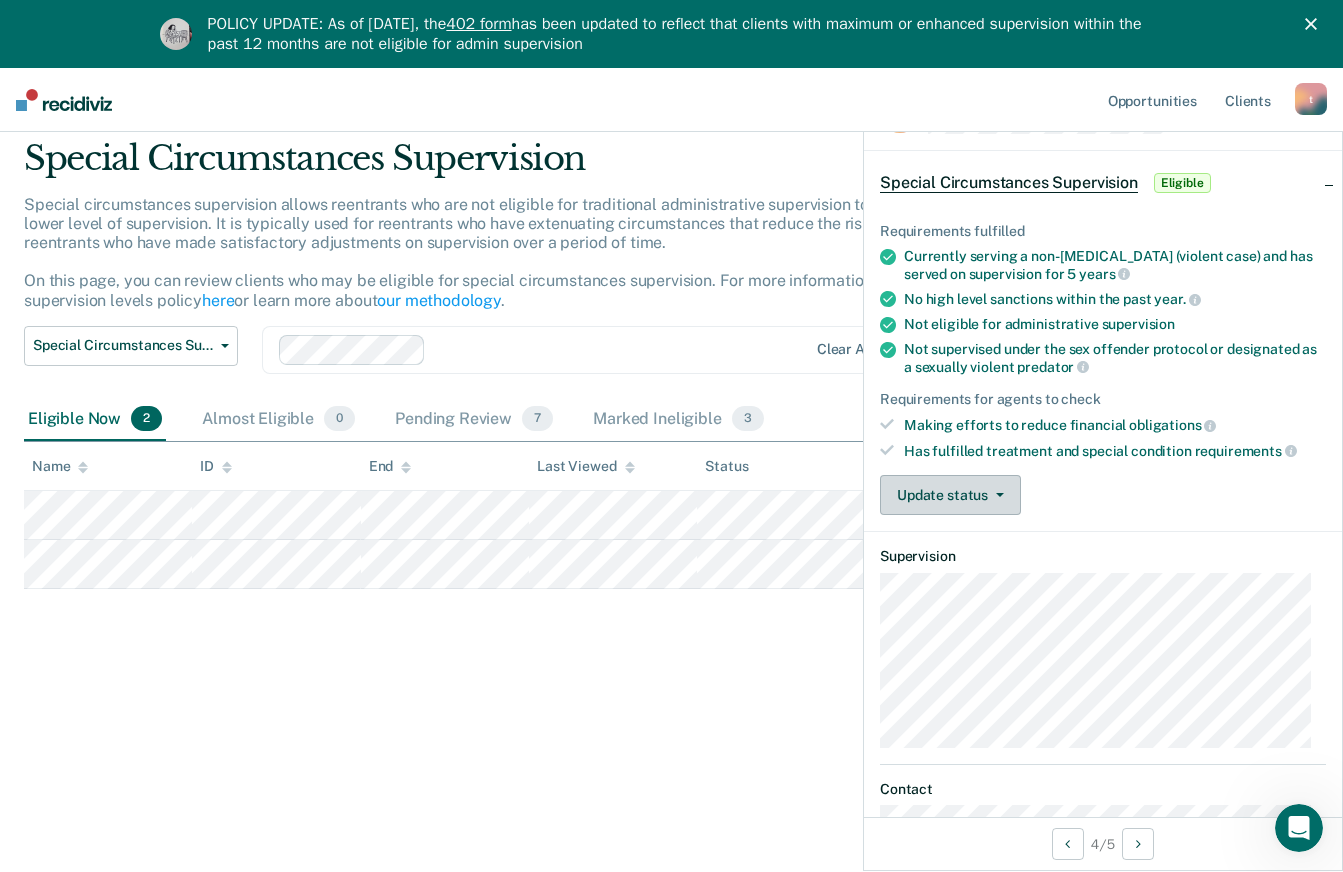 click 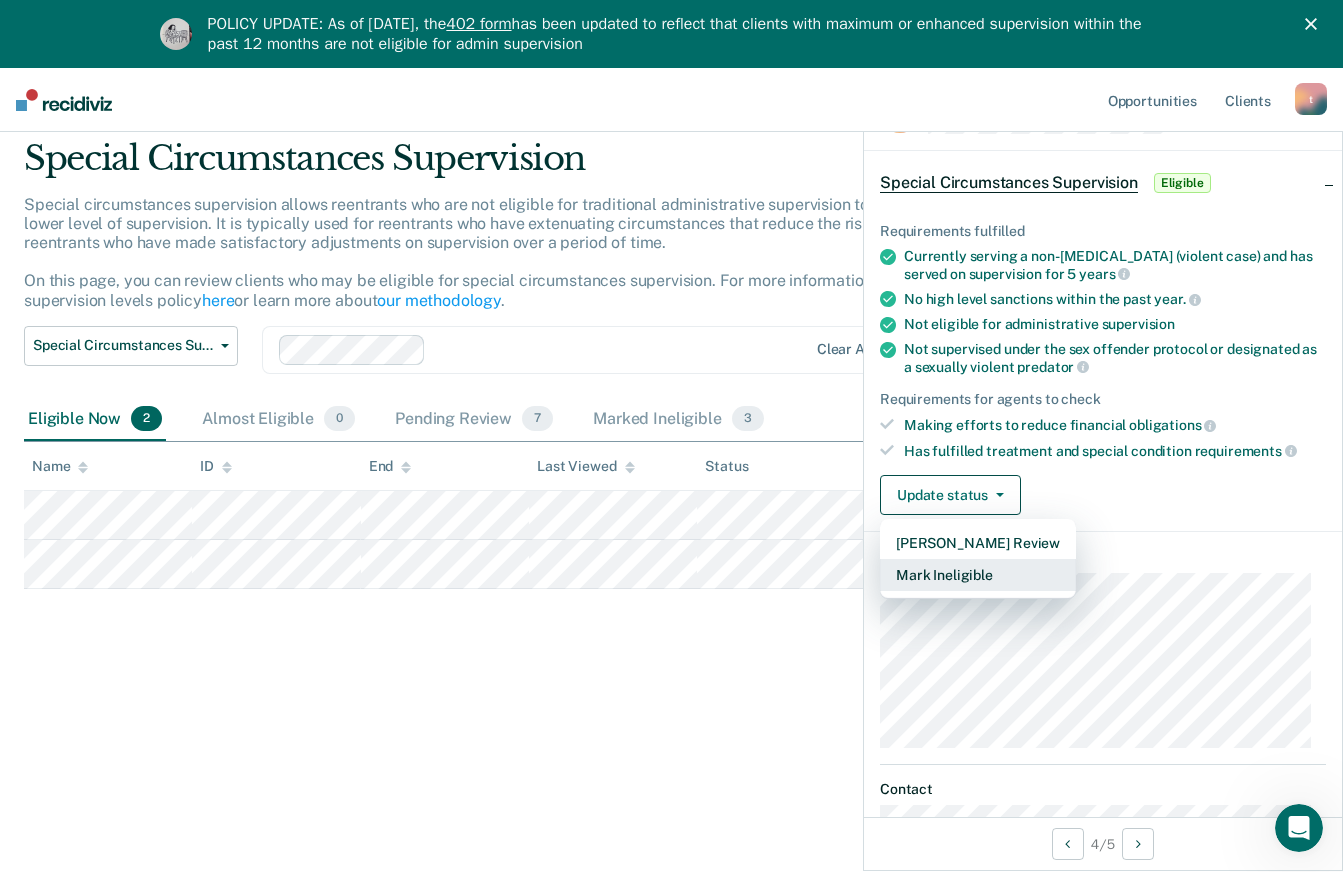 click on "Mark Ineligible" at bounding box center [978, 575] 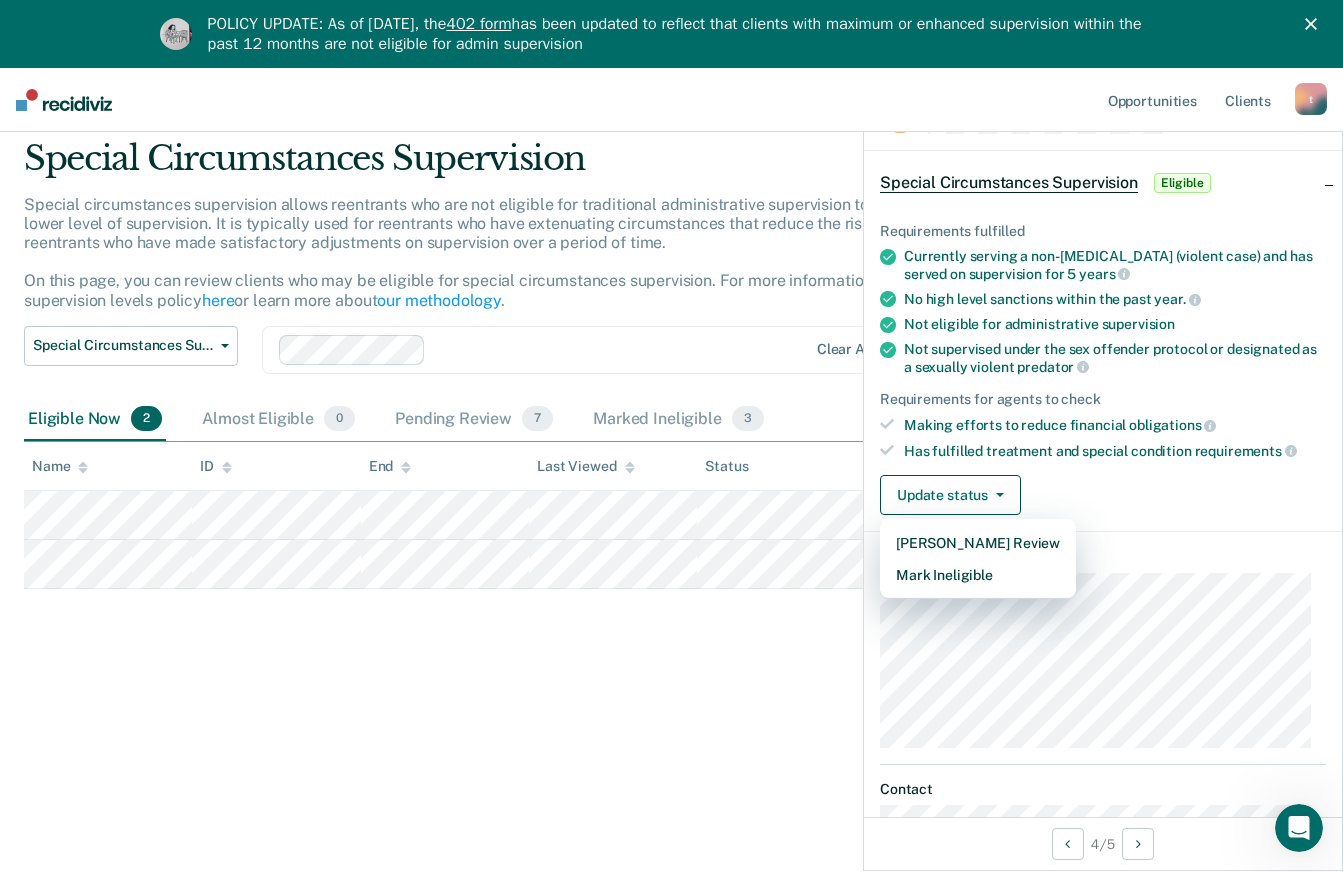 scroll, scrollTop: 0, scrollLeft: 0, axis: both 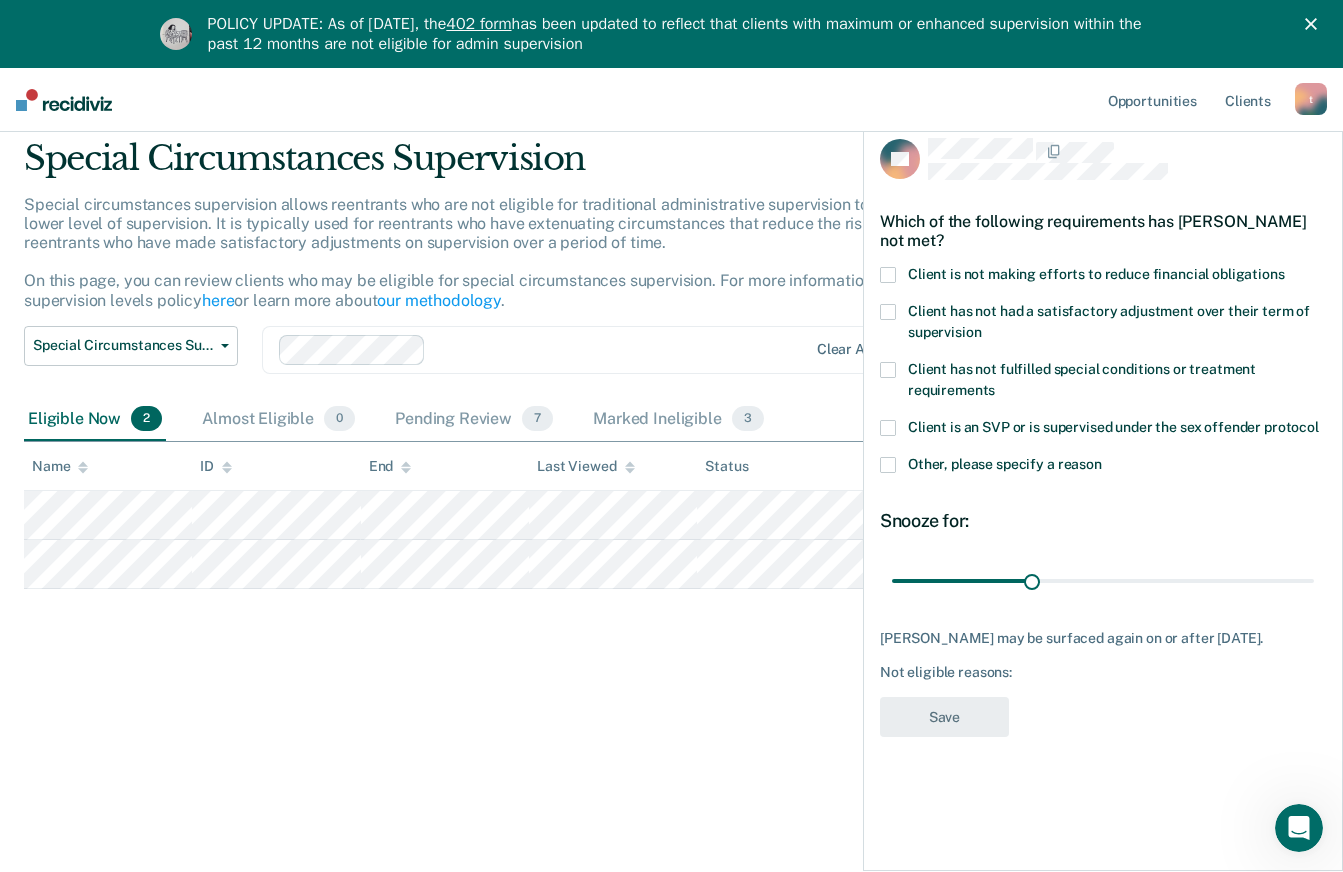 click at bounding box center [888, 465] 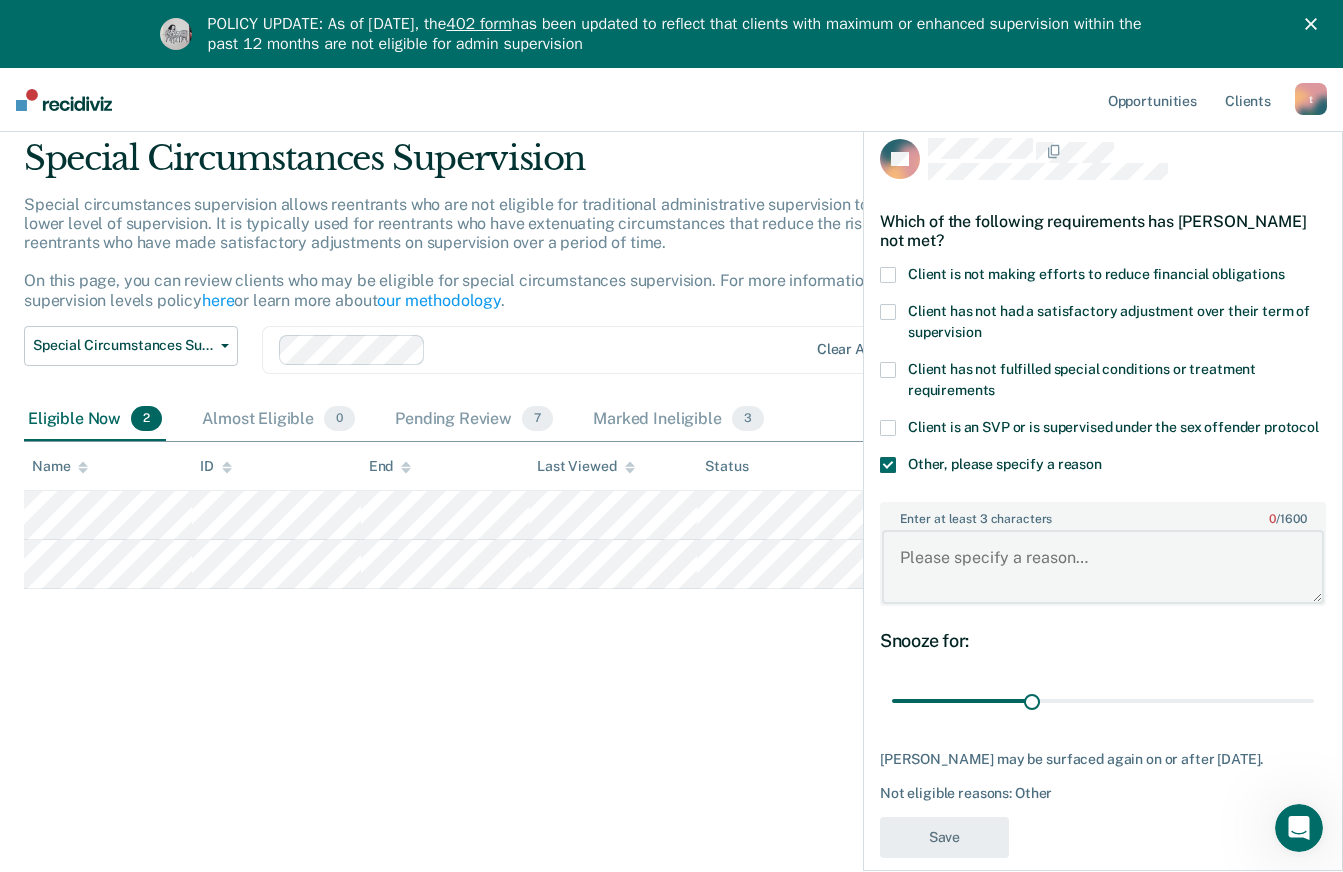 click on "Enter at least 3 characters 0  /  1600" at bounding box center (1103, 567) 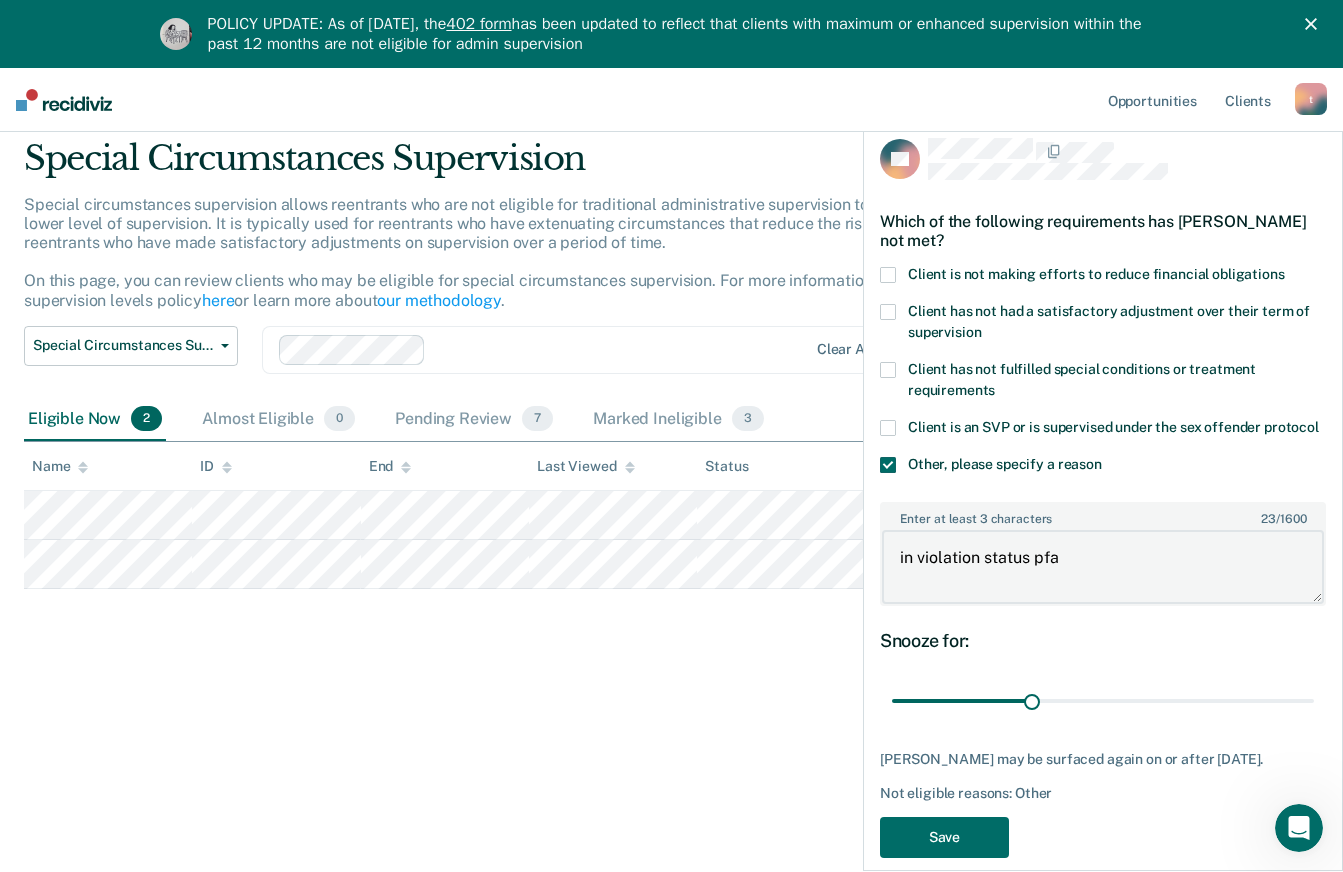 type on "in violation status pfa" 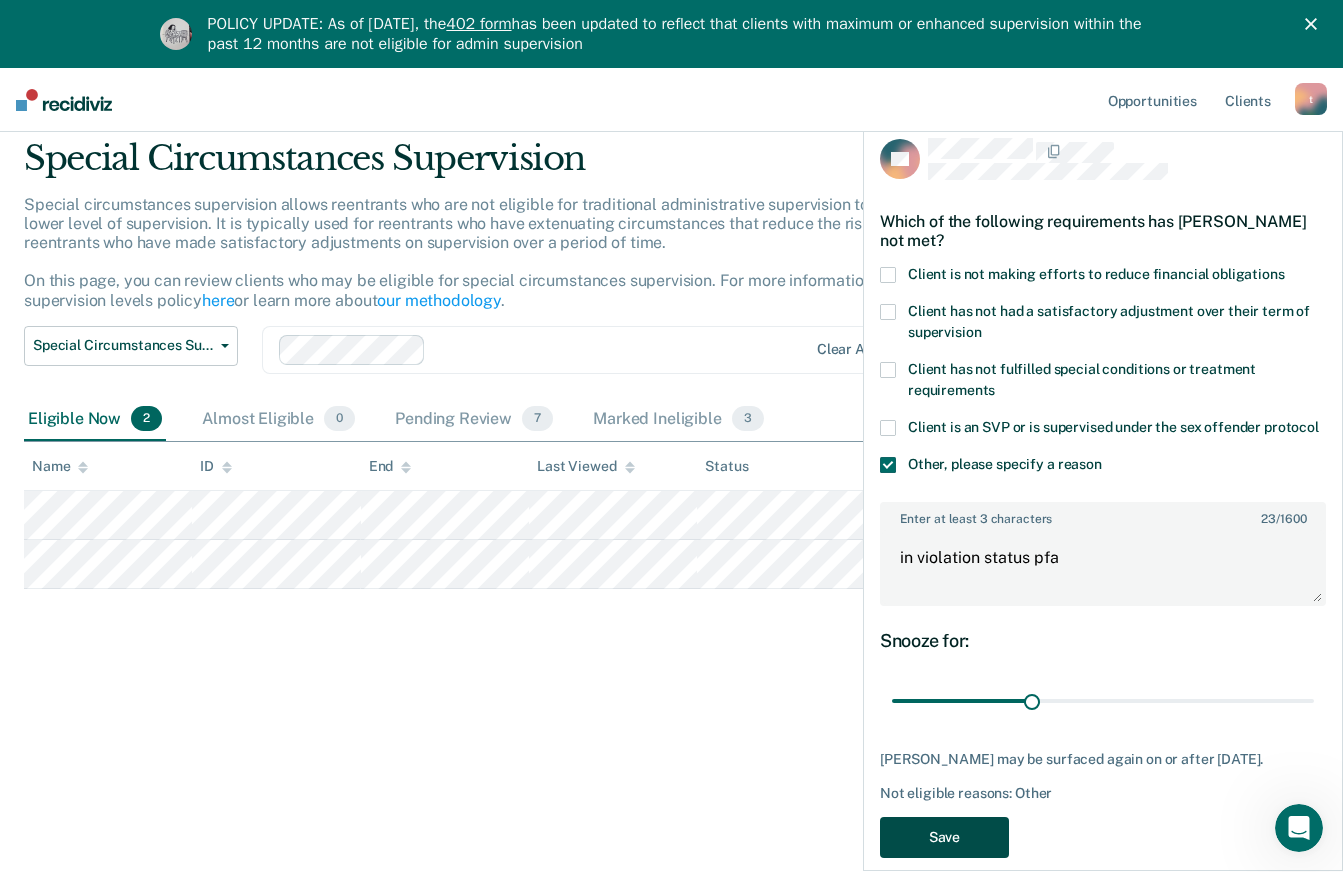 click on "Save" at bounding box center [944, 837] 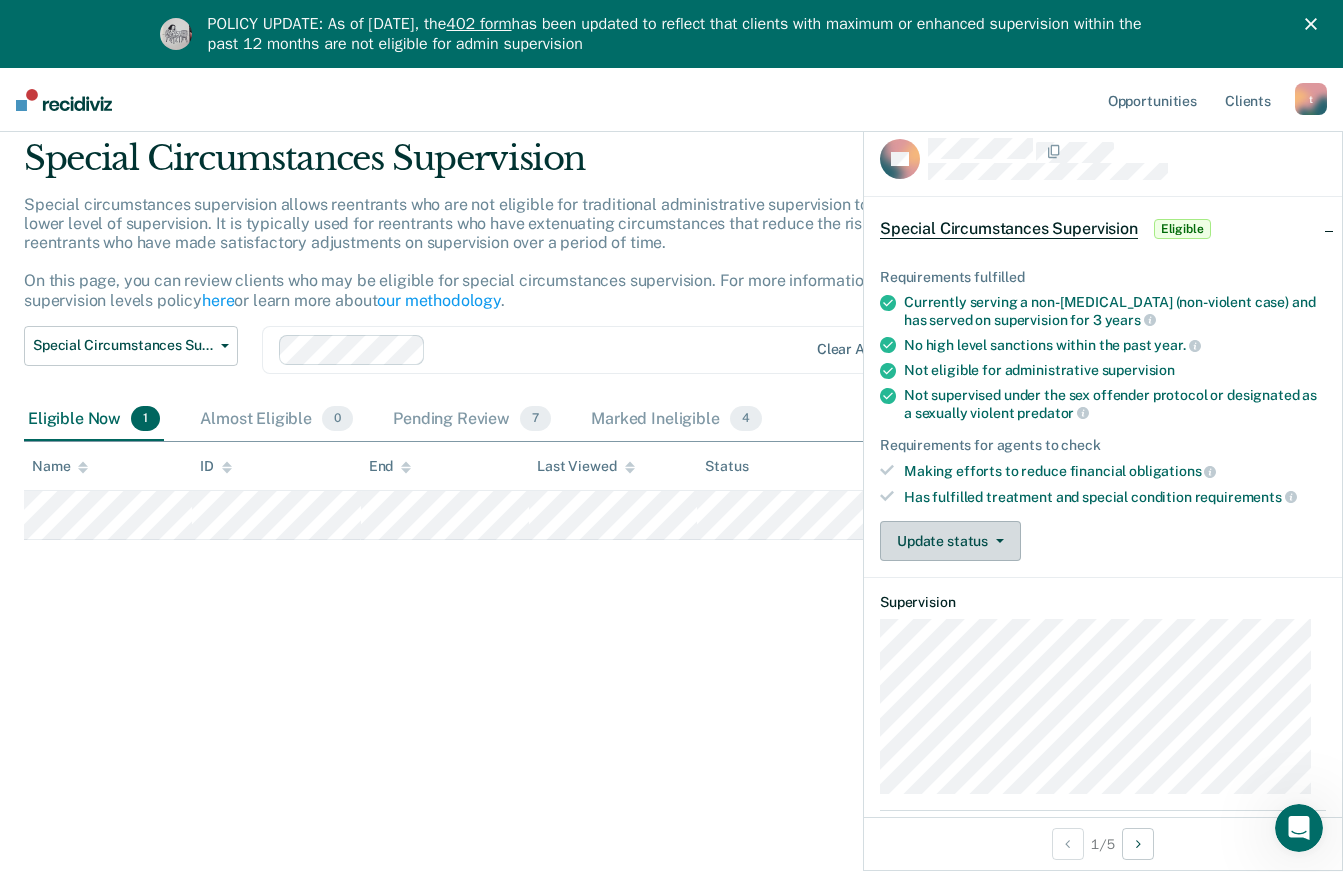 click on "Update status" at bounding box center (950, 541) 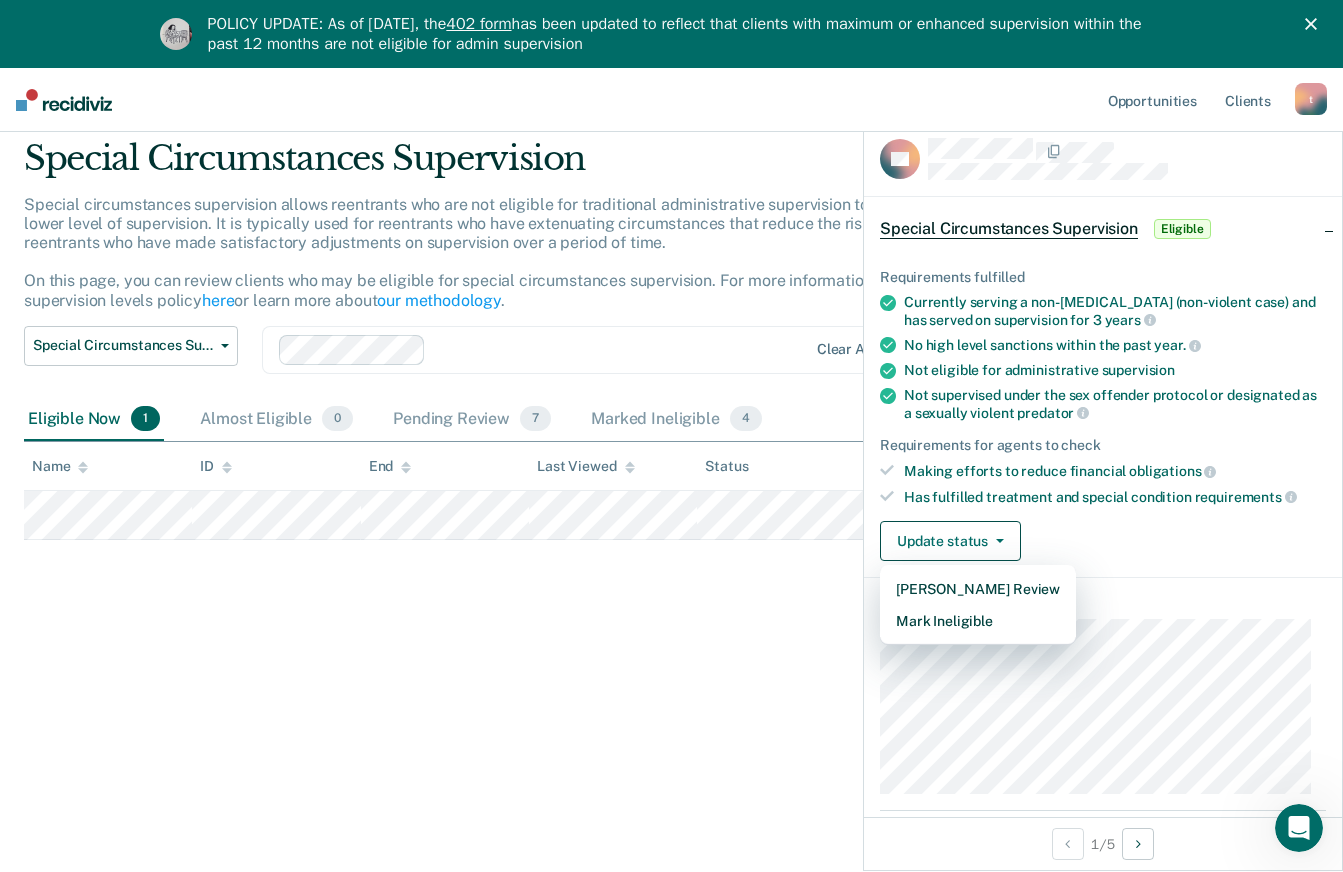 click on "Special Circumstances Supervision   Special circumstances supervision allows reentrants who are not eligible for traditional administrative supervision to be supervised at a lower level of supervision. It is typically used for reentrants who have extenuating circumstances that reduce the risk of re-offending or reentrants who have made satisfactory adjustments on supervision over a period of time. On this page, you can review clients who may be eligible for special circumstances supervision. For more information, please refer to the supervision levels policy  here  or learn more about  our methodology .  Special Circumstances Supervision Administrative Supervision Special Circumstances Supervision Clear   agents Eligible Now 1 Almost Eligible 0 Pending Review 7 Marked Ineligible 4
To pick up a draggable item, press the space bar.
While dragging, use the arrow keys to move the item.
Press space again to drop the item in its new position, or press escape to cancel.
Name ID End Last Viewed Status" at bounding box center (671, 430) 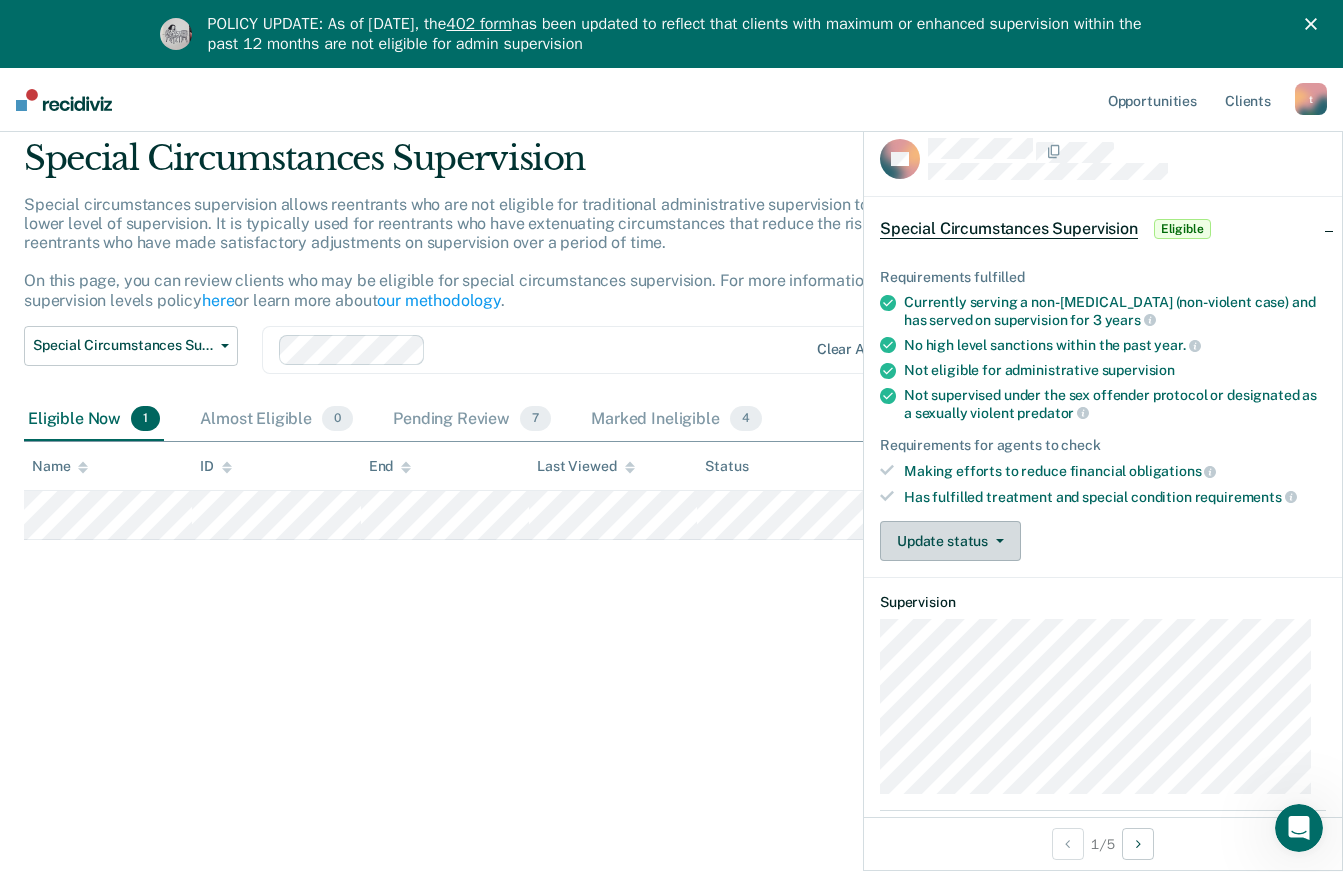 click 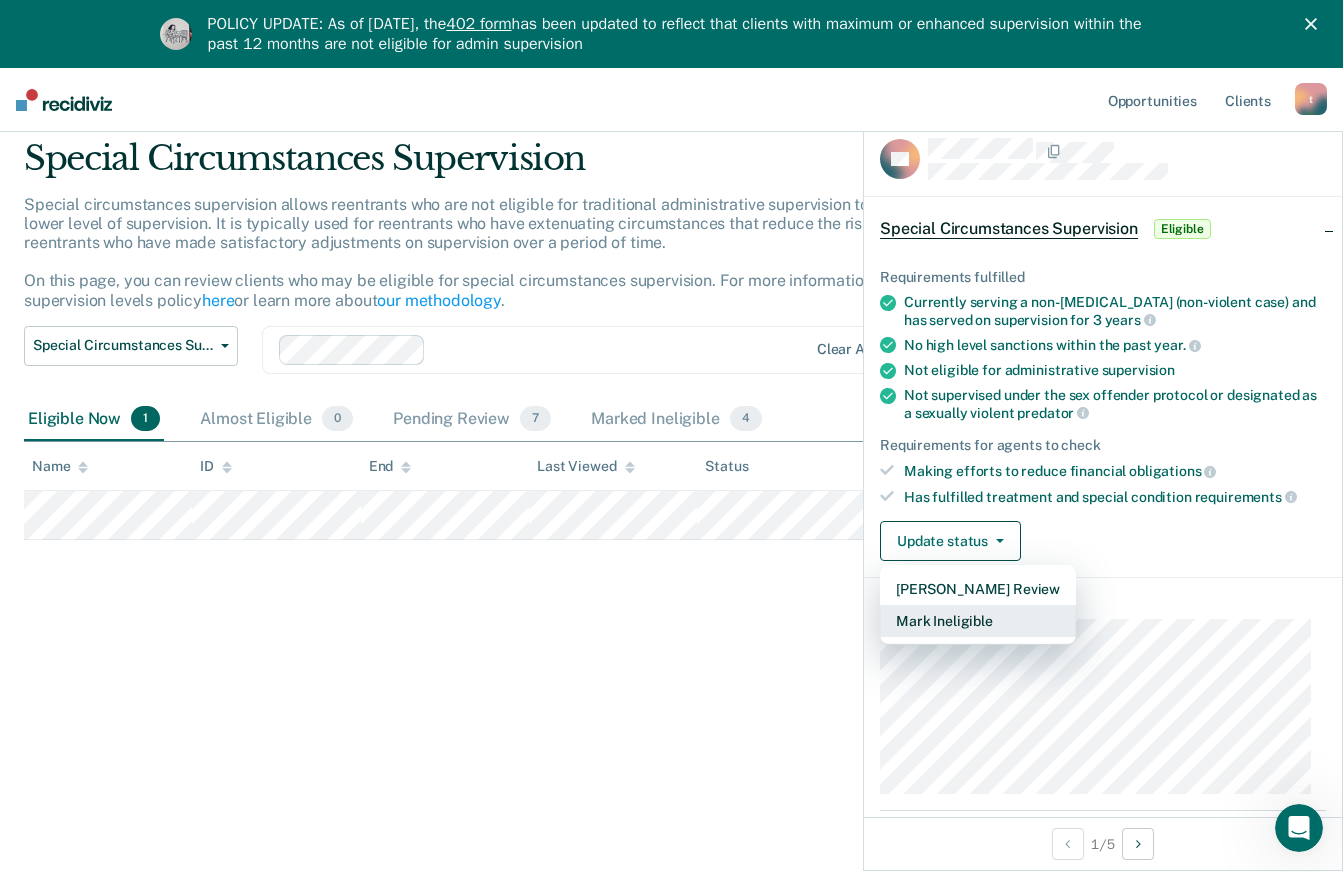 click on "Mark Ineligible" at bounding box center (978, 621) 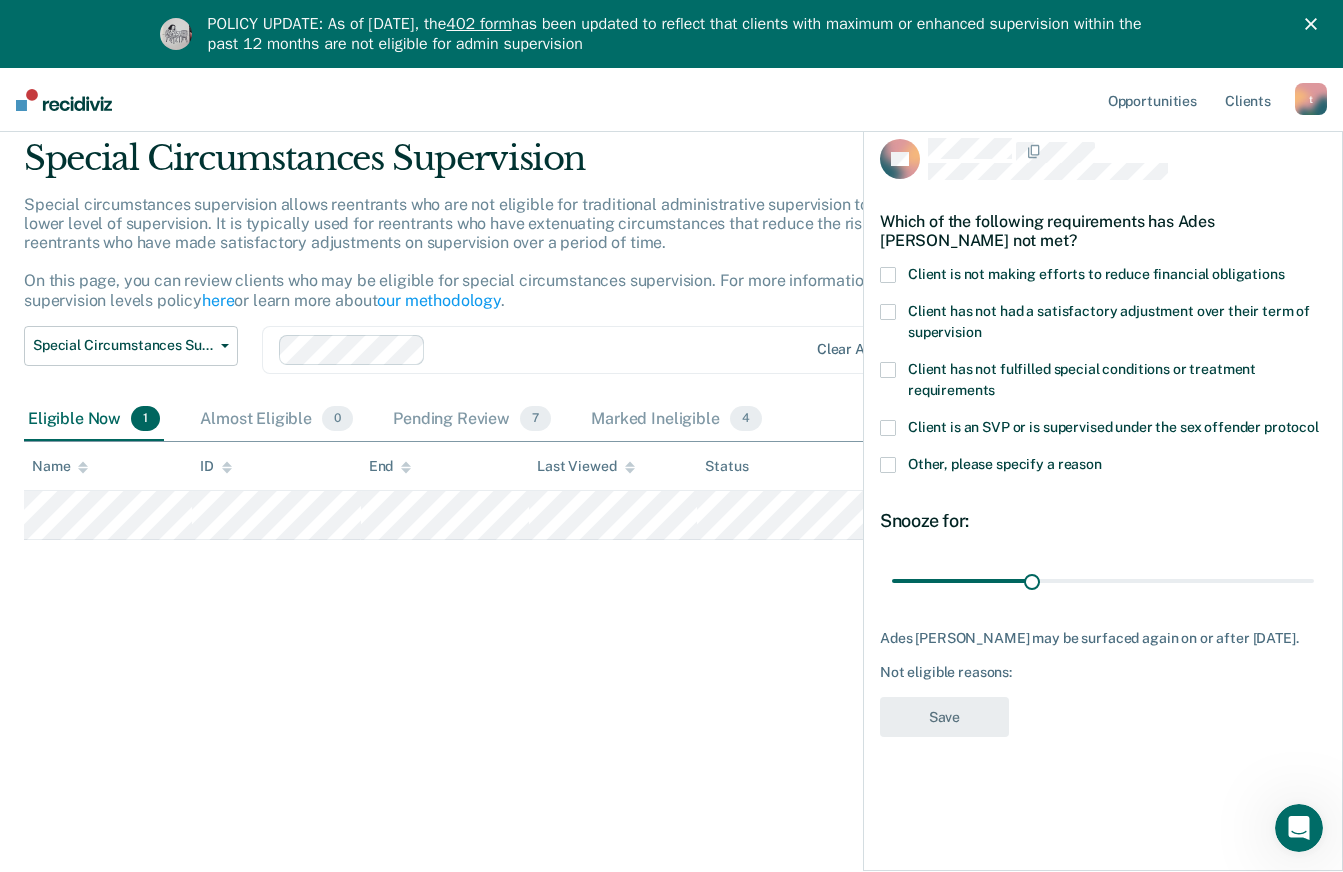 click on "Other, please specify a reason" at bounding box center (1103, 467) 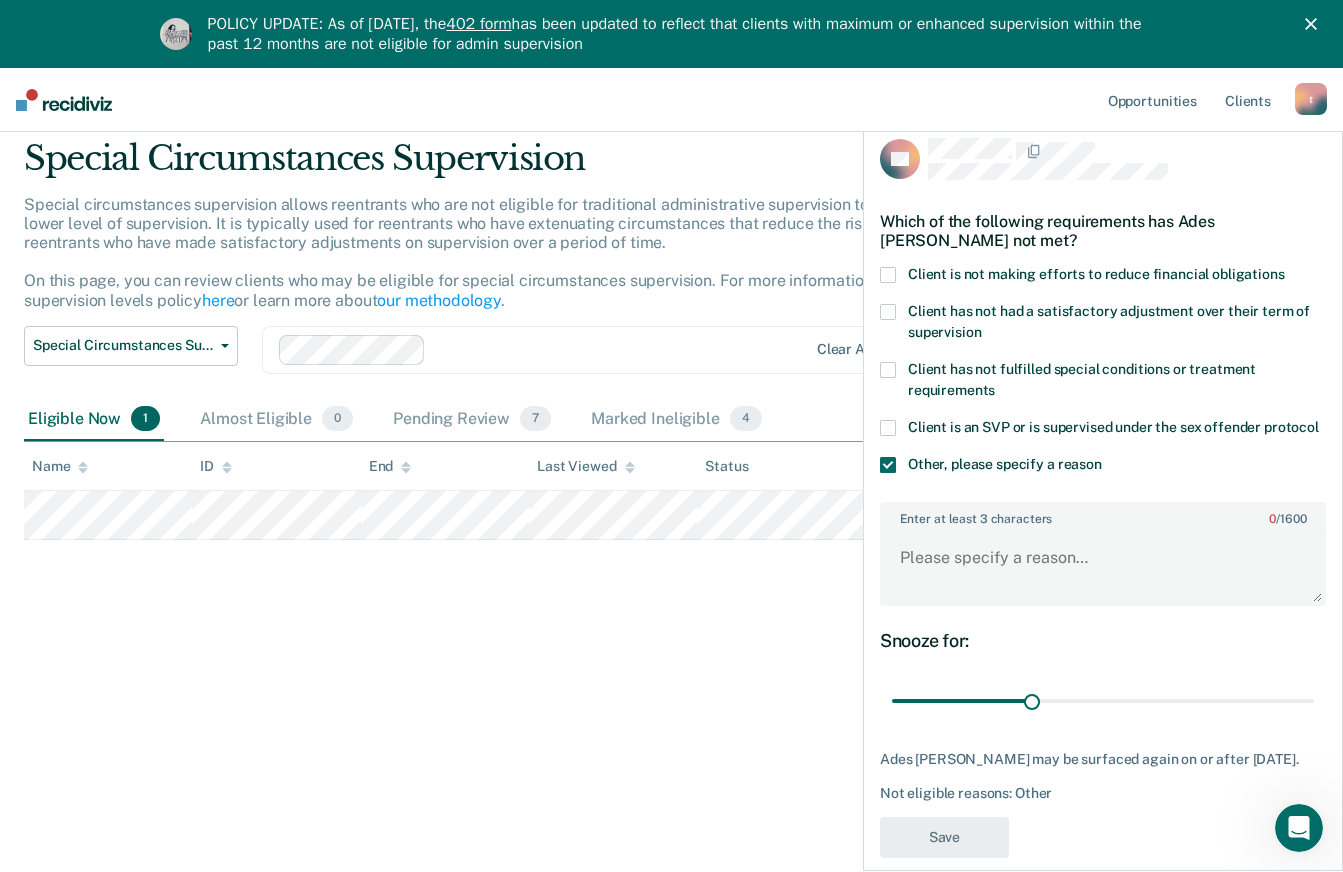 click on "Client is not making efforts to reduce financial obligations" at bounding box center (1103, 277) 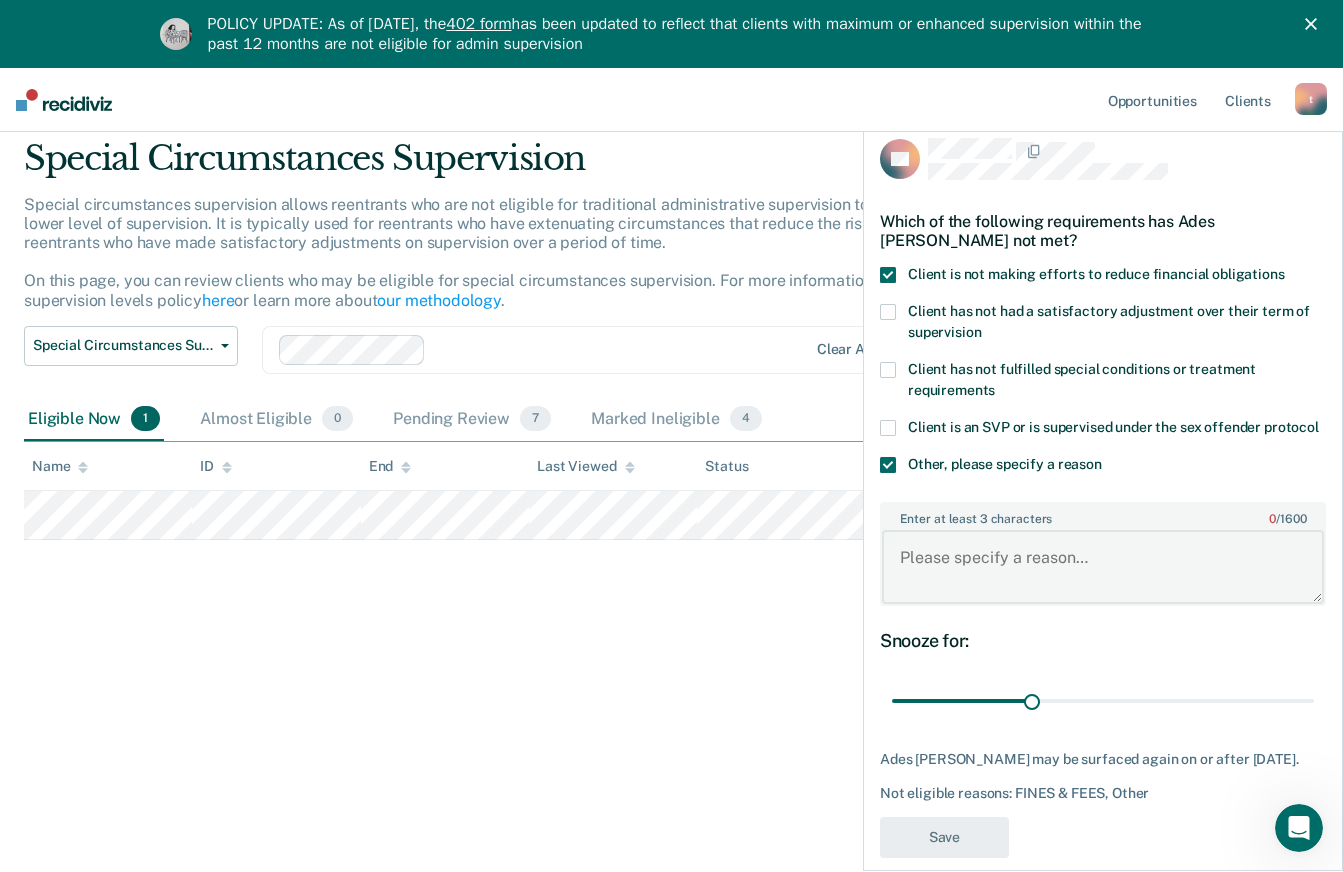 click on "Enter at least 3 characters 0  /  1600" at bounding box center [1103, 567] 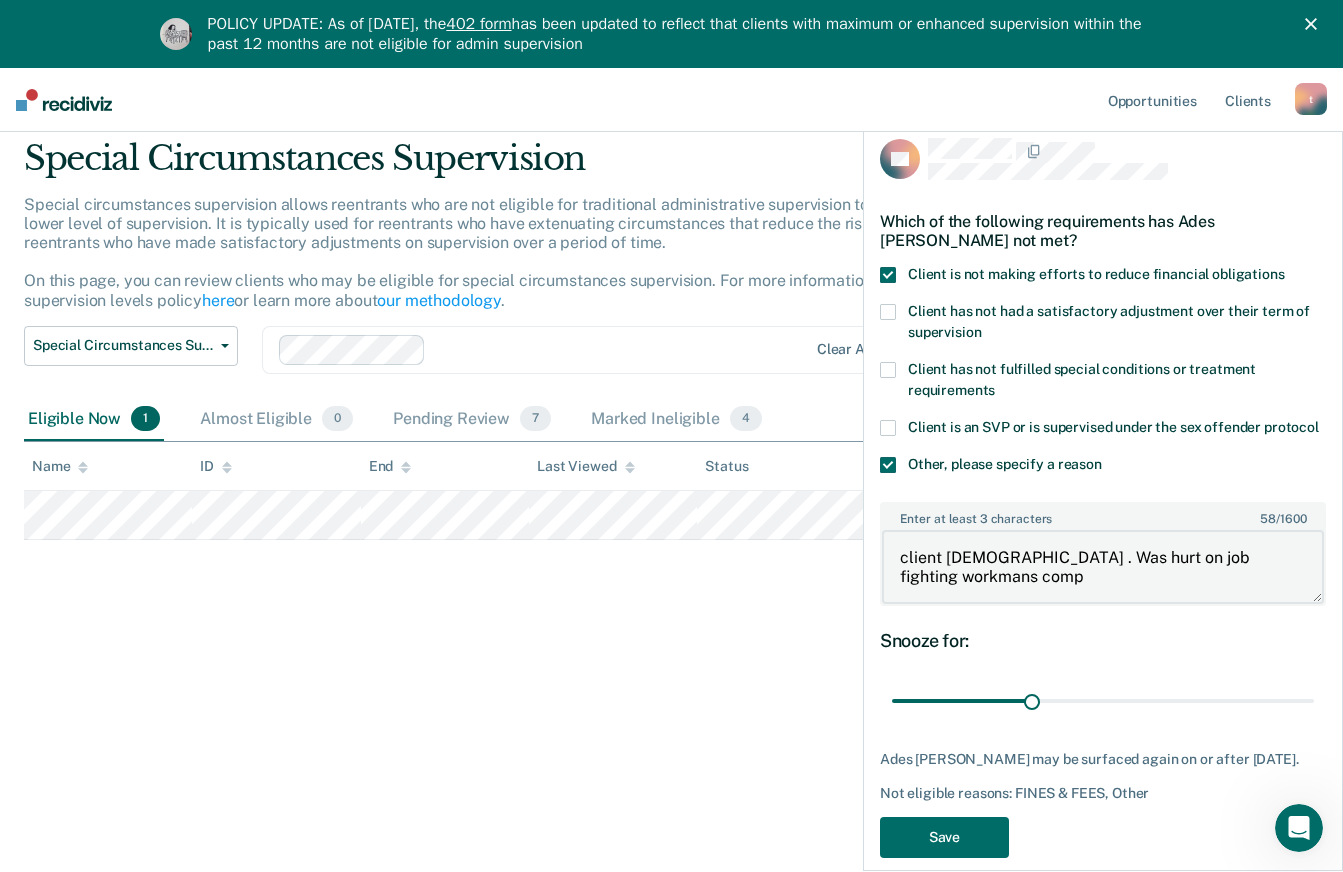 click on "client [DEMOGRAPHIC_DATA] . Was hurt on job fighting workmans comp" at bounding box center (1103, 567) 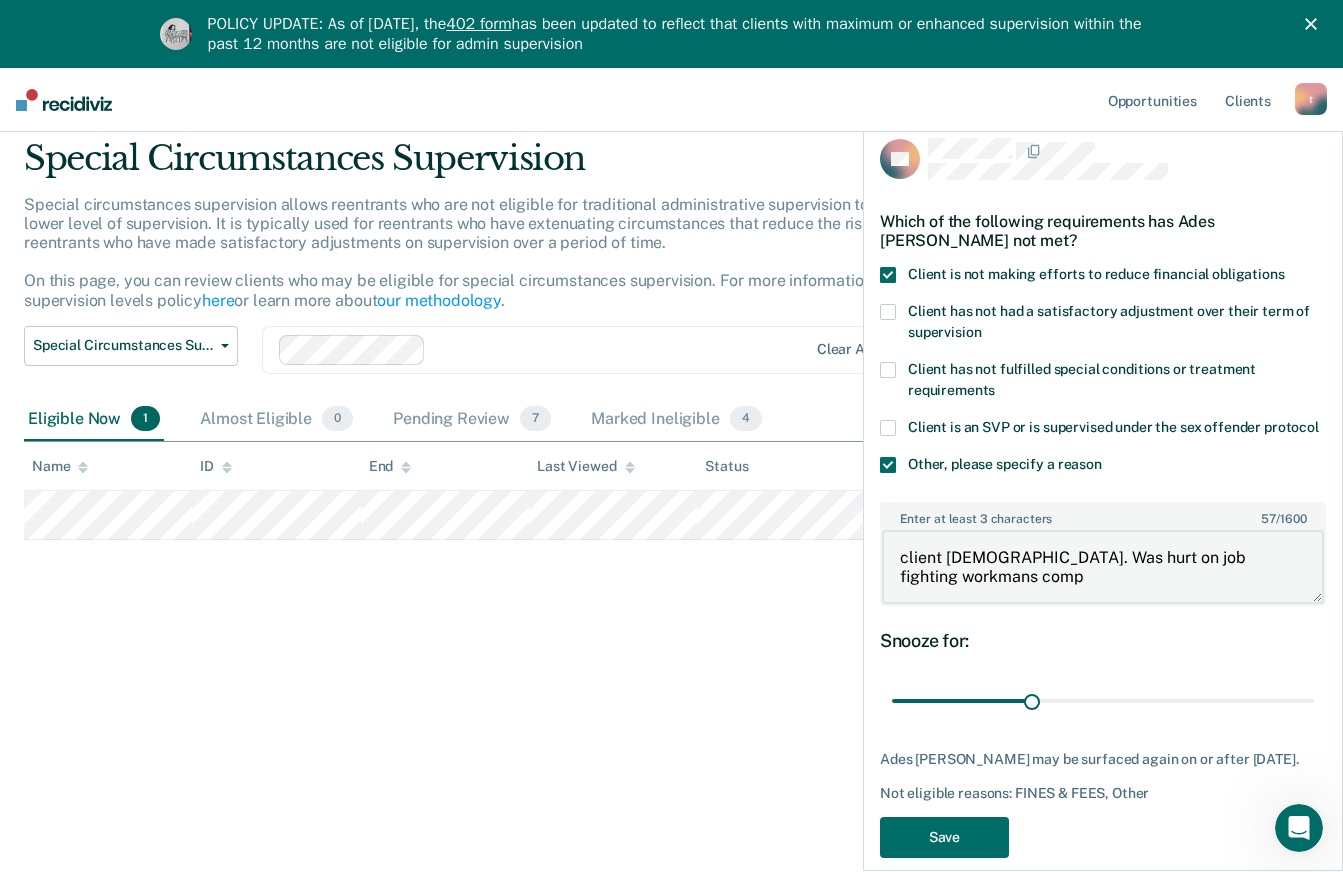 click on "client [DEMOGRAPHIC_DATA]. Was hurt on job fighting workmans comp" at bounding box center [1103, 567] 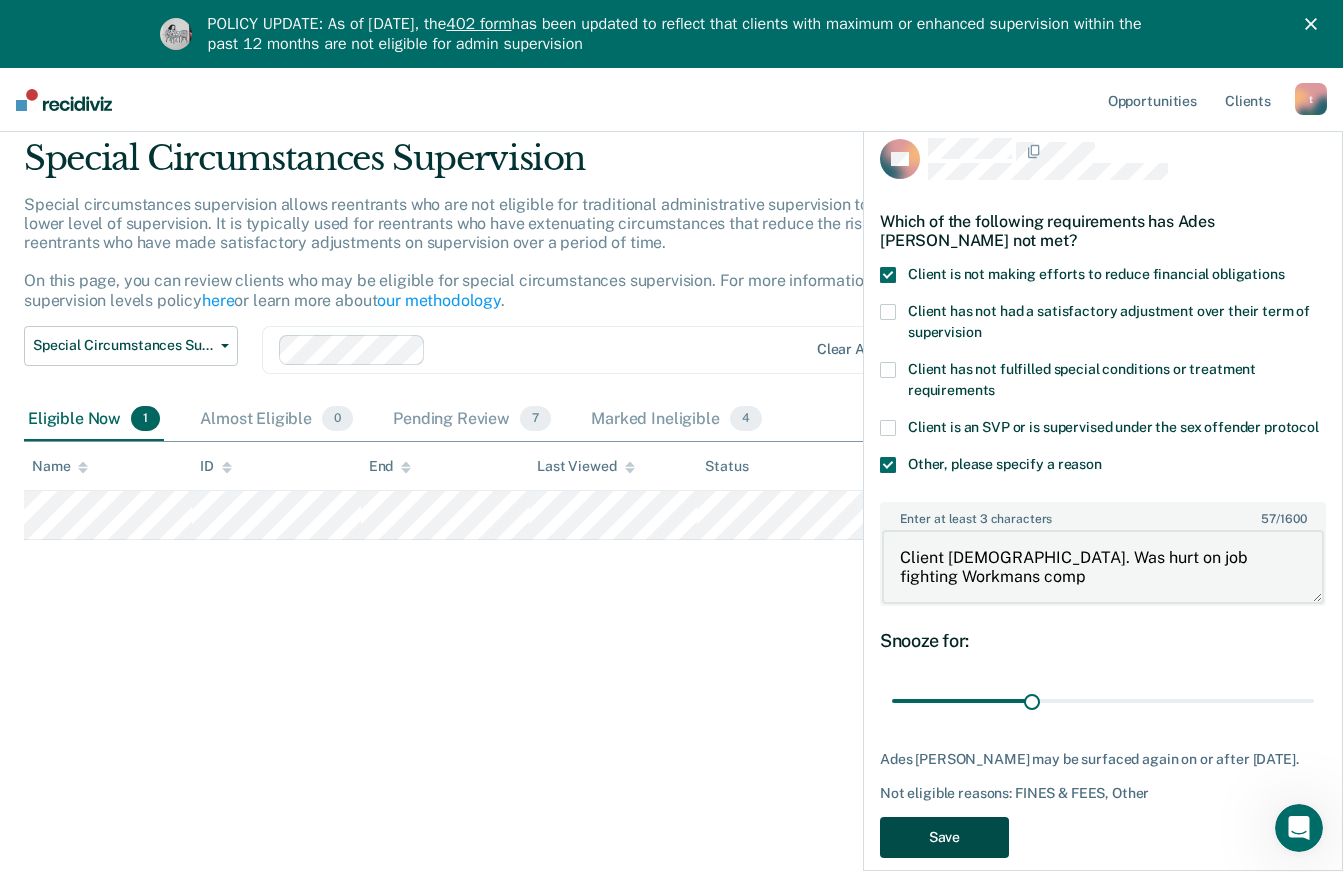 type on "Client [DEMOGRAPHIC_DATA]. Was hurt on job fighting Workmans comp" 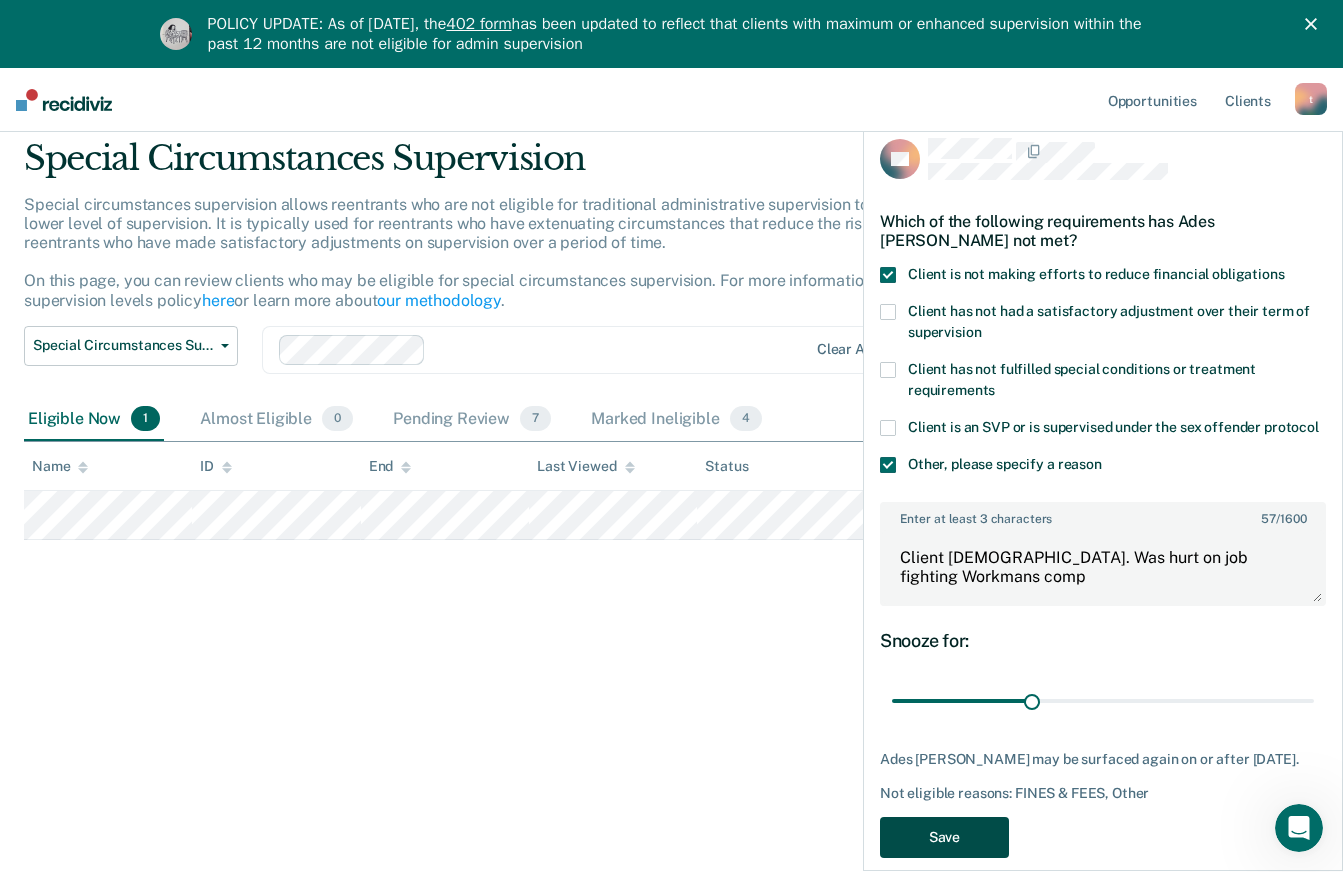 click on "Save" at bounding box center (944, 837) 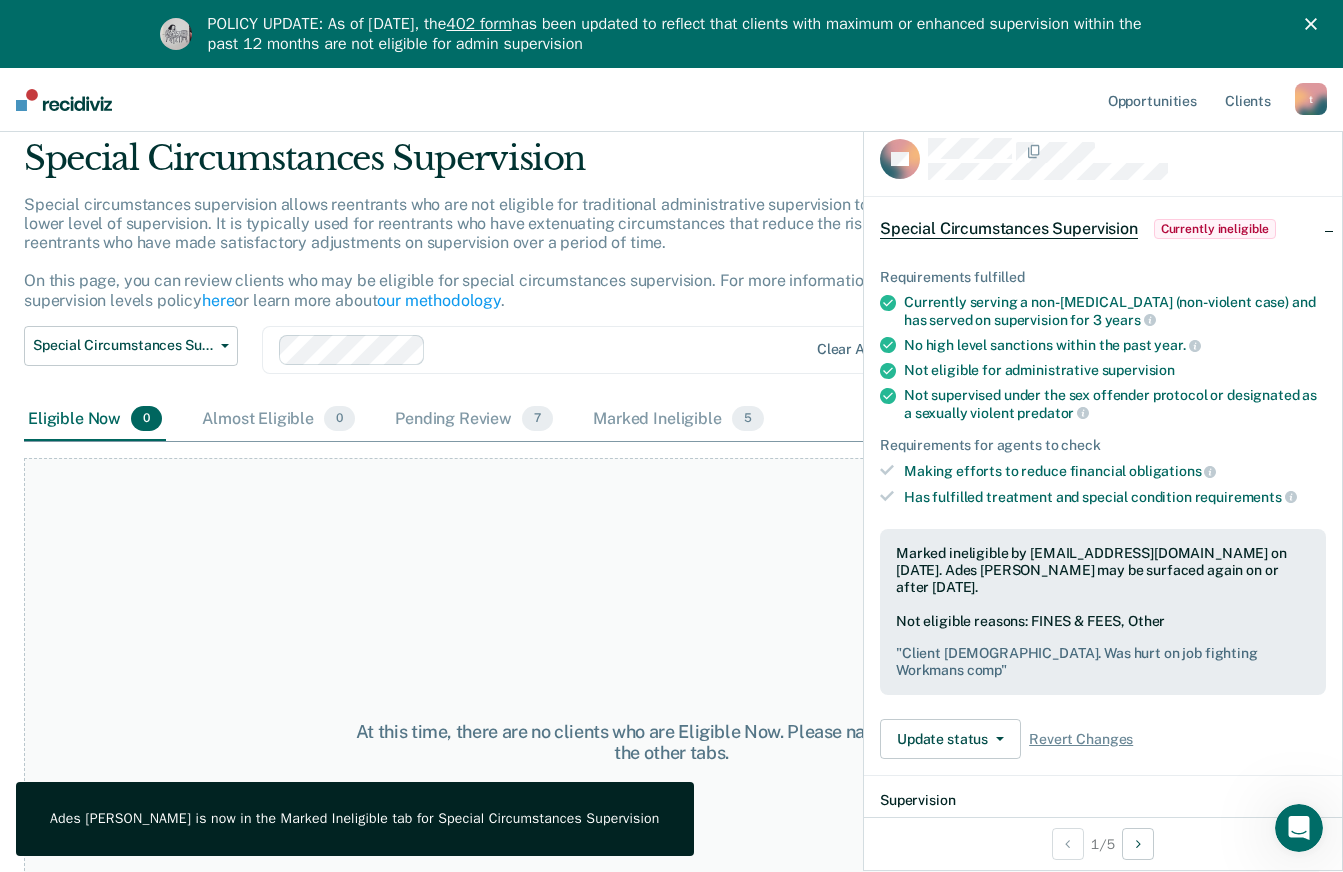click on "At this time, there are no clients who are Eligible Now. Please navigate to one of the other tabs." at bounding box center [671, 742] 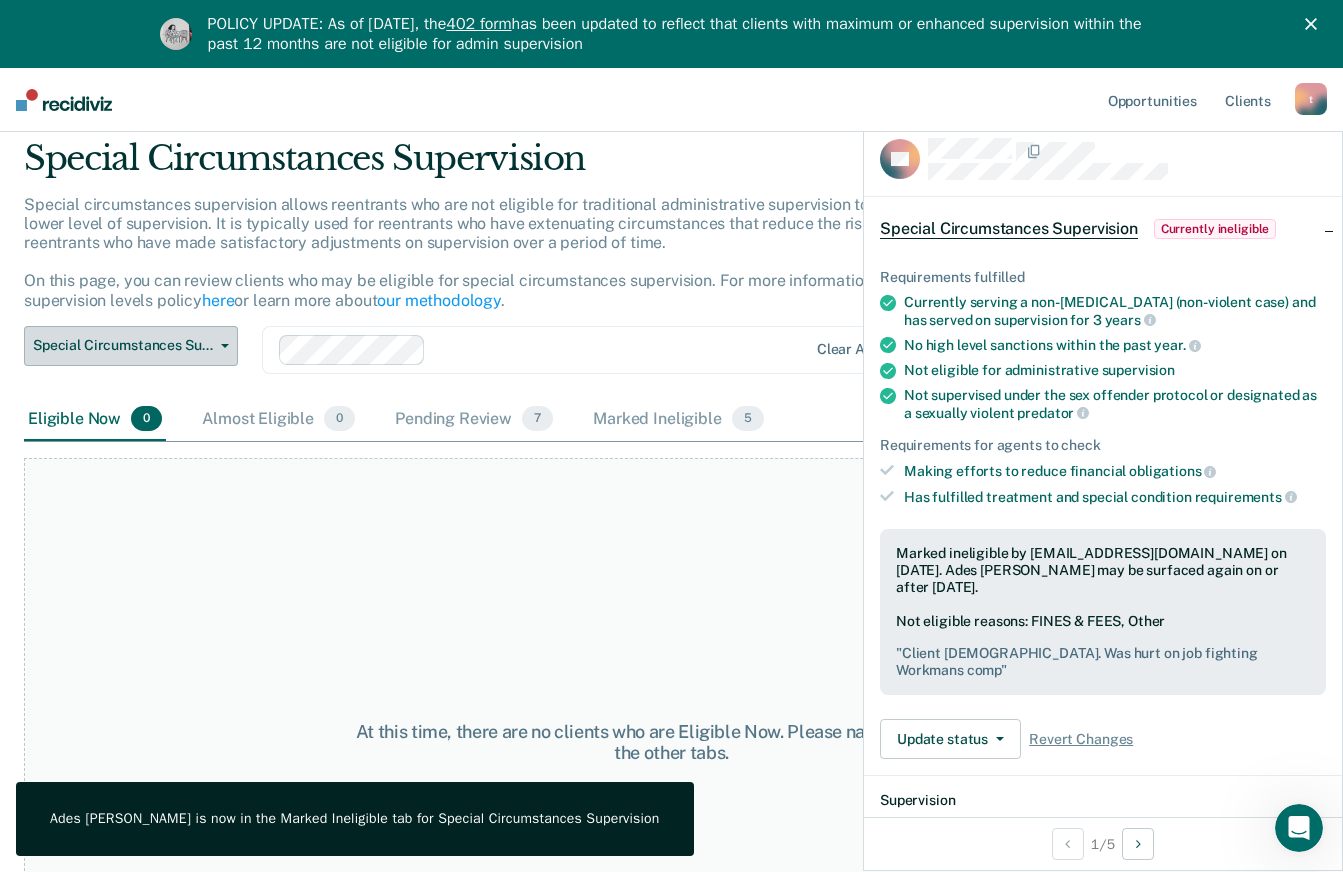 click on "Special Circumstances Supervision" at bounding box center [131, 346] 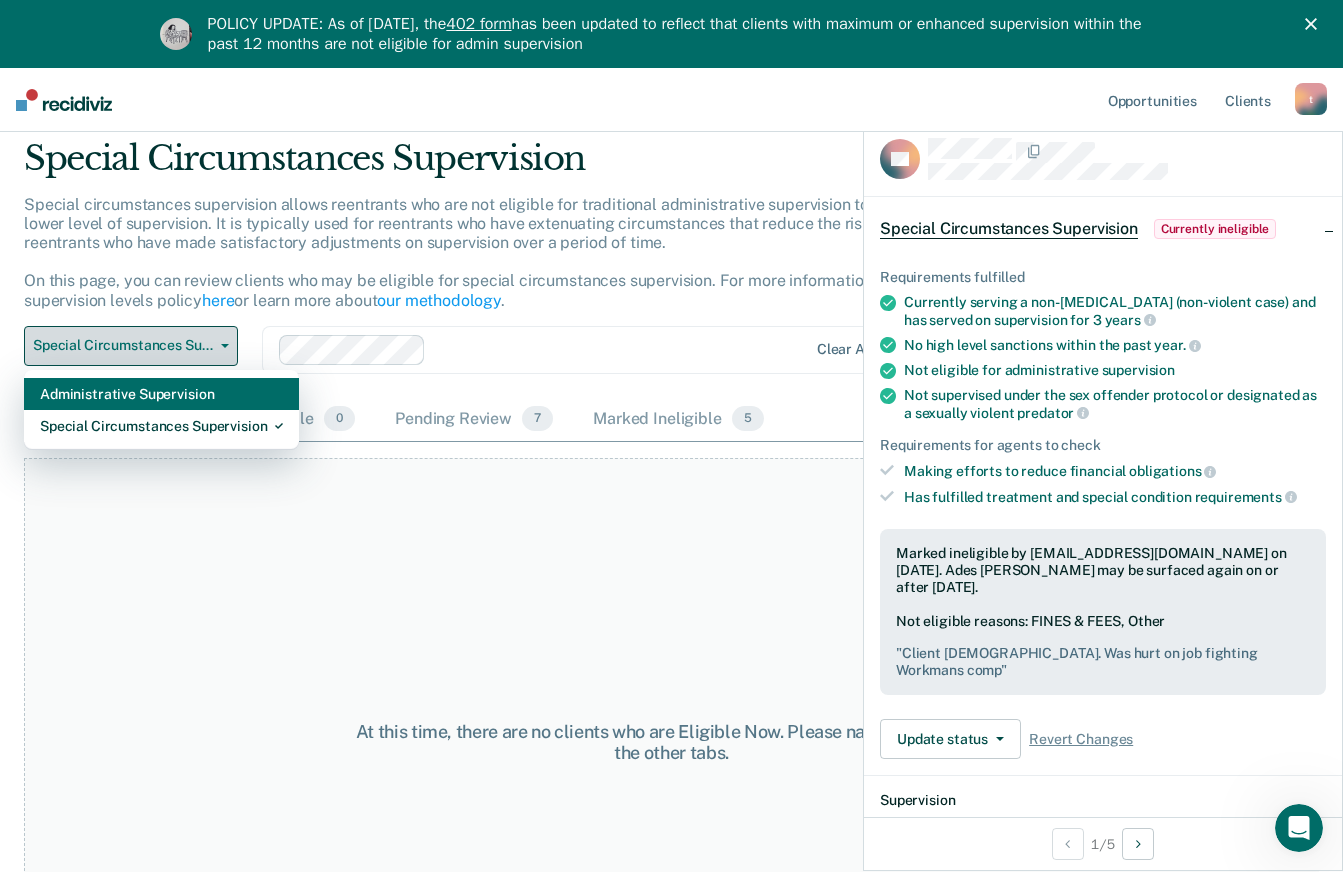click on "Administrative Supervision" at bounding box center (161, 394) 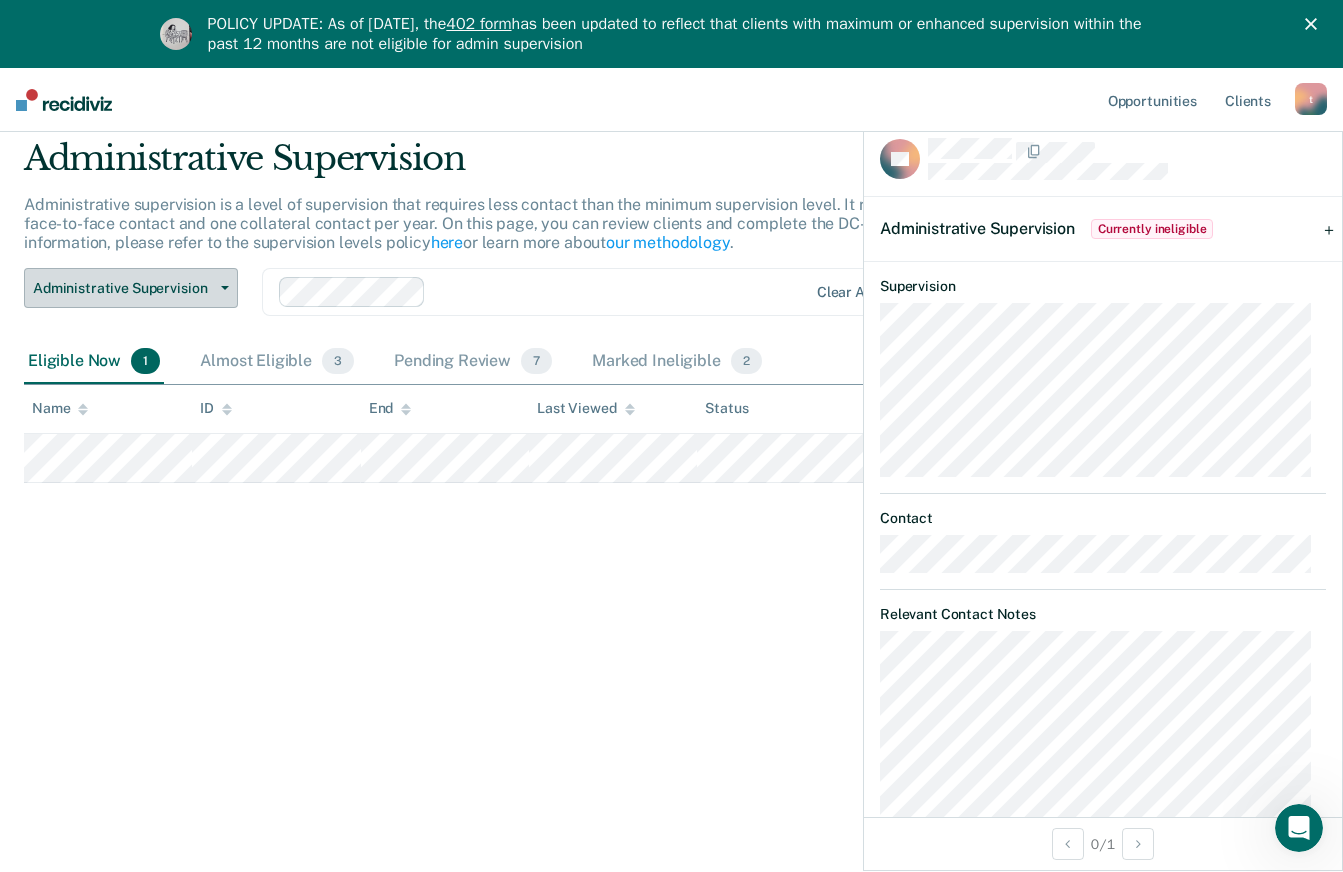 scroll, scrollTop: 0, scrollLeft: 0, axis: both 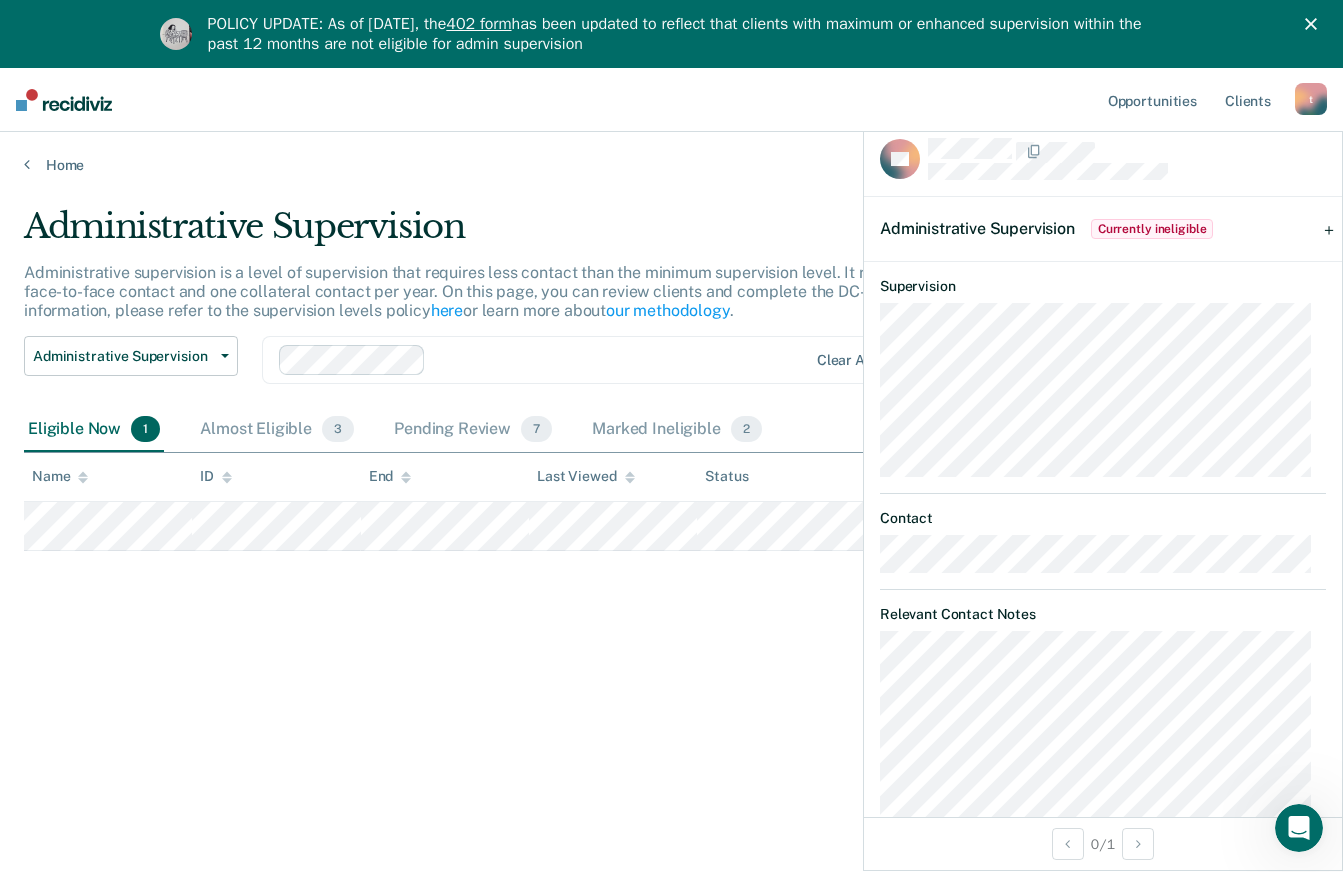 click on "Administrative Supervision   Administrative supervision is a level of supervision that requires less contact than the minimum supervision level. It requires at least one face-to-face contact and one collateral contact per year. On this page, you can review clients and complete the DC-P 402 form. For more information, please refer to the supervision levels policy  here  or learn more about  our methodology . Administrative Supervision Administrative Supervision Special Circumstances Supervision Clear   agents Eligible Now 1 Almost Eligible 3 Pending Review 7 Marked Ineligible 2
To pick up a draggable item, press the space bar.
While dragging, use the arrow keys to move the item.
Press space again to drop the item in its new position, or press escape to cancel.
Name ID End Last Viewed Status Assigned to" at bounding box center (671, 498) 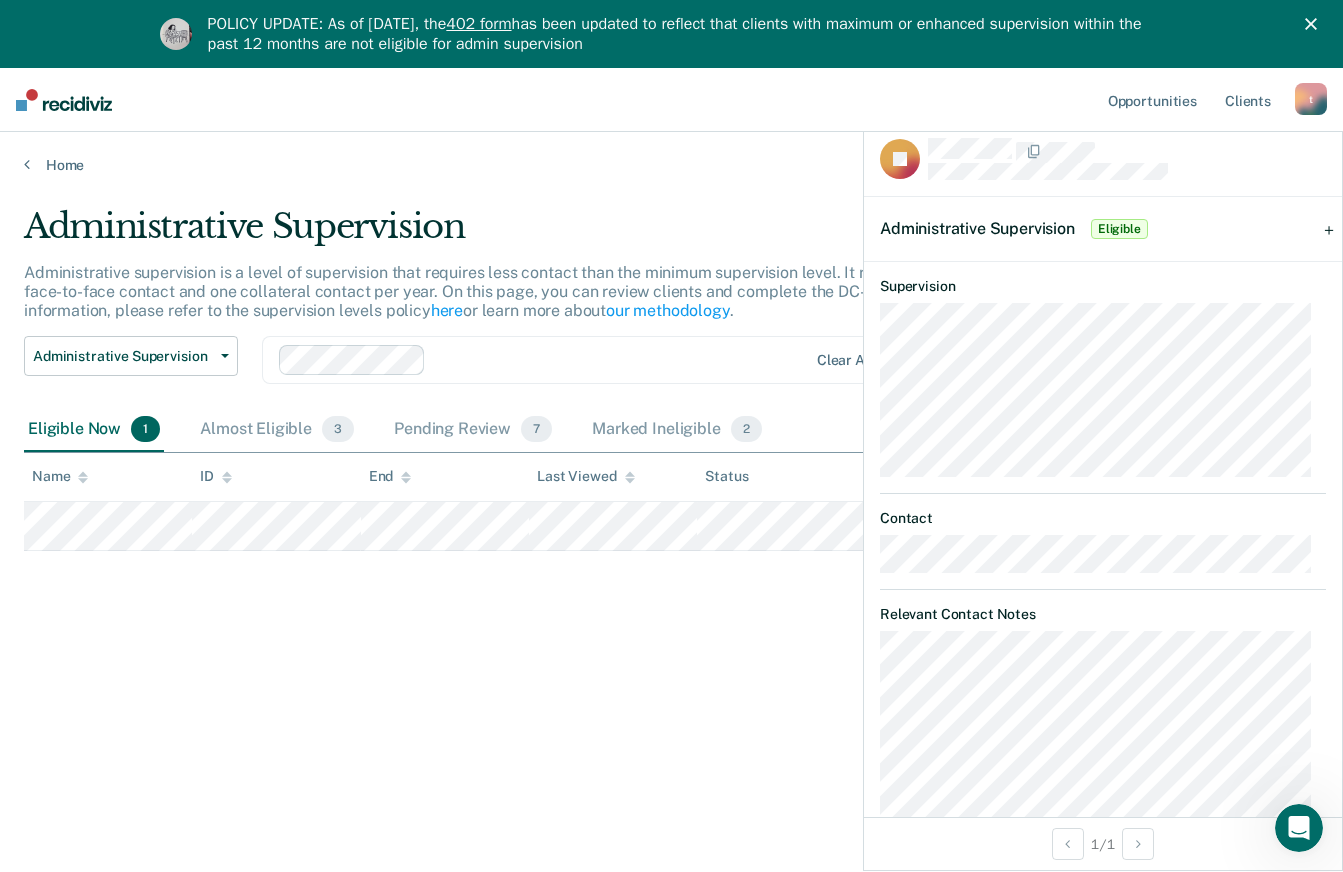 scroll, scrollTop: 409, scrollLeft: 0, axis: vertical 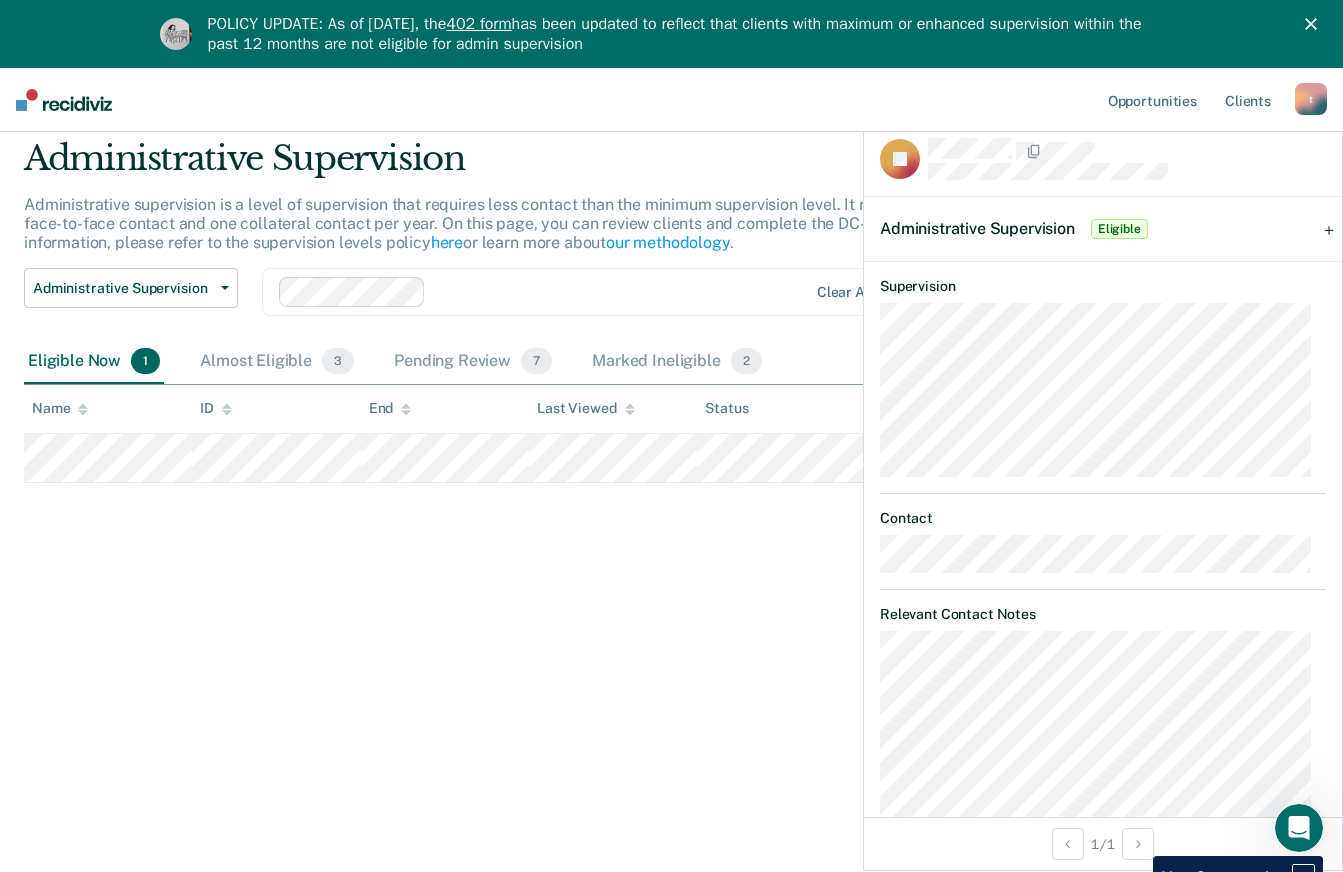 click on "Eligible" at bounding box center (1119, 229) 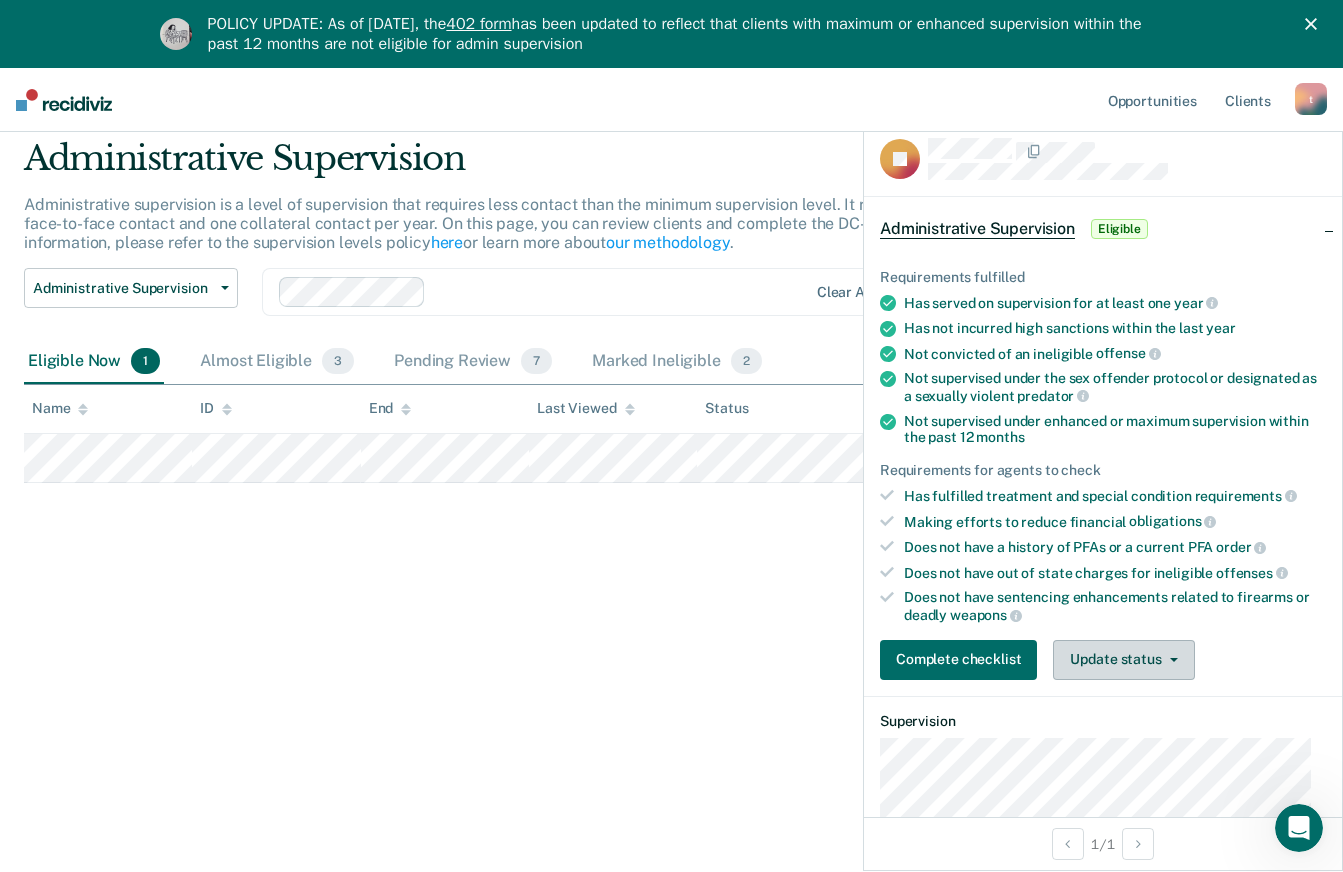 click 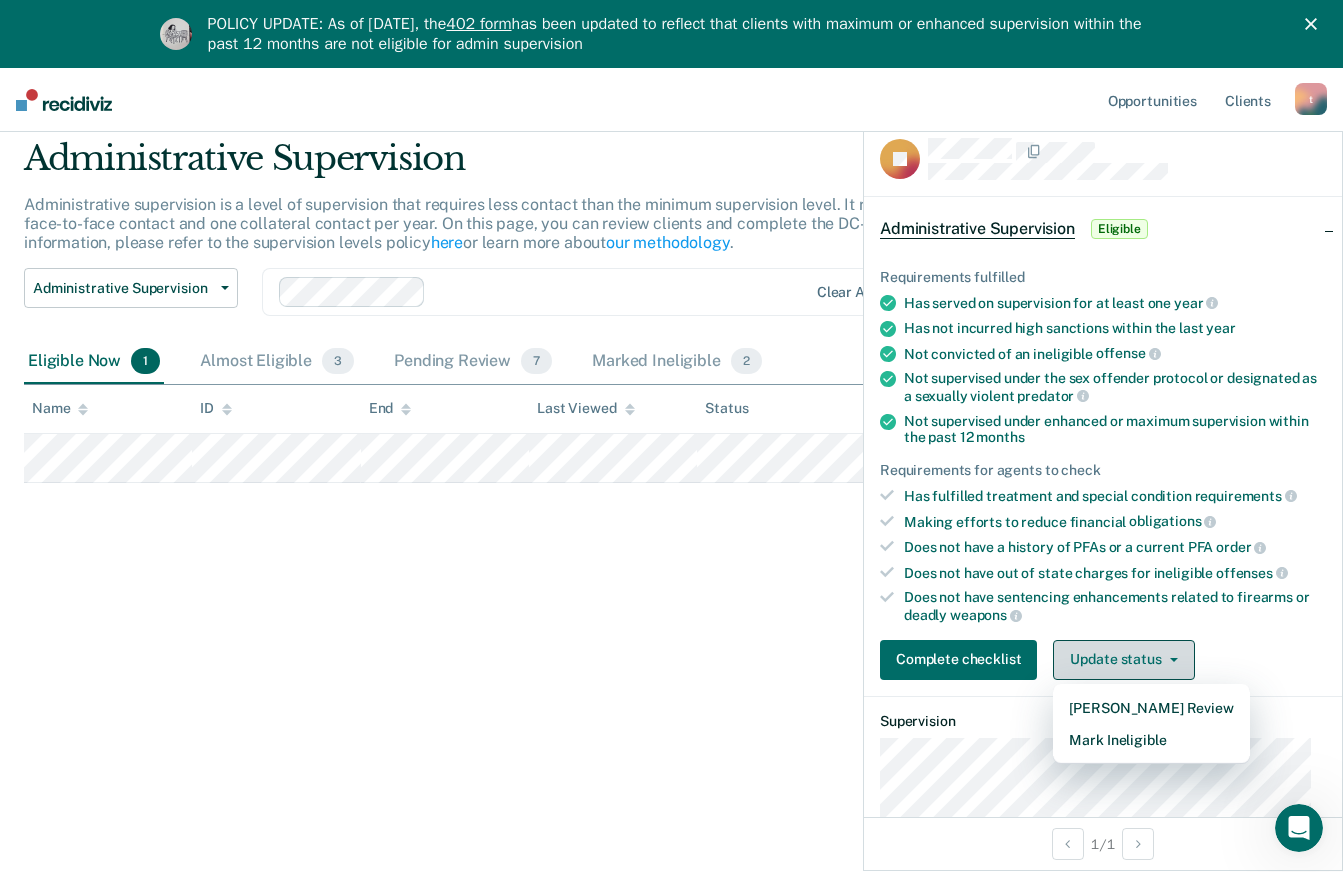 click on "Mark Ineligible" at bounding box center [1151, 740] 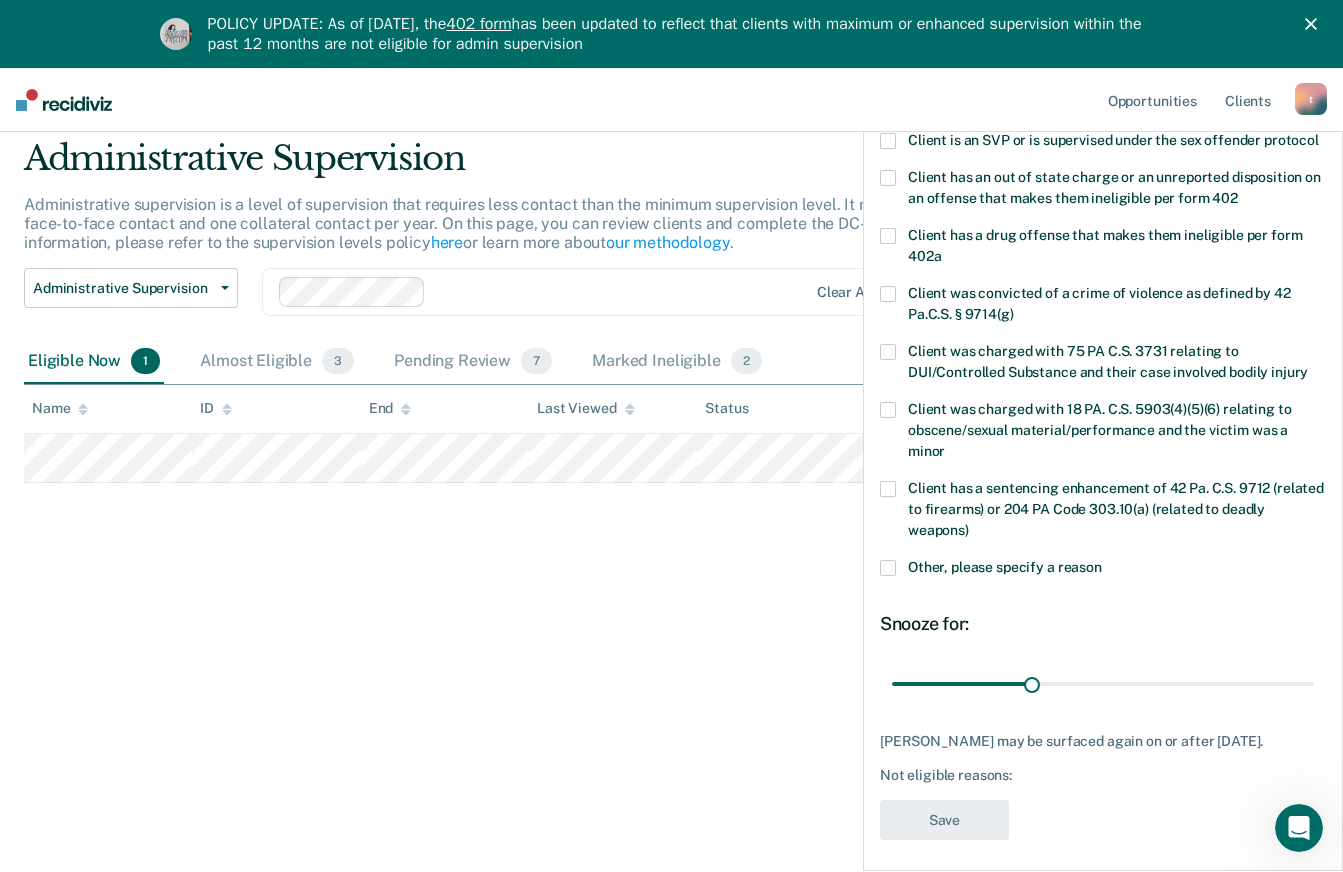 scroll, scrollTop: 294, scrollLeft: 0, axis: vertical 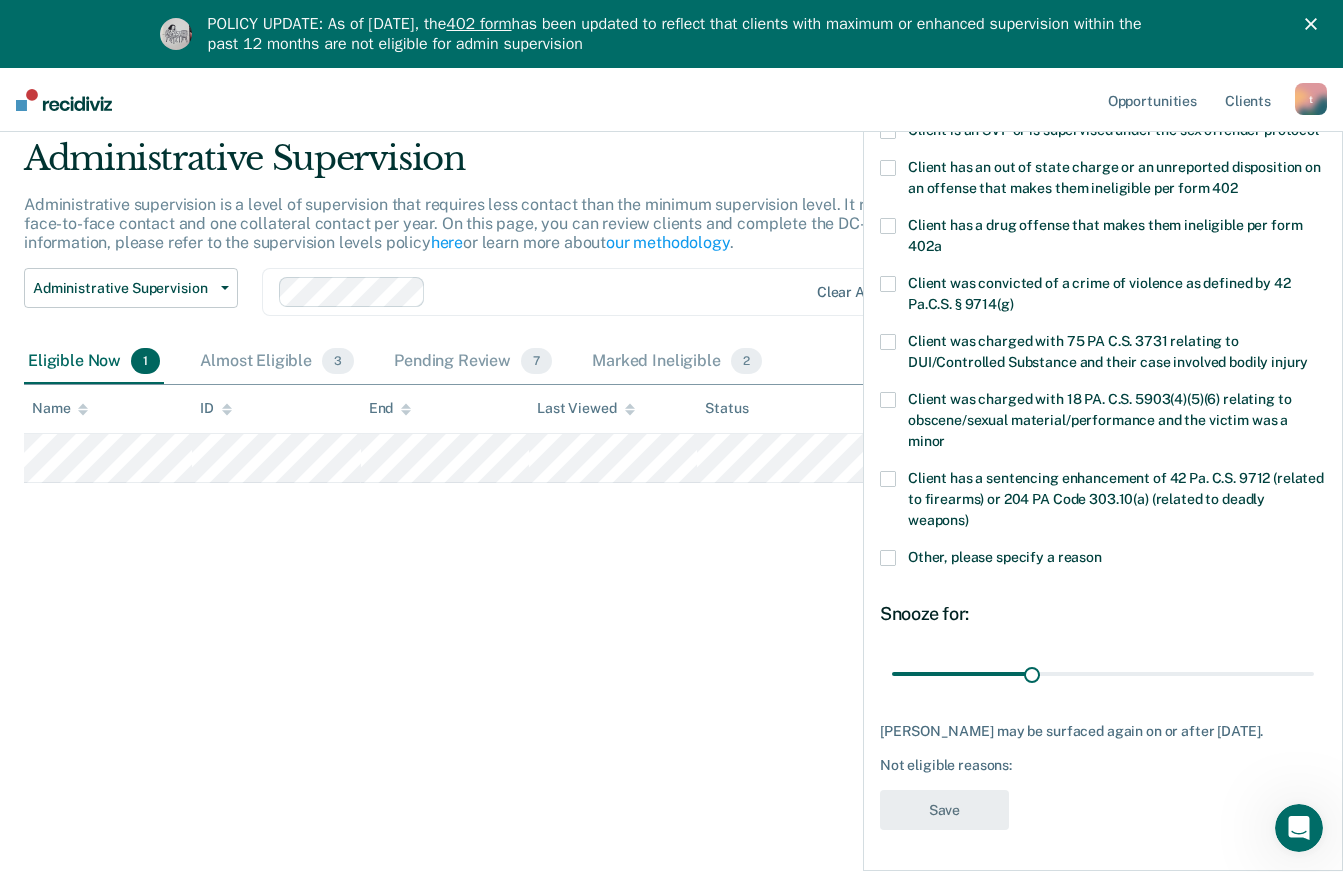 click at bounding box center [888, 558] 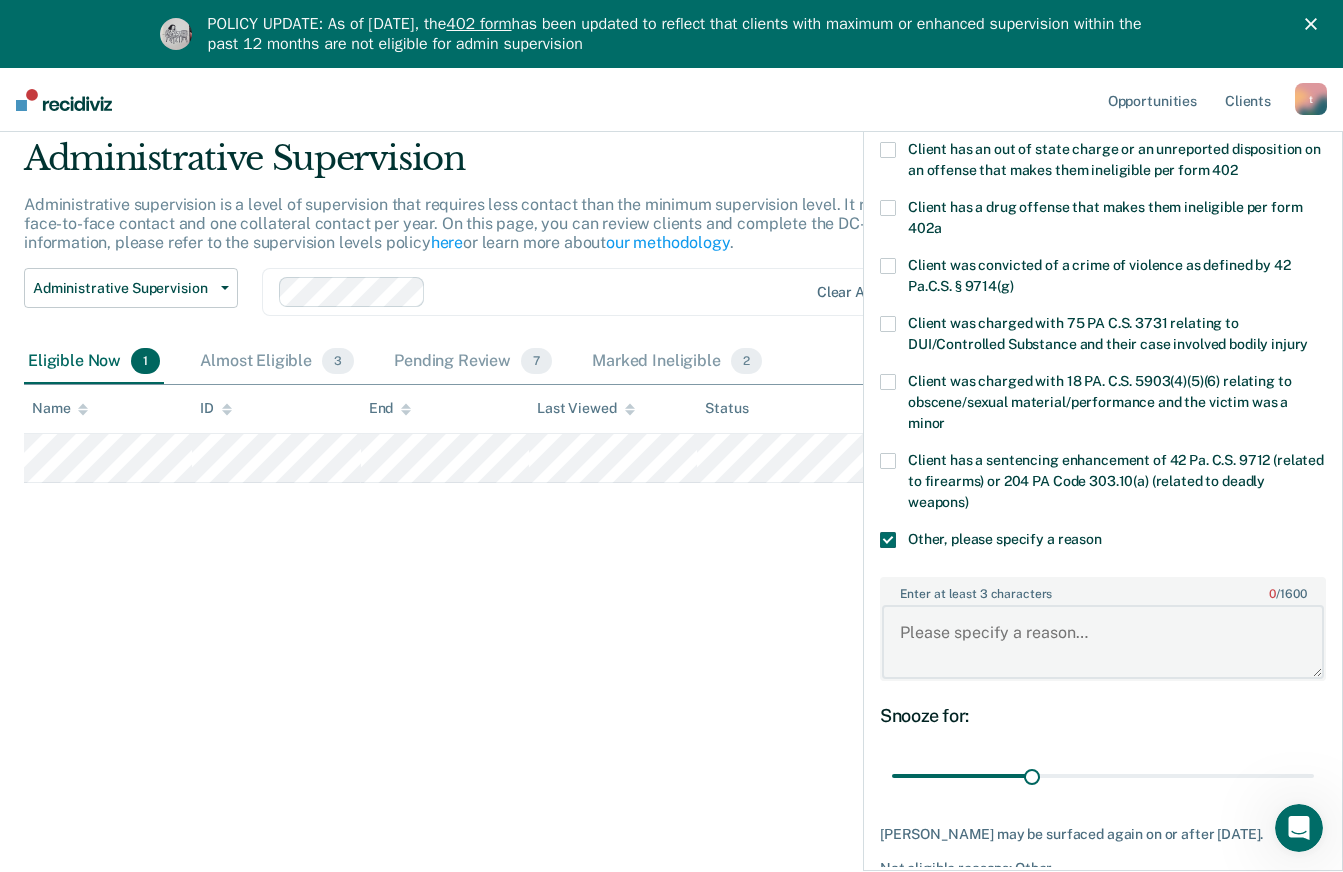 click on "Enter at least 3 characters 0  /  1600" at bounding box center (1103, 642) 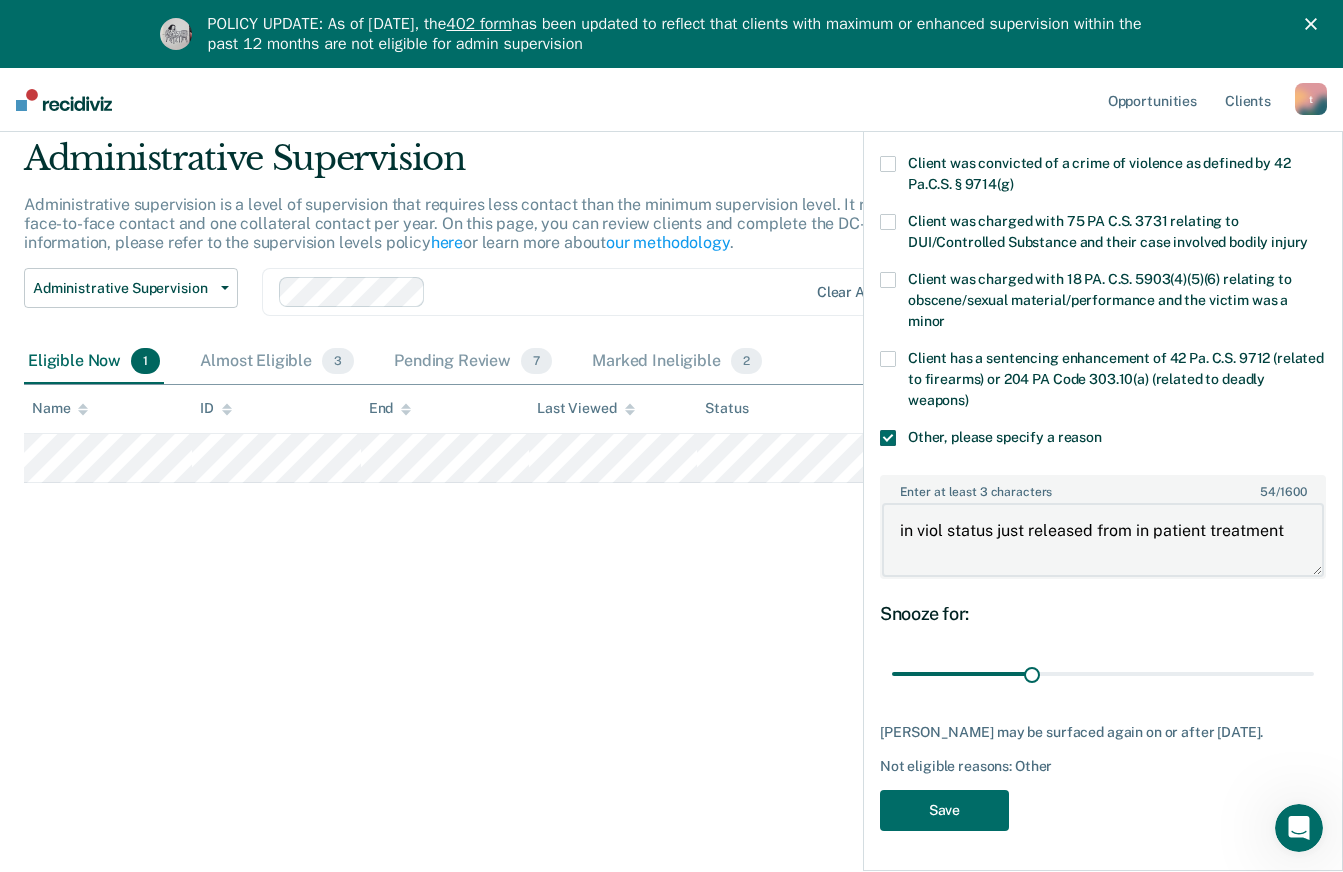 scroll, scrollTop: 415, scrollLeft: 0, axis: vertical 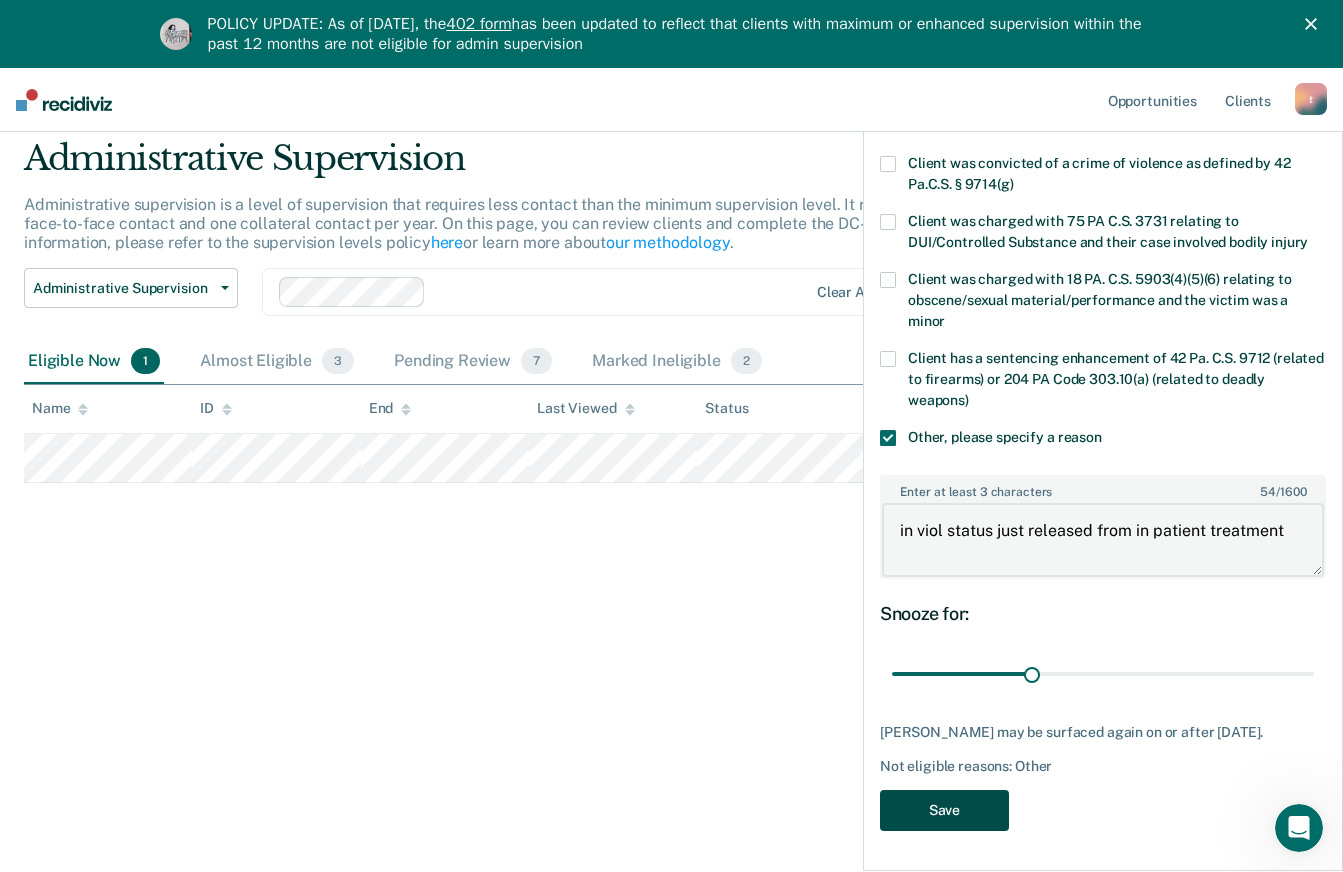 type on "in viol status just released from in patient treatment" 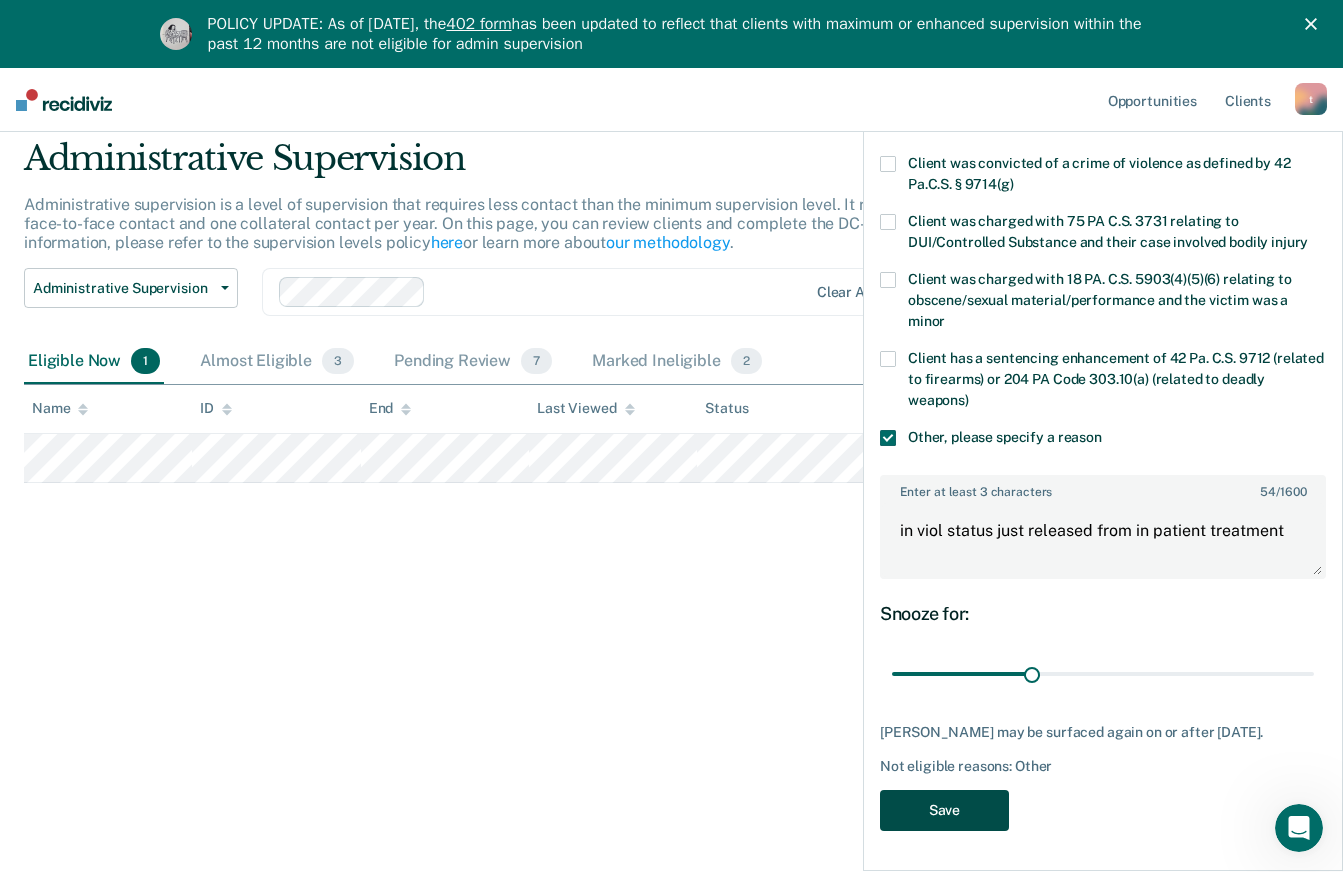 click on "Save" at bounding box center (944, 810) 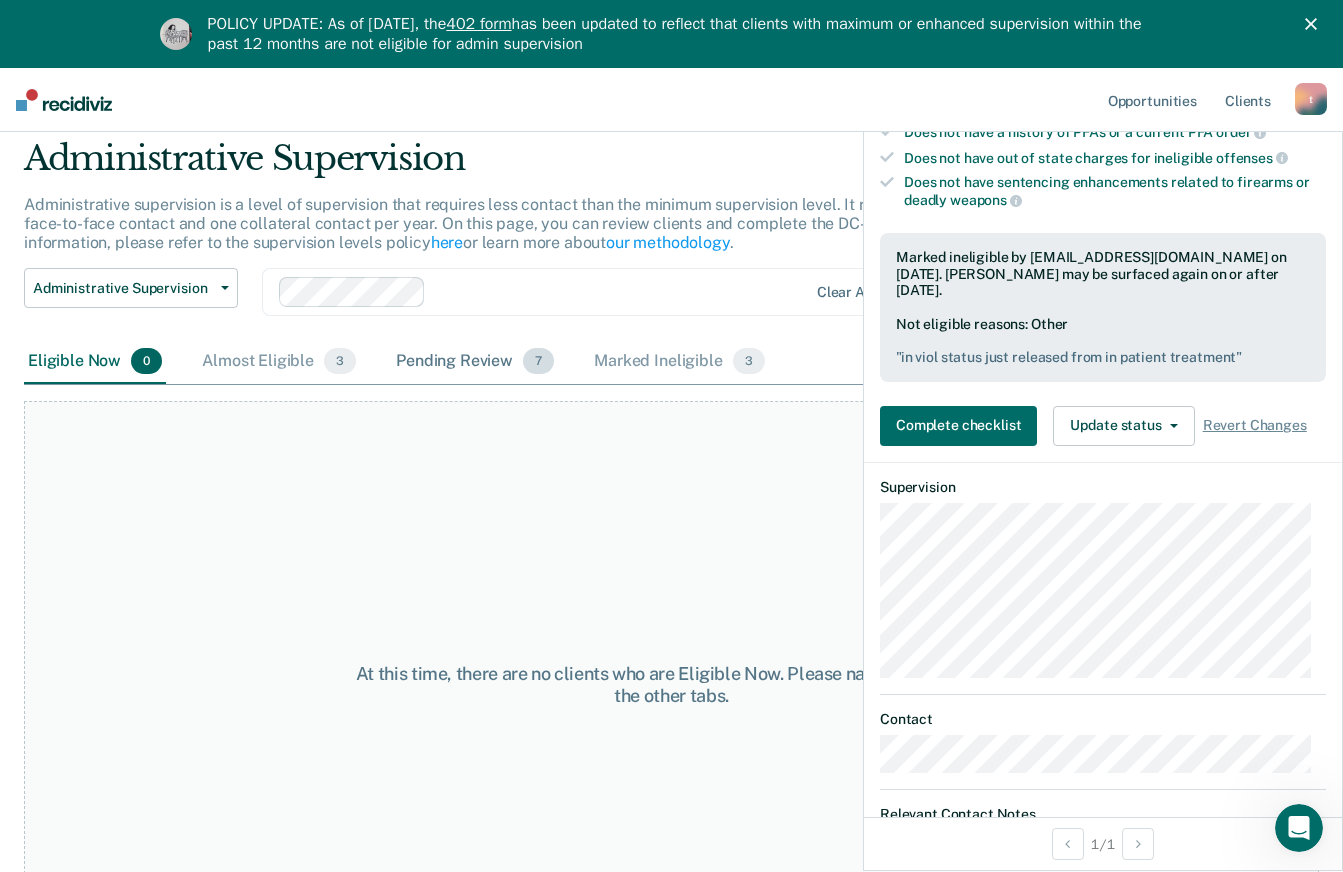 click on "Pending Review 7" at bounding box center [475, 362] 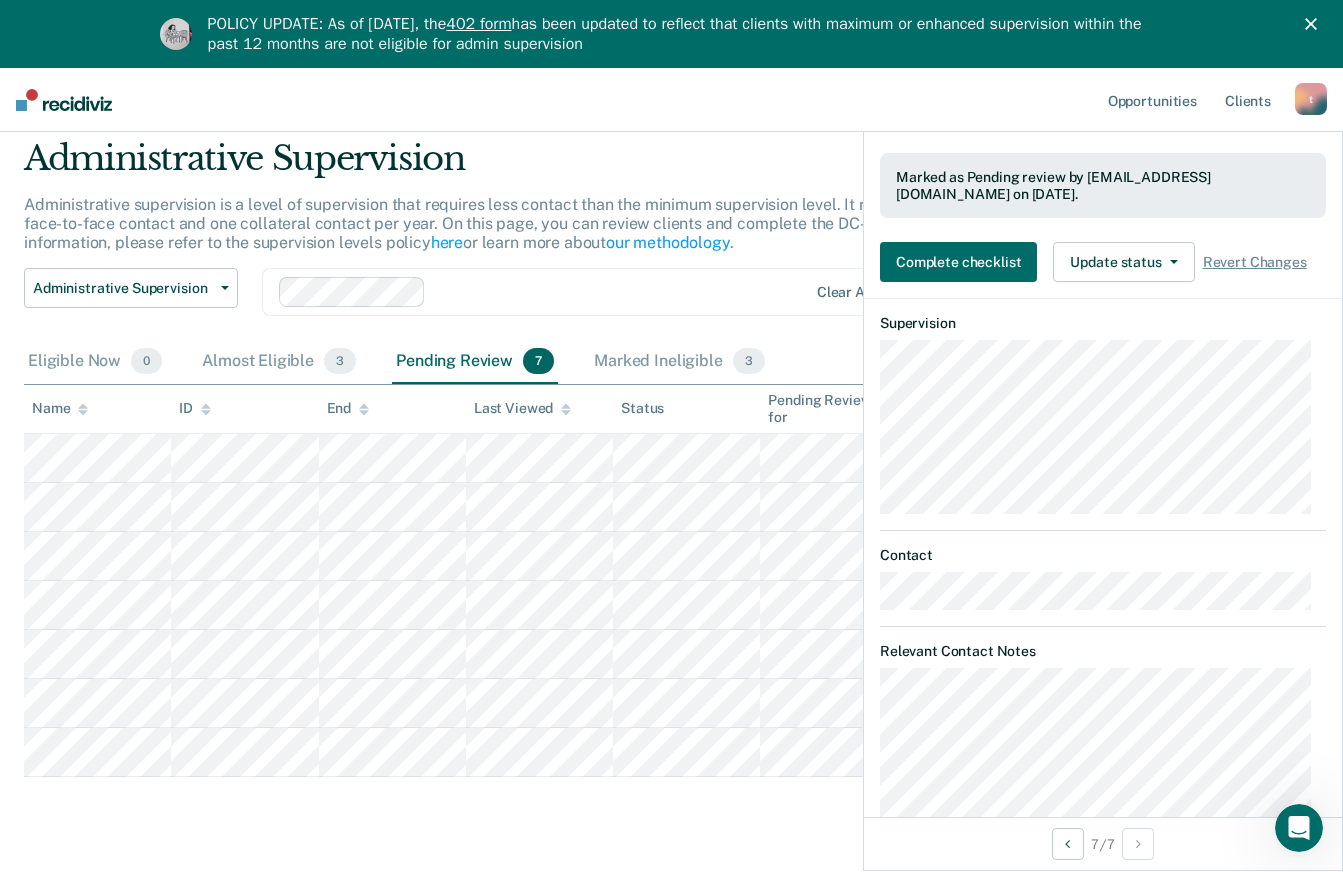 scroll, scrollTop: 496, scrollLeft: 0, axis: vertical 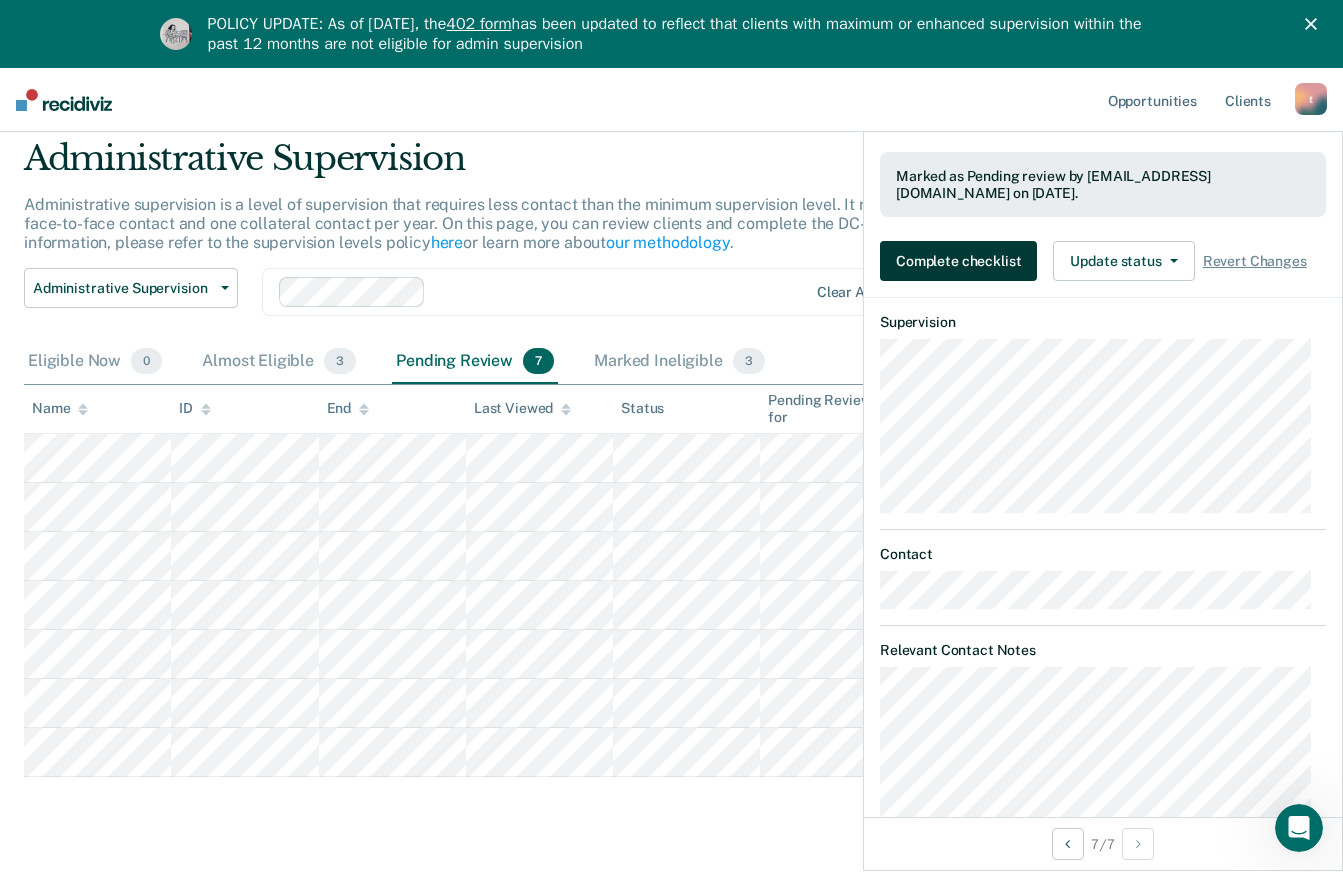 click on "Complete checklist" at bounding box center (958, 261) 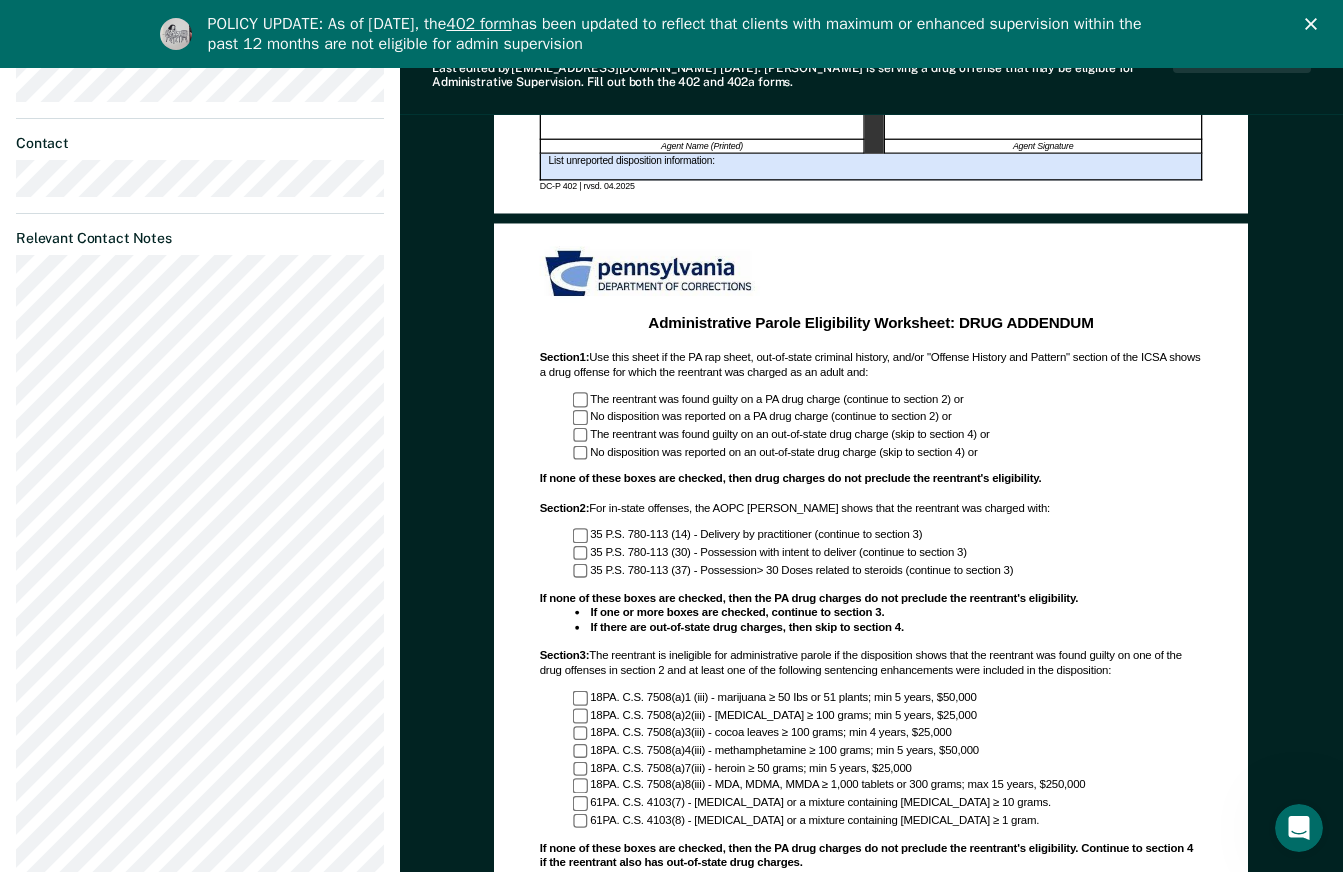 scroll, scrollTop: 988, scrollLeft: 0, axis: vertical 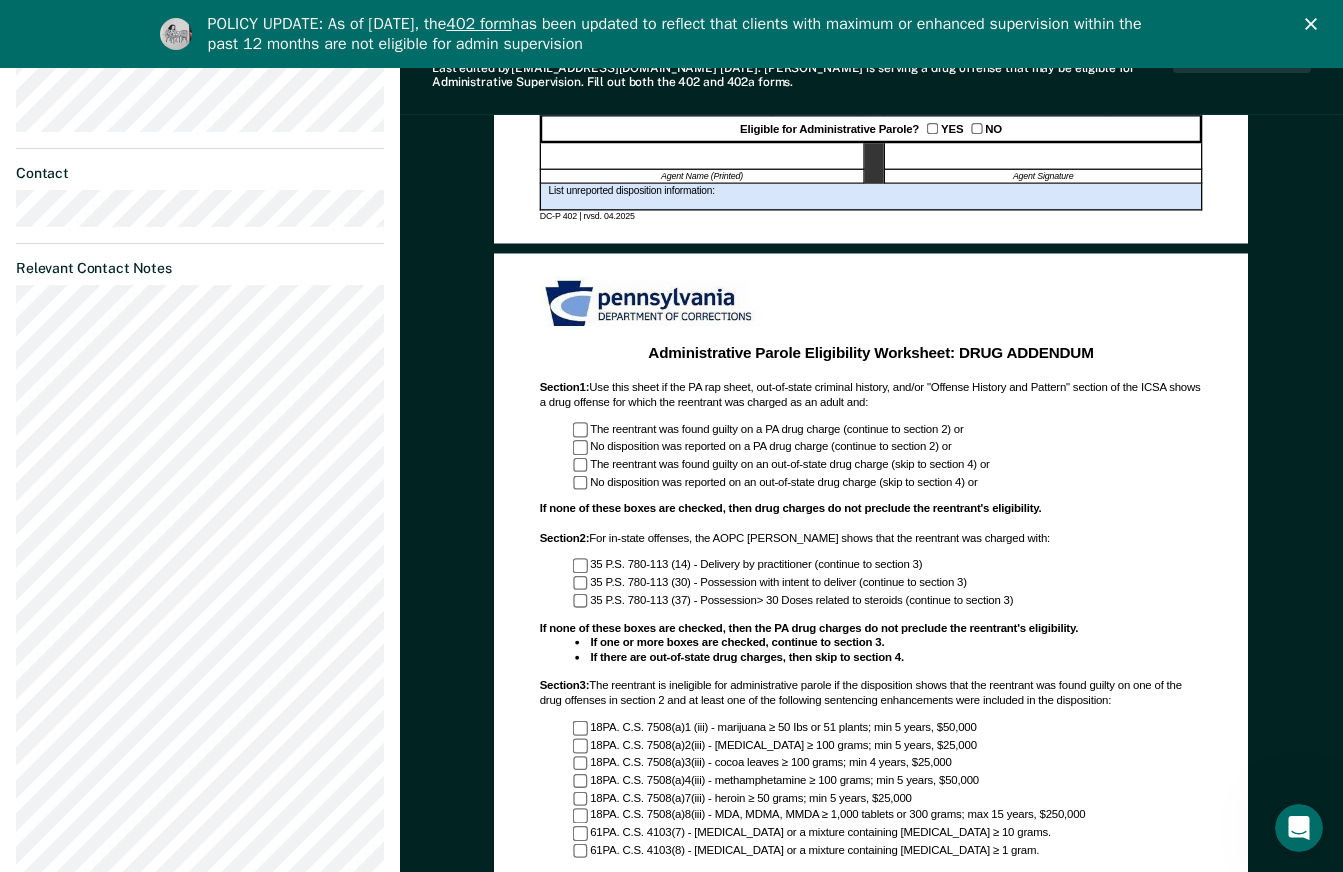 click on "Administrative Parole Eligibility Worksheet: DRUG ADDENDUM Section  1 :  Use this sheet if the PA rap sheet, out-of-state criminal history, and/or "Offense History and Pattern" section of the ICSA shows a drug offense for which the reentrant was charged as an adult and: The reentrant was found guilty on a PA drug charge (continue to section 2) or No disposition was reported on a PA drug charge (continue to section 2) or The reentrant was found guilty on an out-of-state drug charge (skip to section 4) or No disposition was reported on an out-of-state drug charge (skip to section 4) or If none of these boxes are checked, then drug charges do not preclude the reentrant's eligibility. Section  2 :  For in-state offenses, the AOPC UJS Portal shows that the reentrant was charged with: 35 P.S. 780-113 (14) - Delivery by practitioner (continue to section 3) 35 P.S. 780-113 (30) - Possession with intent to deliver (continue to section 3) If one or more boxes are checked, continue to section 3. Section  3 :  Section  4" at bounding box center [871, 744] 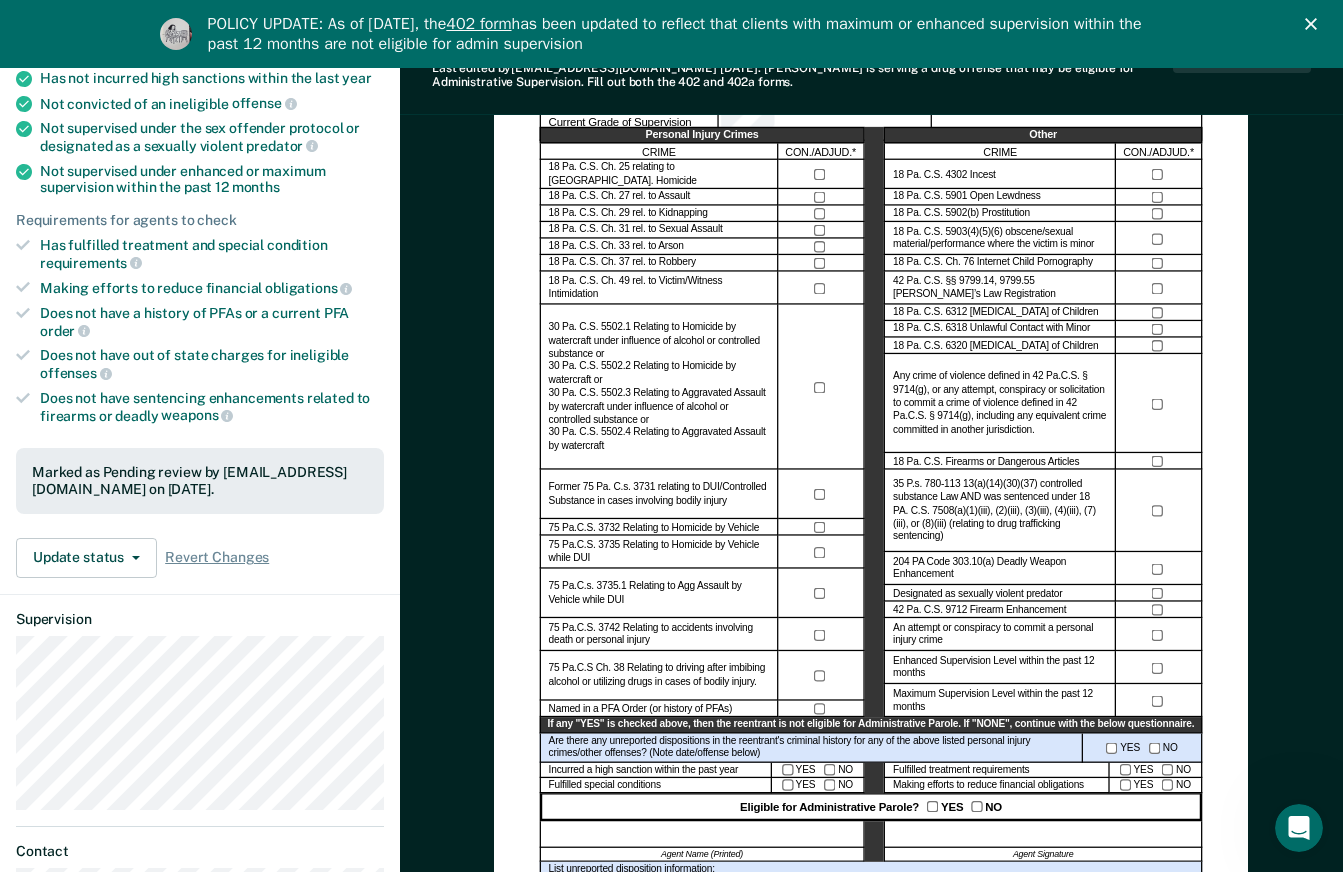 scroll, scrollTop: 318, scrollLeft: 0, axis: vertical 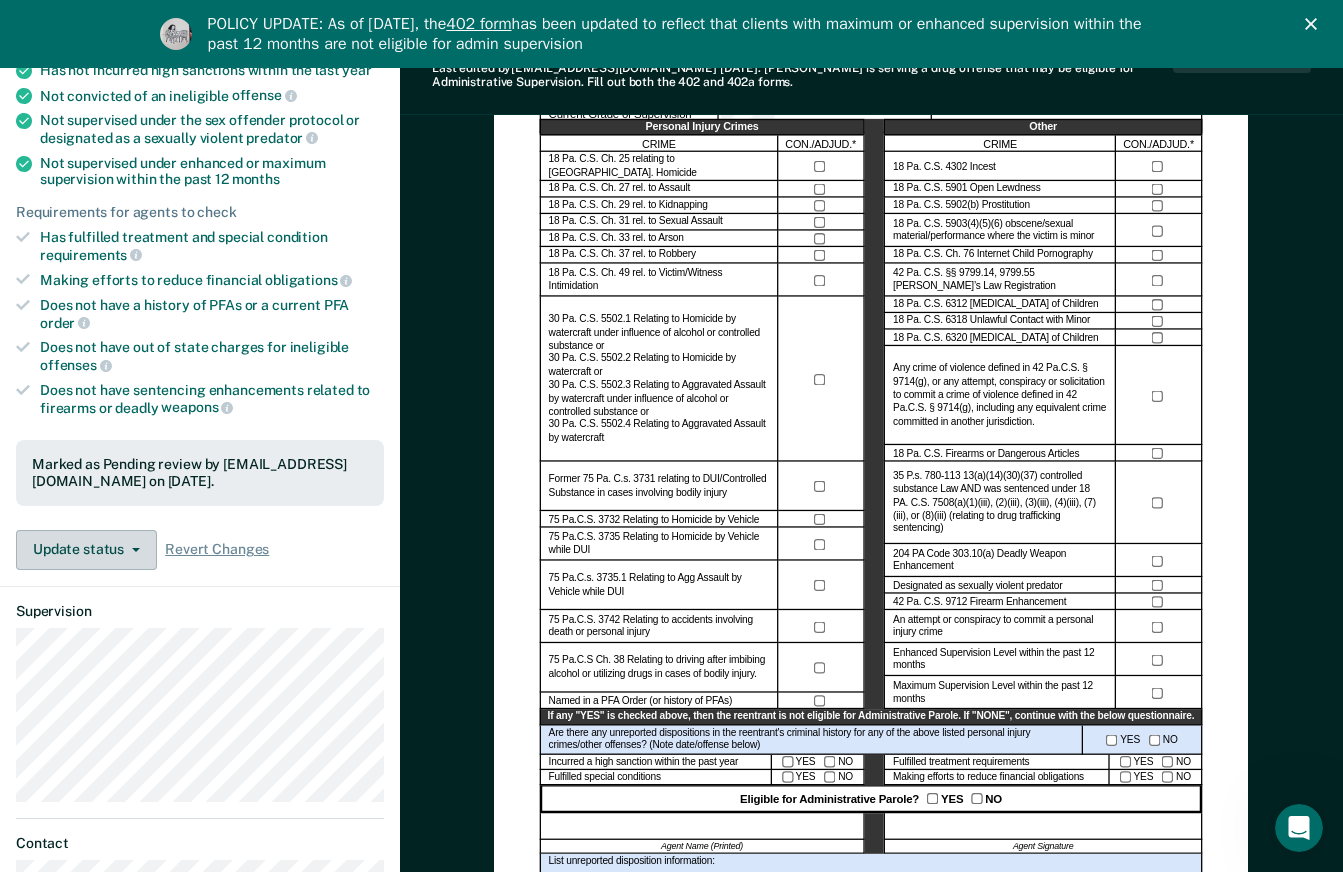 click at bounding box center [132, 550] 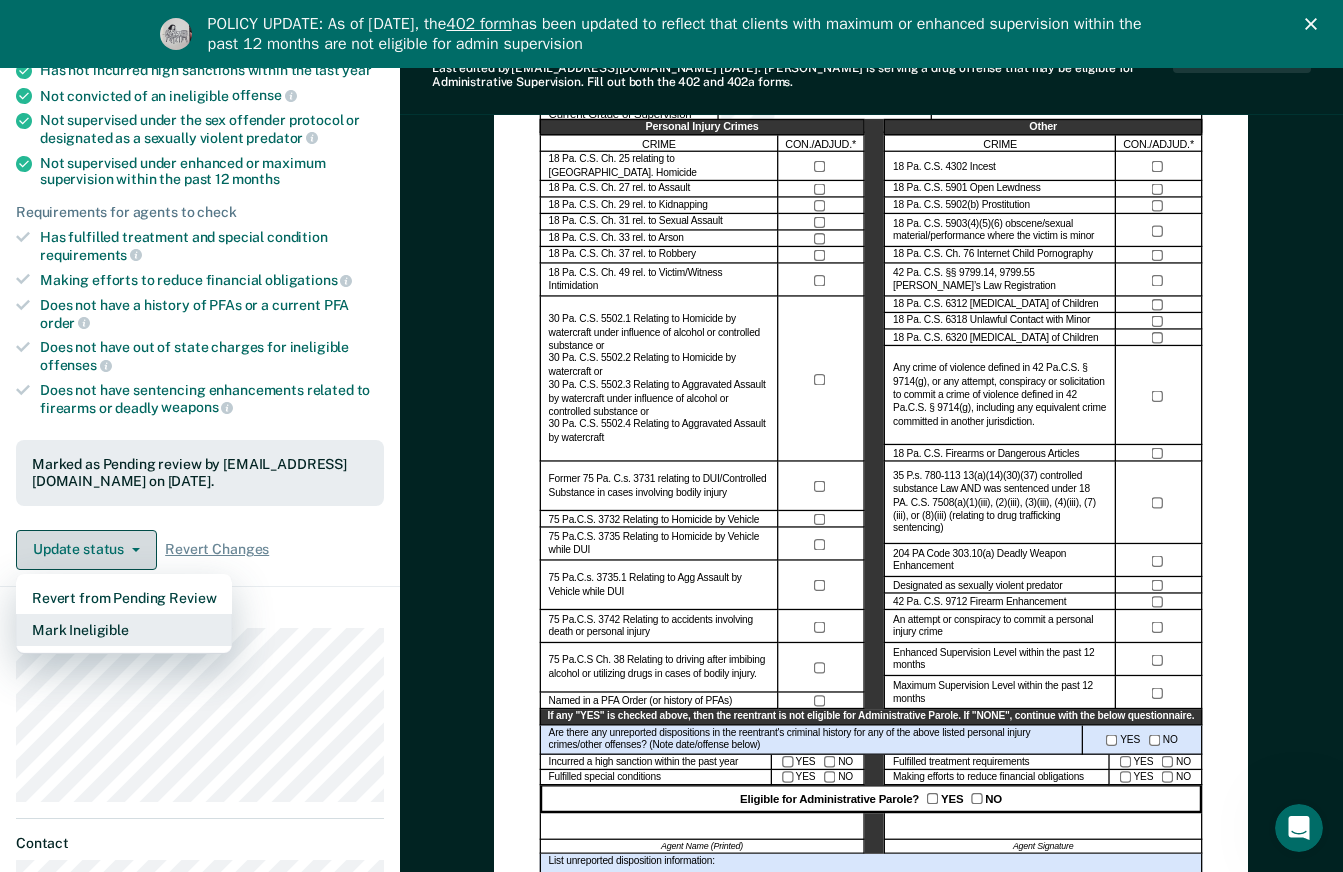 click on "Mark Ineligible" at bounding box center (124, 630) 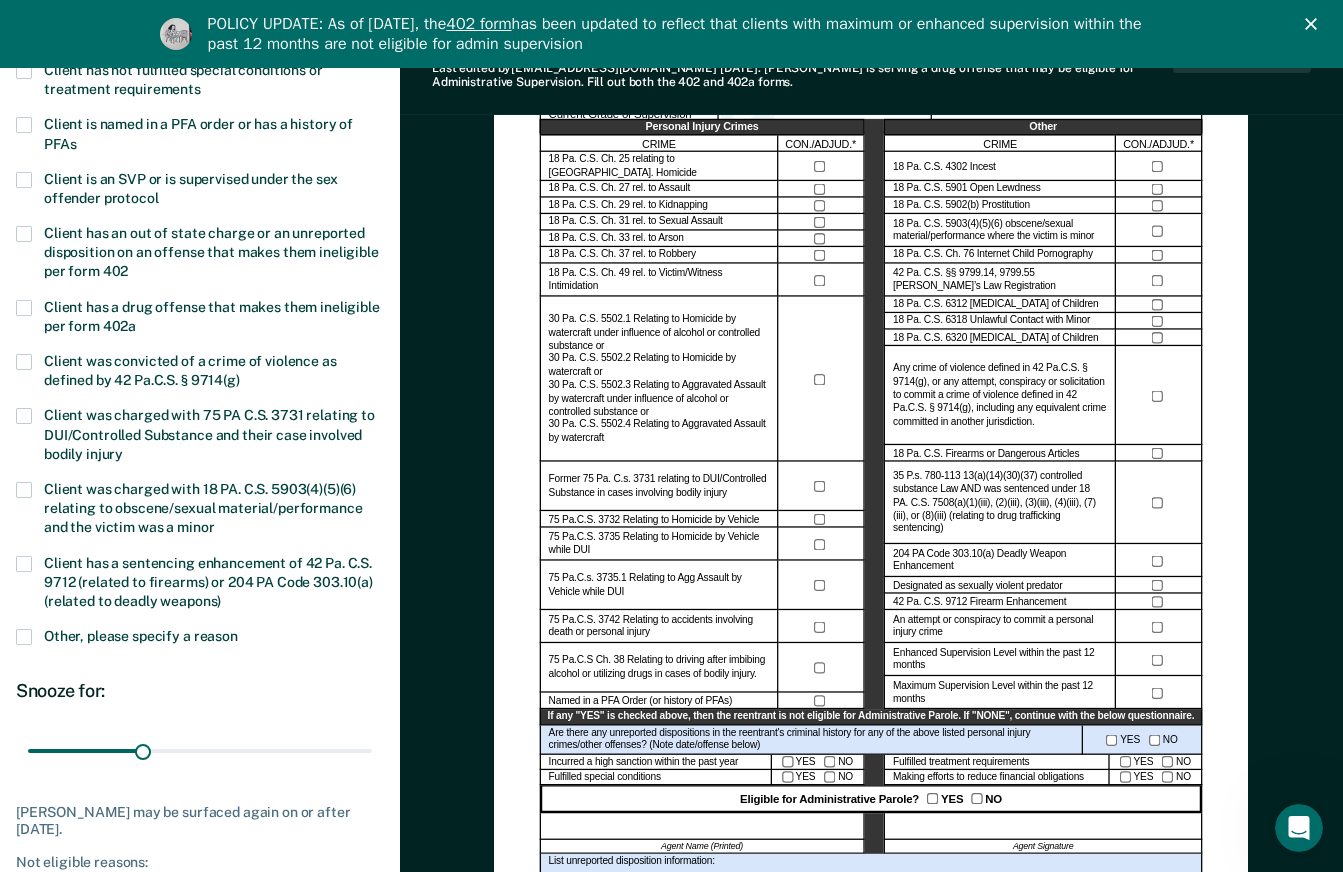 click on "Other, please specify a reason" at bounding box center [200, 638] 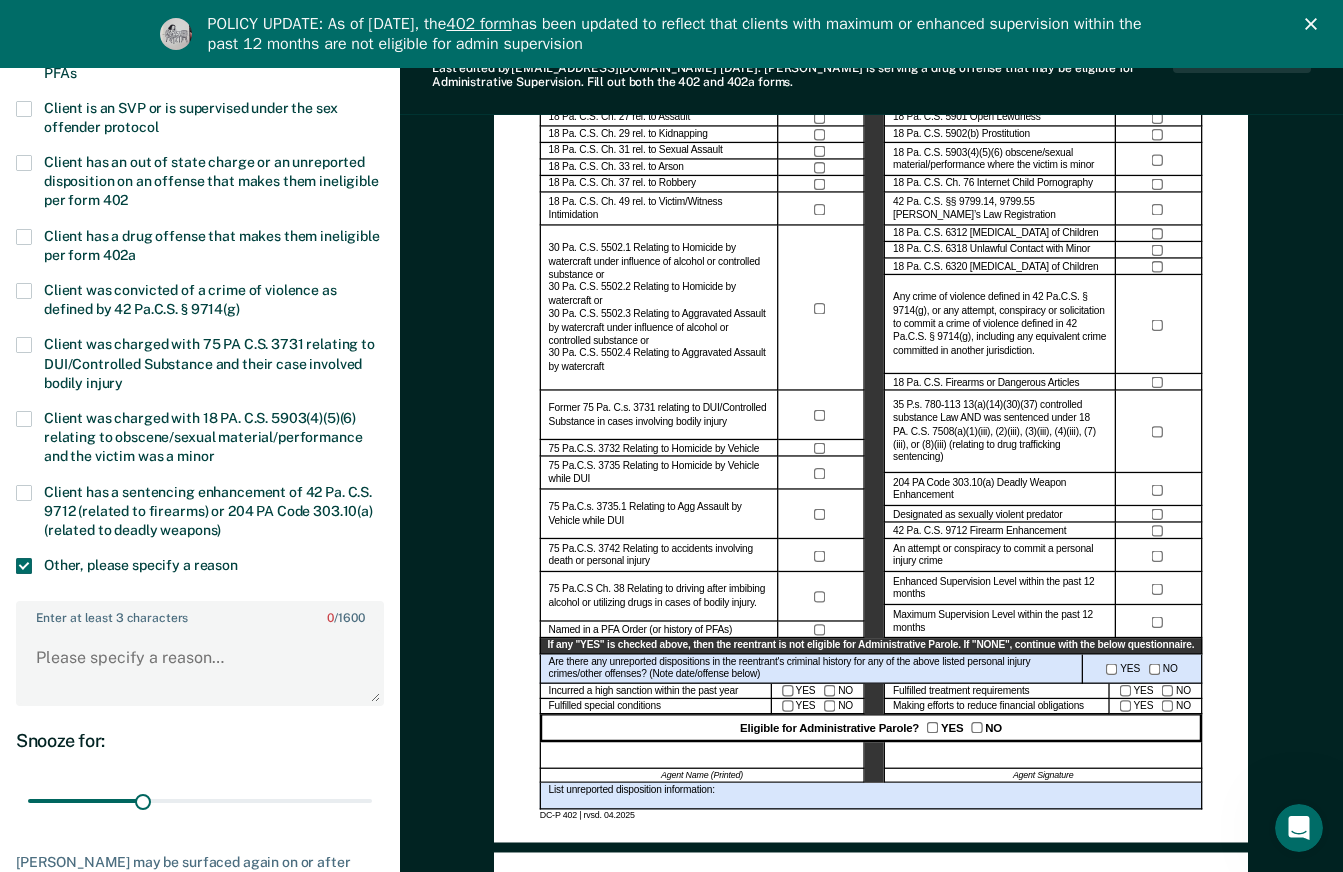 scroll, scrollTop: 462, scrollLeft: 0, axis: vertical 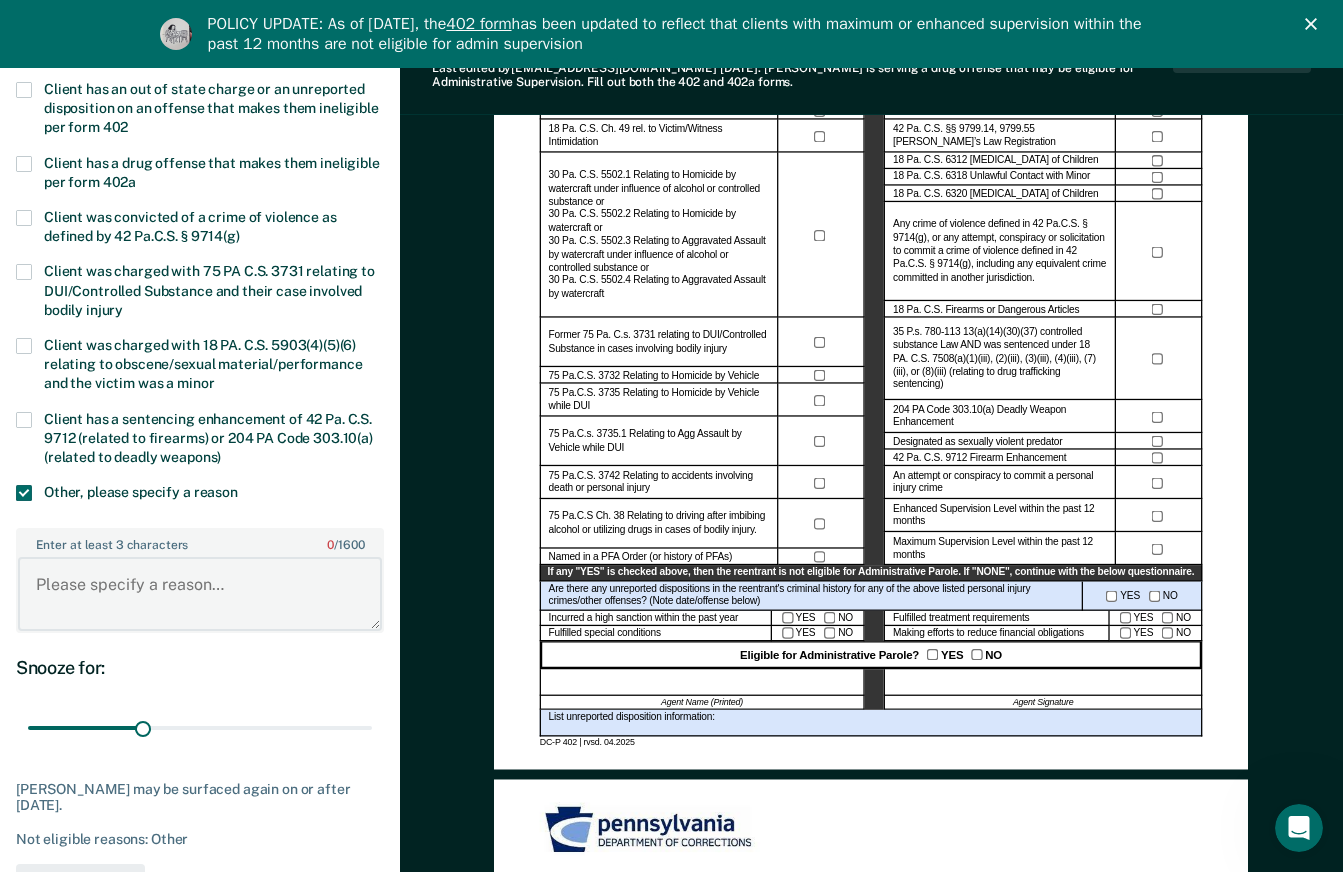 click on "Enter at least 3 characters 0  /  1600" at bounding box center (200, 594) 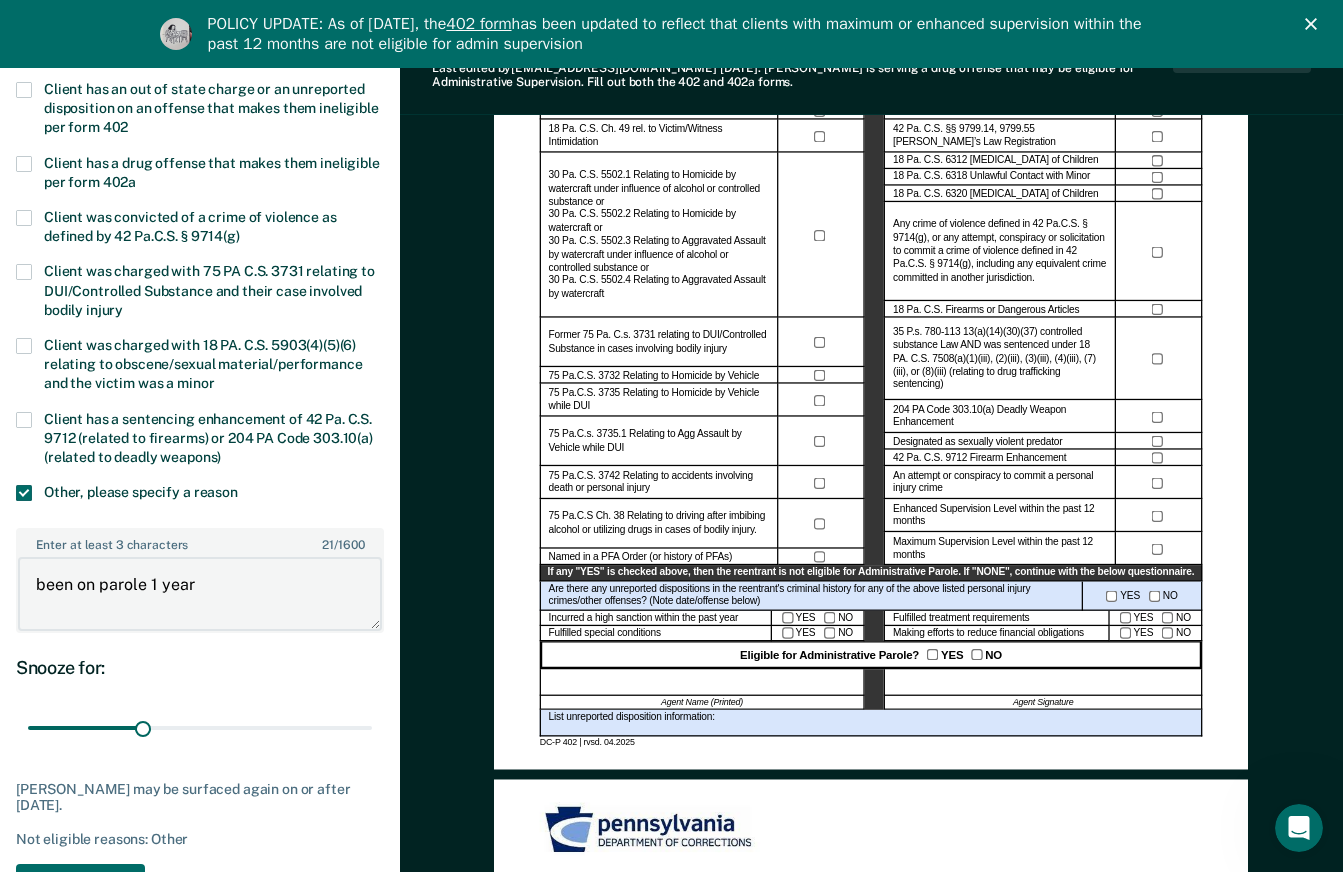 click on "been on parole 1 year" at bounding box center [200, 594] 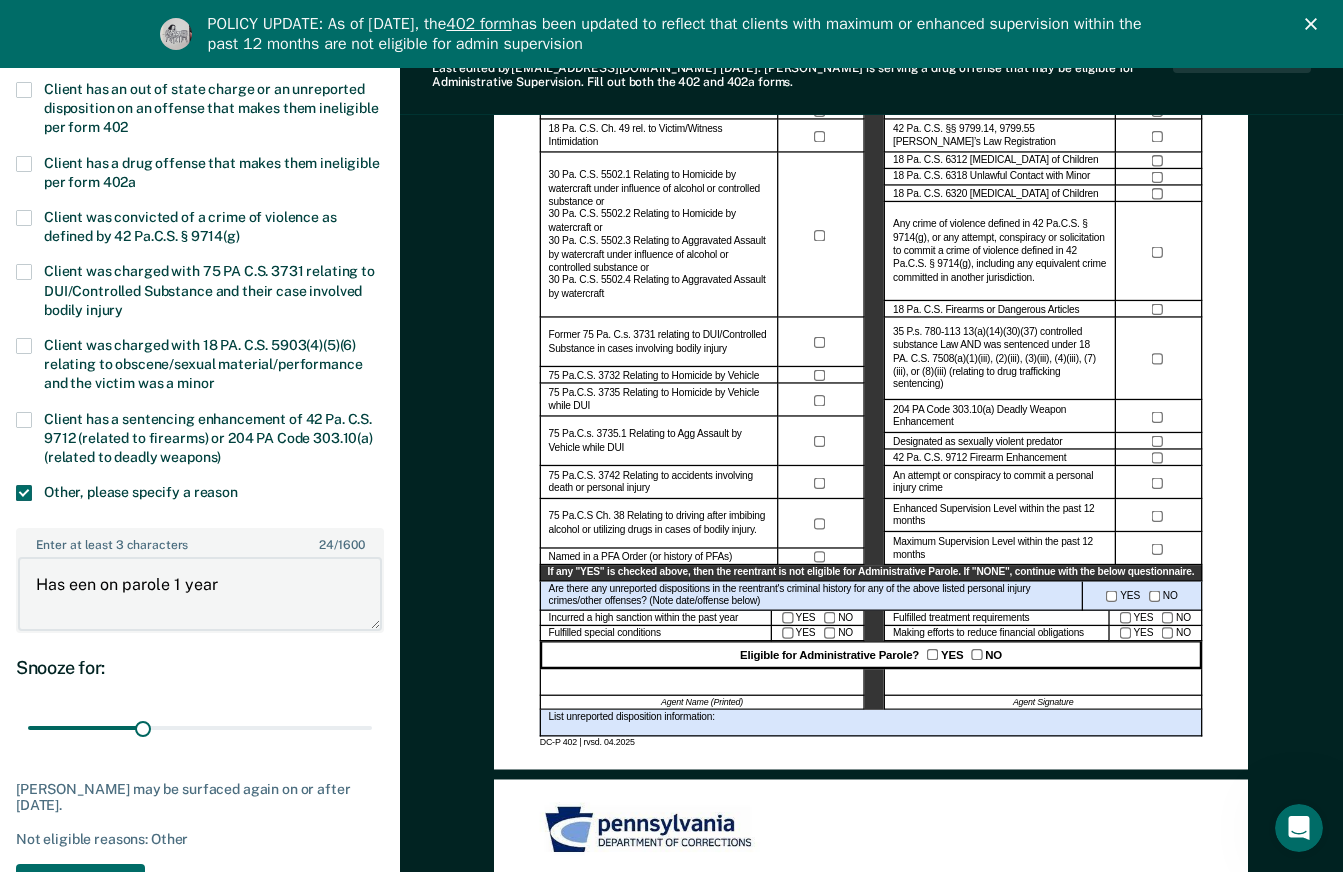 type on "Has been on parole 1 year" 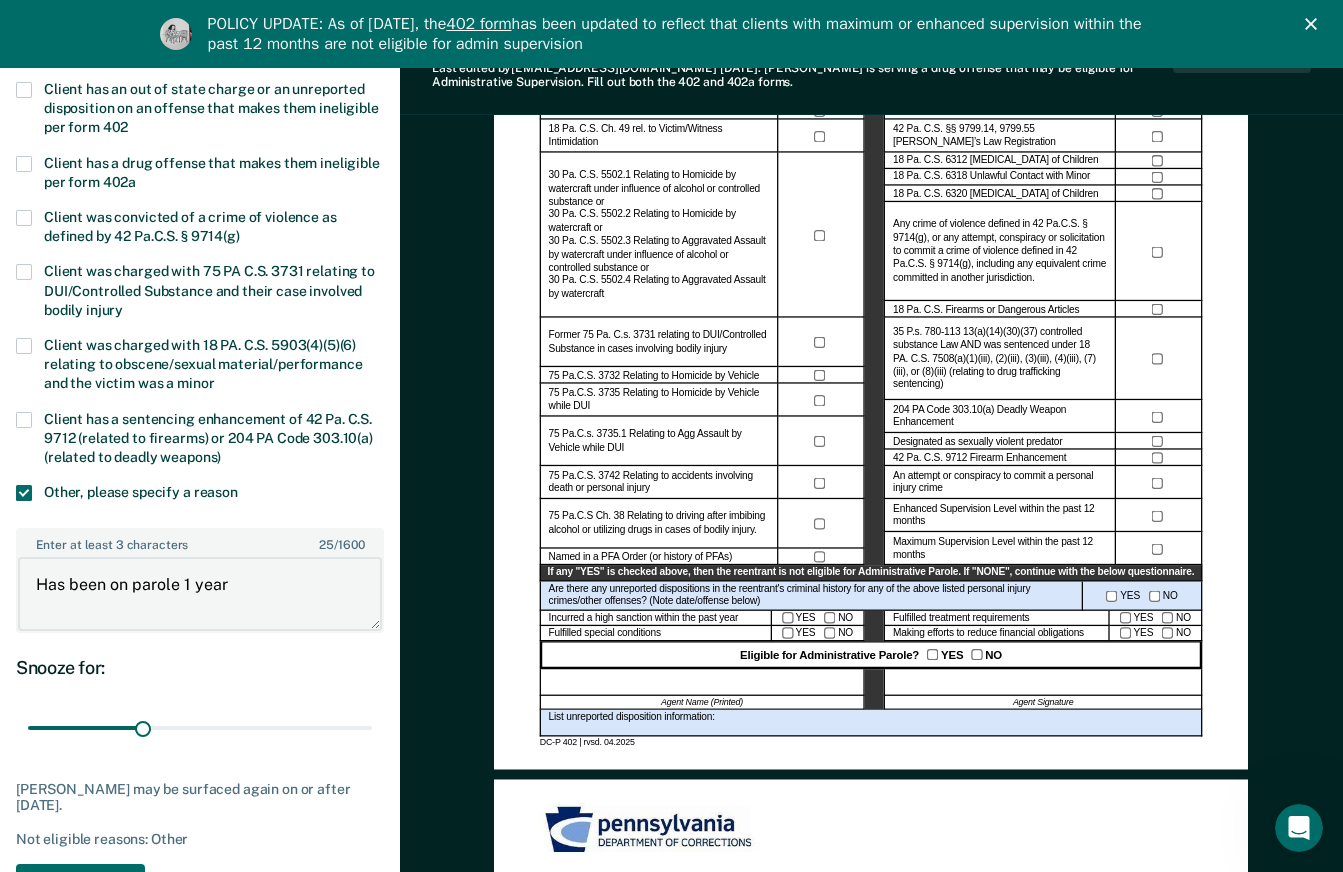 click on "Has been on parole 1 year" at bounding box center (200, 594) 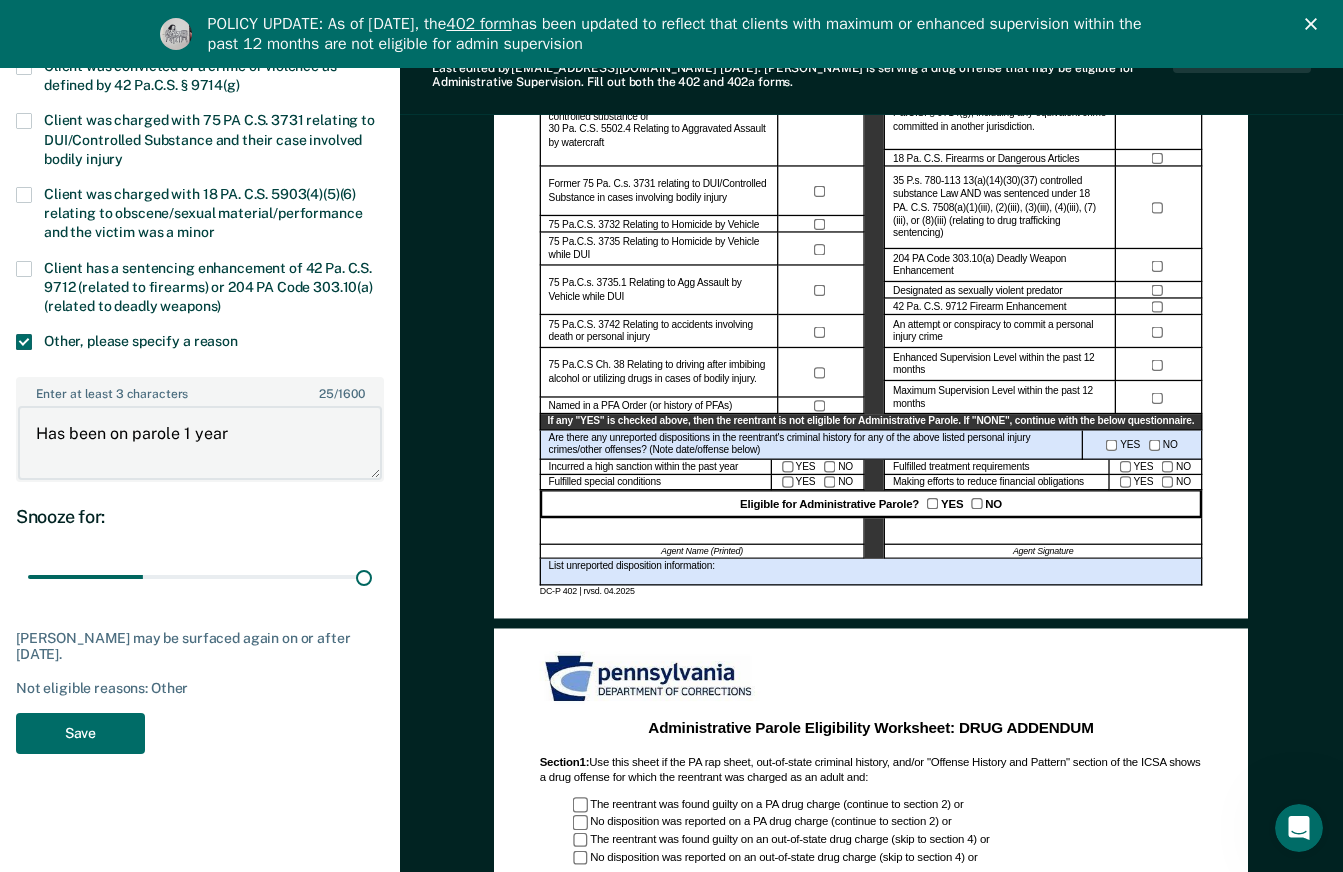 type on "90" 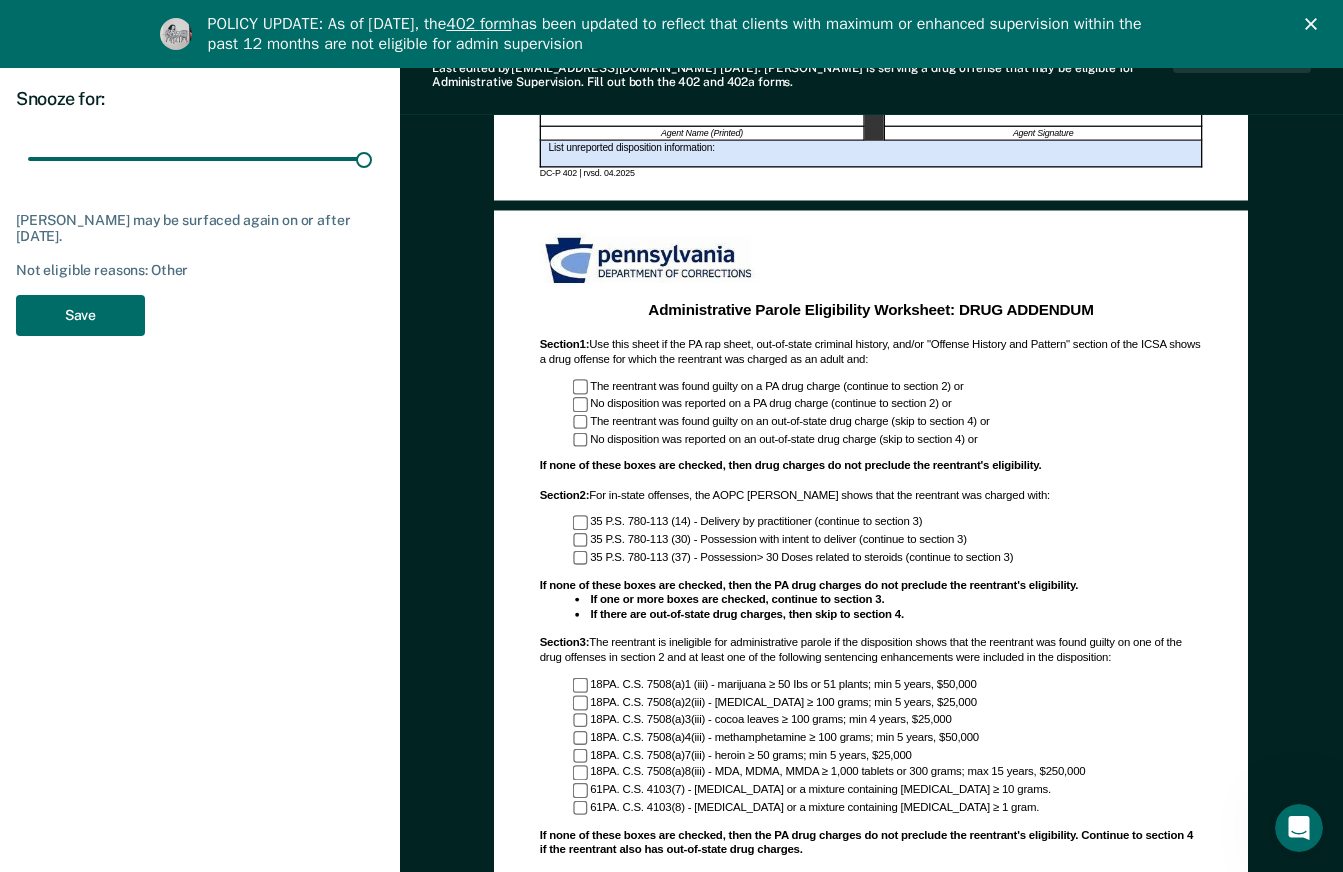 scroll, scrollTop: 1083, scrollLeft: 0, axis: vertical 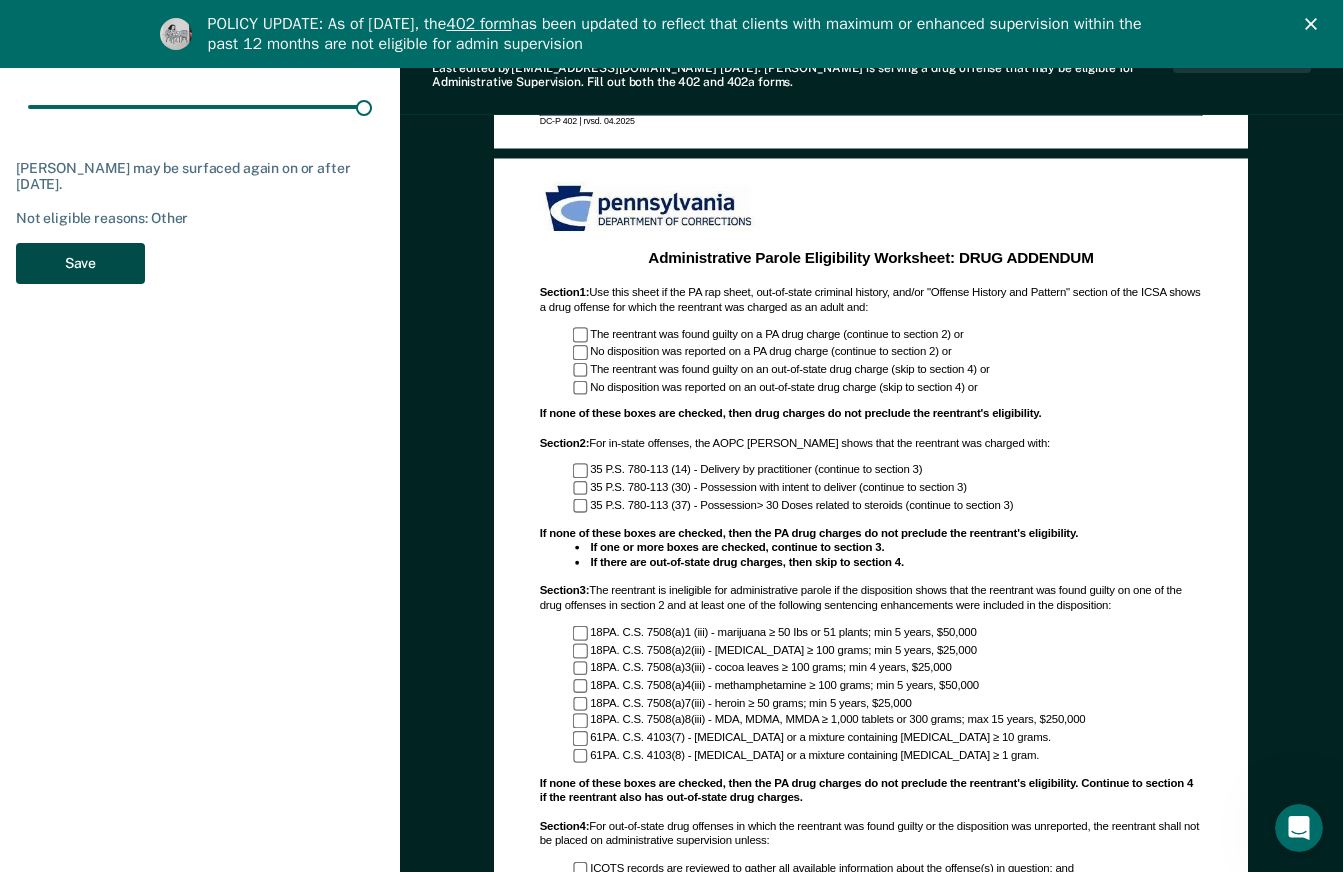 type on "Has been on parole 1 year" 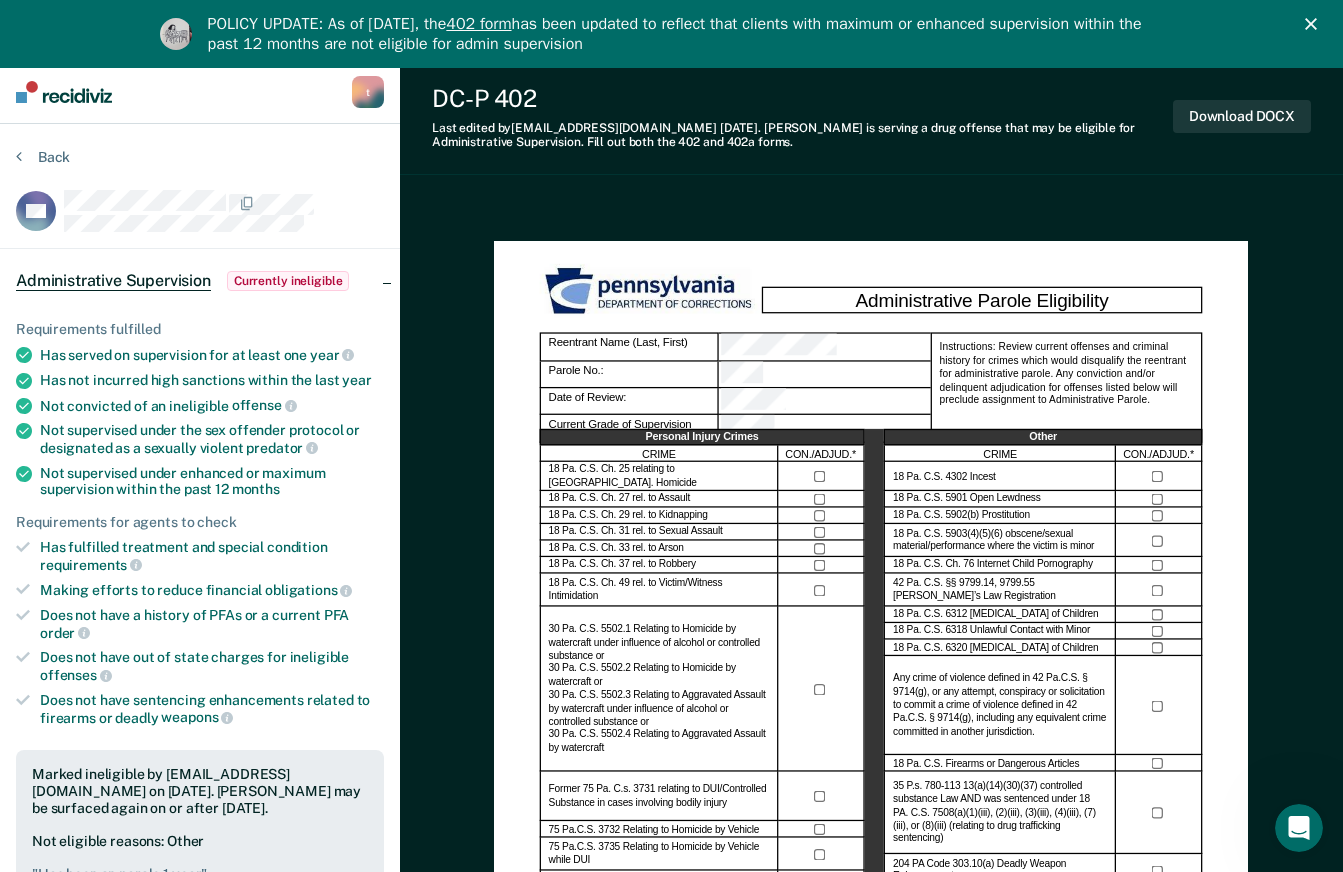 scroll, scrollTop: 0, scrollLeft: 0, axis: both 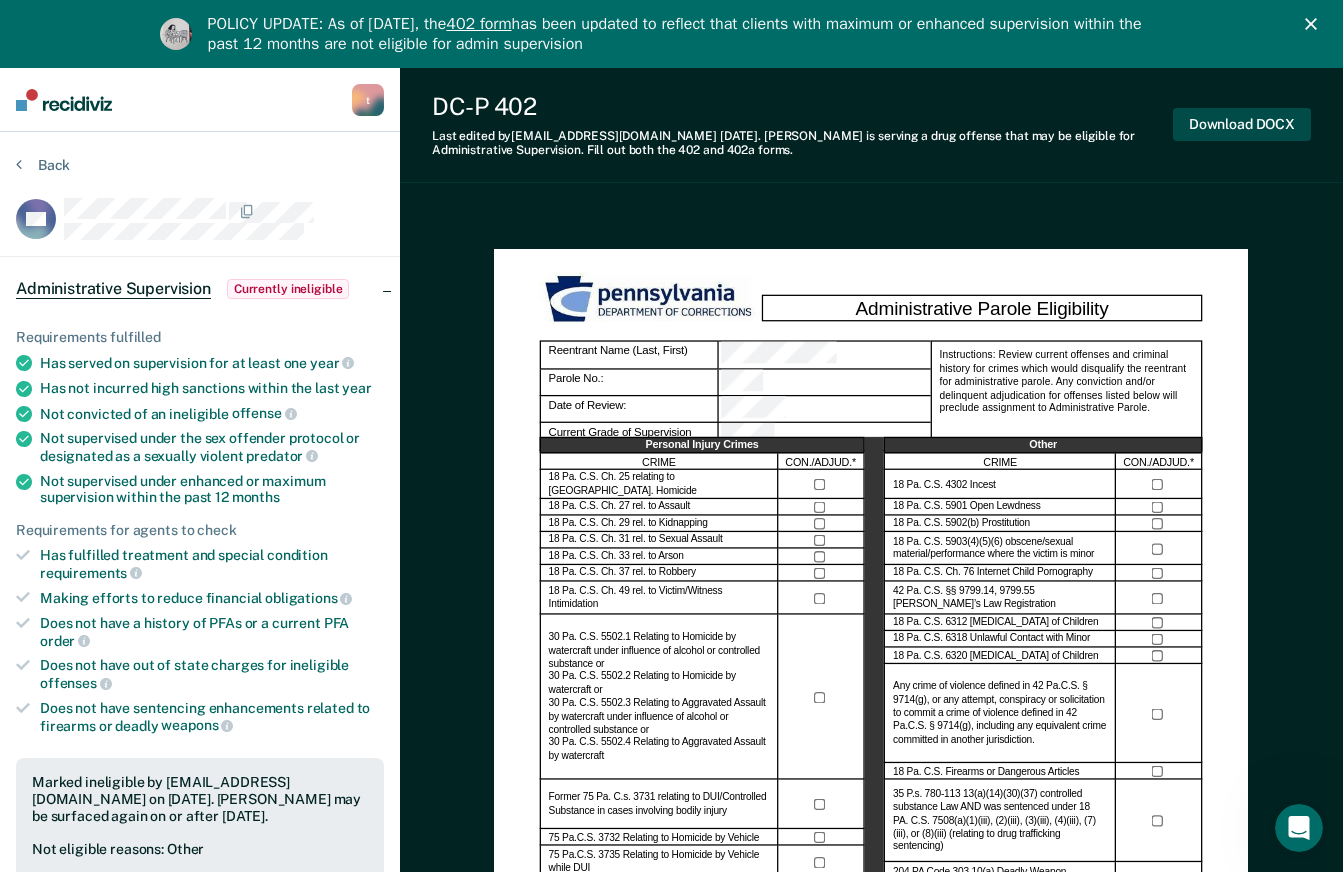 click on "Download DOCX" at bounding box center (1242, 124) 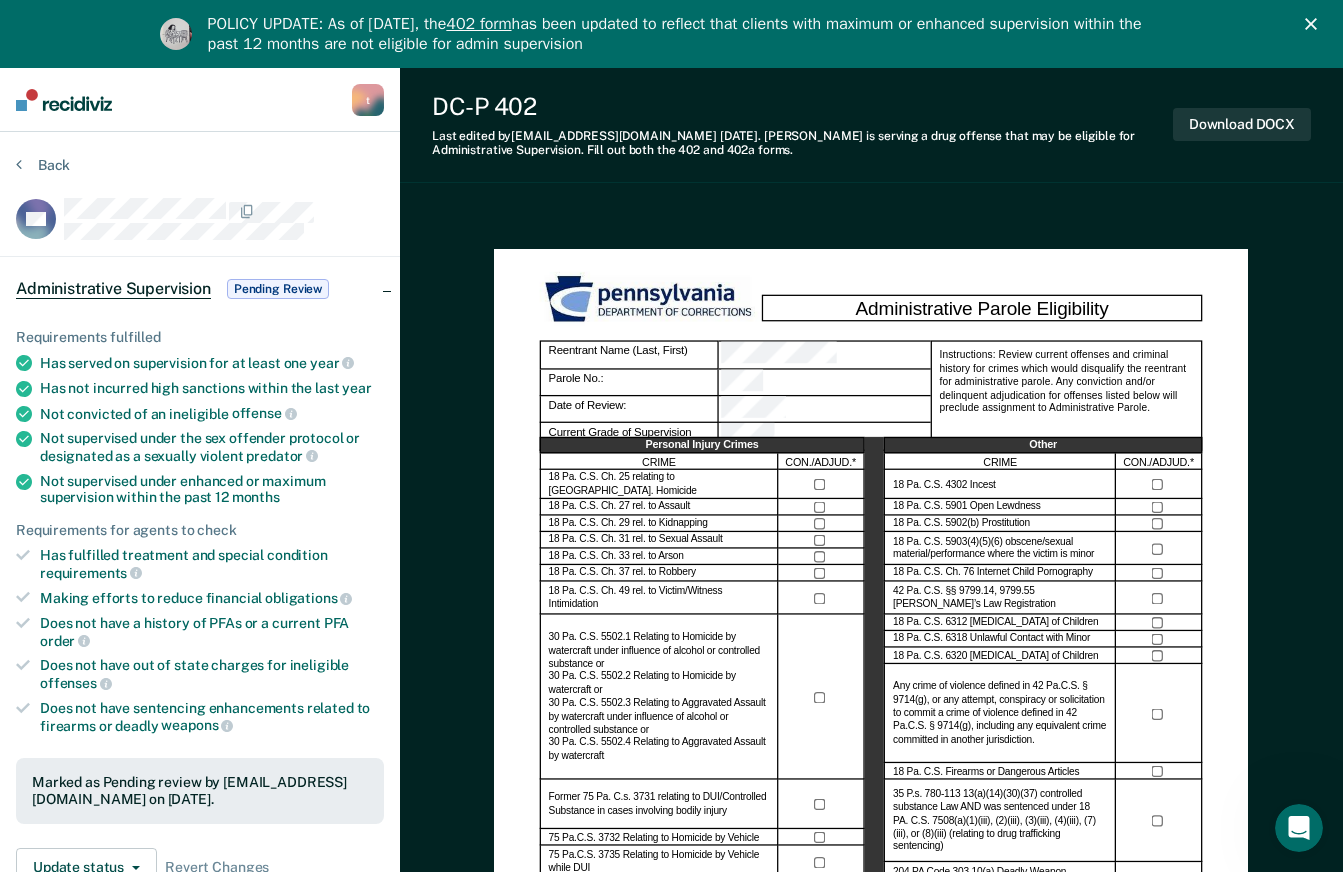 click on "Administrative Parole Eligibility Reentrant Name (Last, First) Parole No.: Date of Review: Current Grade of Supervision Instructions: Review current offenses and criminal history for crimes which would disqualify the reentrant for administrative parole. Any conviction and/or delinquent adjudication for offenses listed below will preclude assignment to Administrative Parole. Personal Injury Crimes CRIME CON./ADJUD.* 18 Pa. C.S. Ch. 25 relating to [GEOGRAPHIC_DATA]. Homicide 18 Pa. C.S. Ch. 27 rel. to Assault 18 Pa. C.S. Ch. 29 rel. to Kidnapping 18 Pa. C.S. Ch. 31 rel. to Sexual Assault 18 Pa. C.S. Ch. 33 rel. to Arson 18 Pa. C.S. Ch. 37 rel. to Robbery 18 Pa. C.S. Ch. 49 rel. to Victim/Witness Intimidation Former 75 Pa. C.s. 3731 relating to DUI/Controlled Substance in cases involving bodily injury 75 Pa.C.S. 3732 Relating to Homicide by Vehicle 75 Pa.C.S. 3735 Relating to Homicide by Vehicle while DUI 75 Pa.C.s. 3735.1 Relating to Agg Assault by Vehicle while DUI Named in a PFA Order (or history of PFAs) Other CRIME YES" at bounding box center [871, 740] 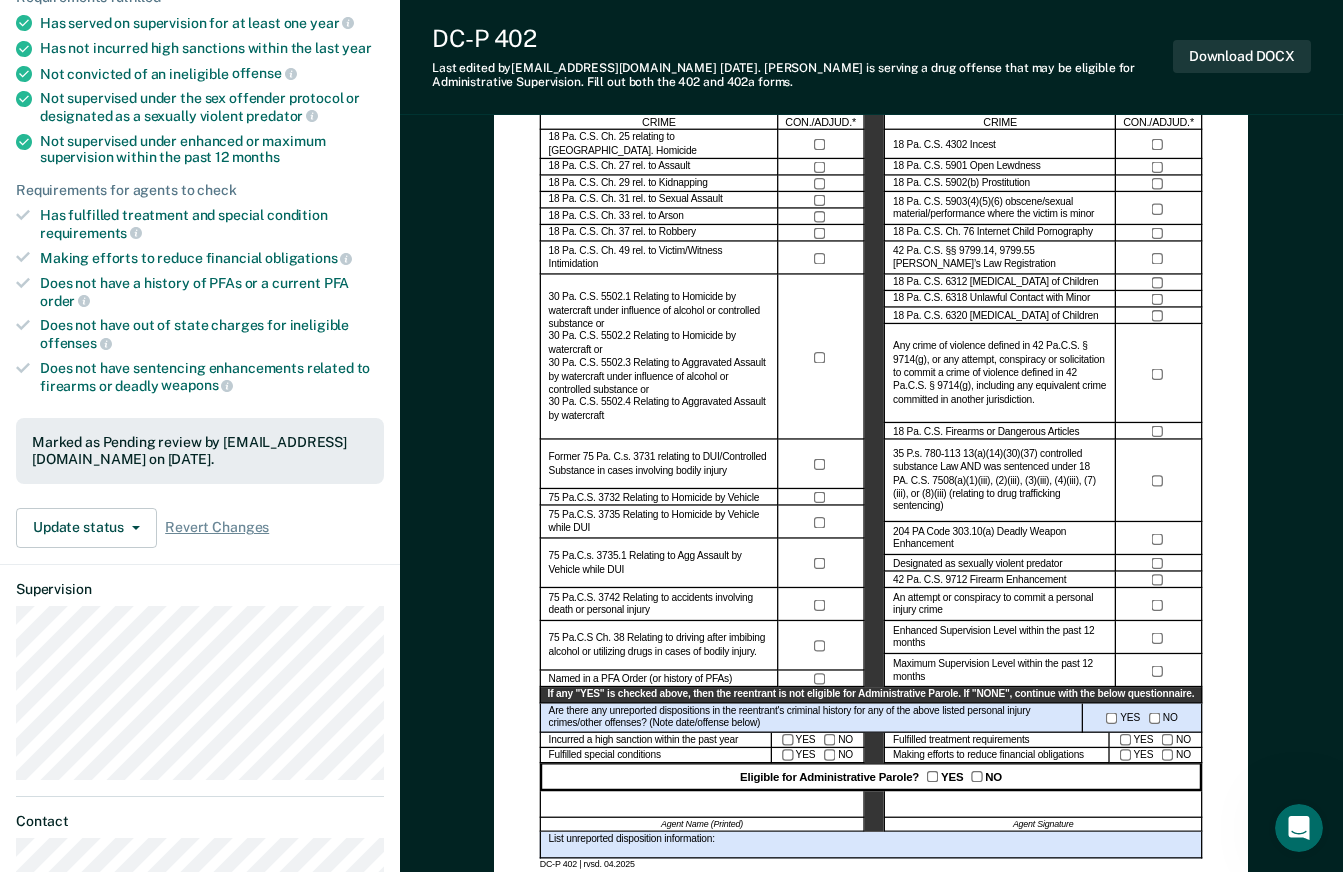 scroll, scrollTop: 0, scrollLeft: 0, axis: both 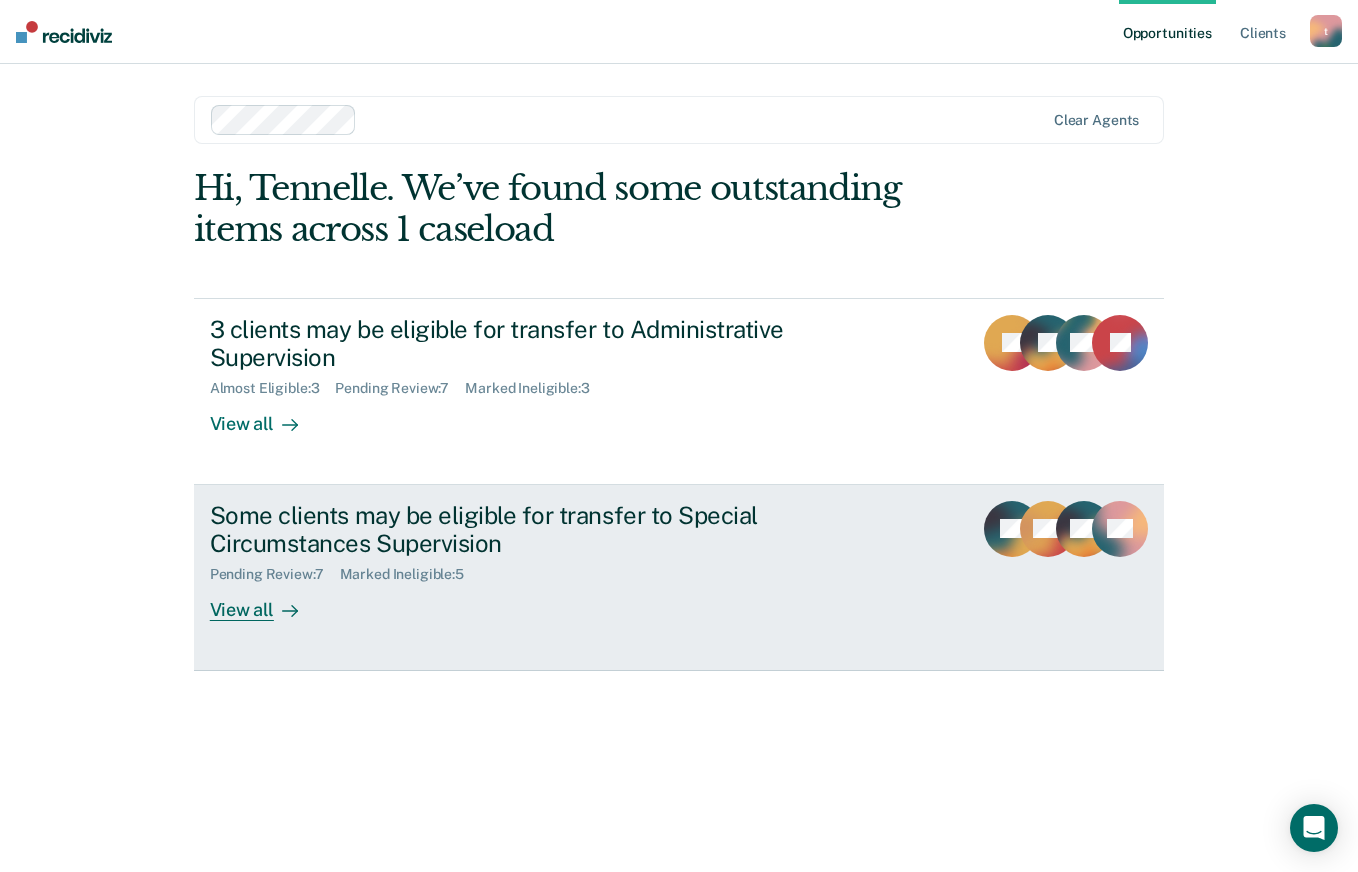 click 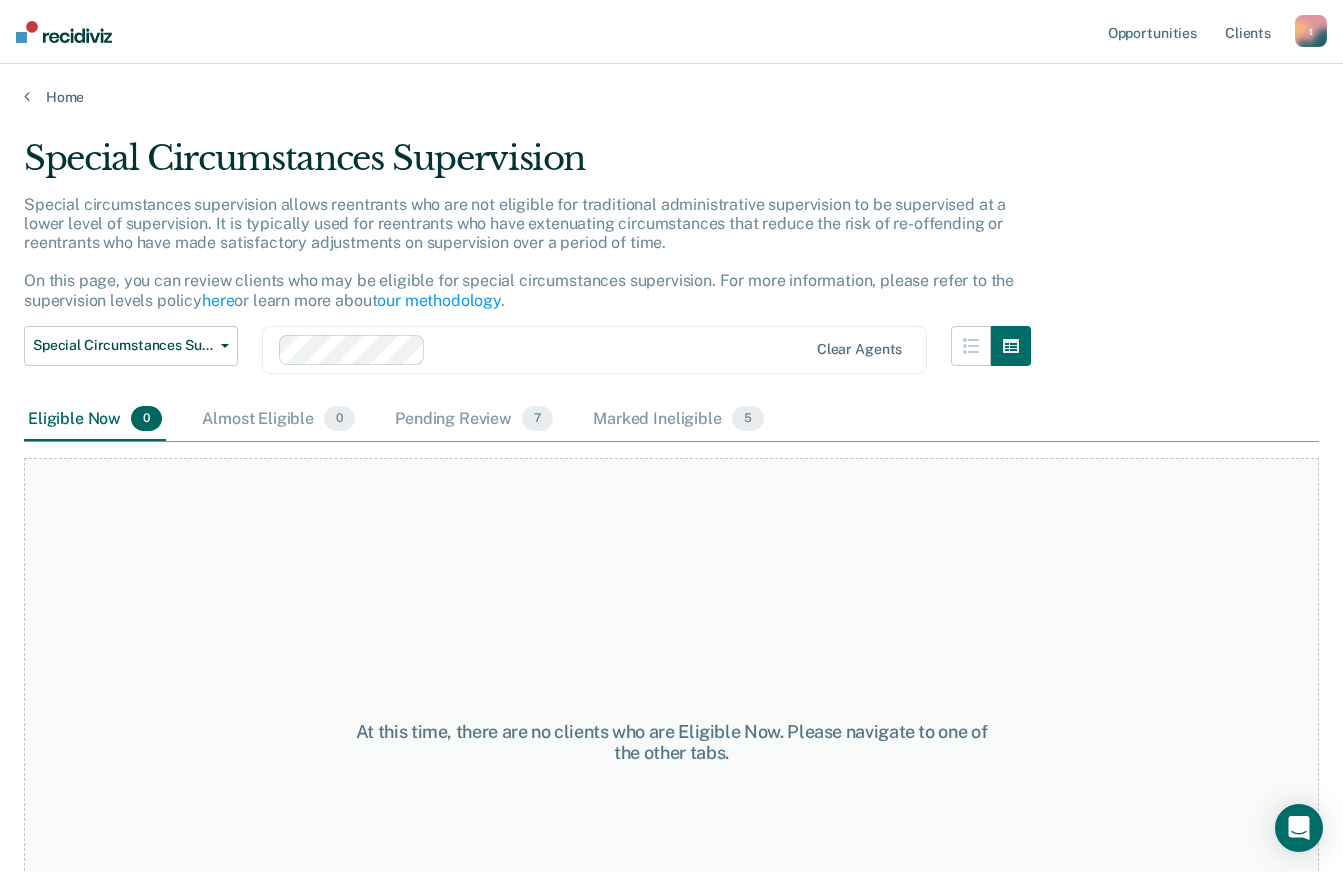 click on "At this time, there are no clients who are Eligible Now. Please navigate to one of the other tabs." at bounding box center [671, 742] 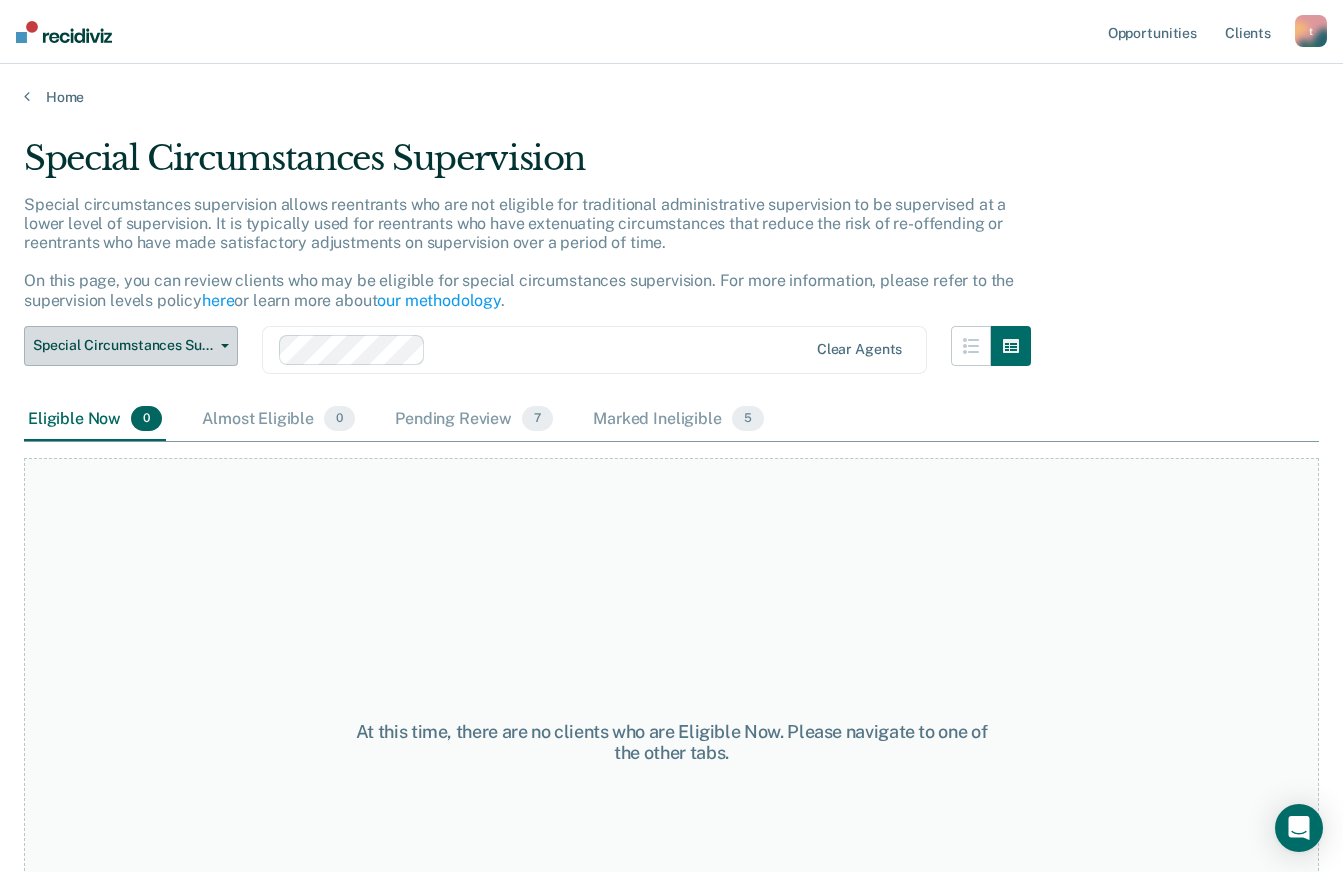 click on "Special Circumstances Supervision" at bounding box center (123, 345) 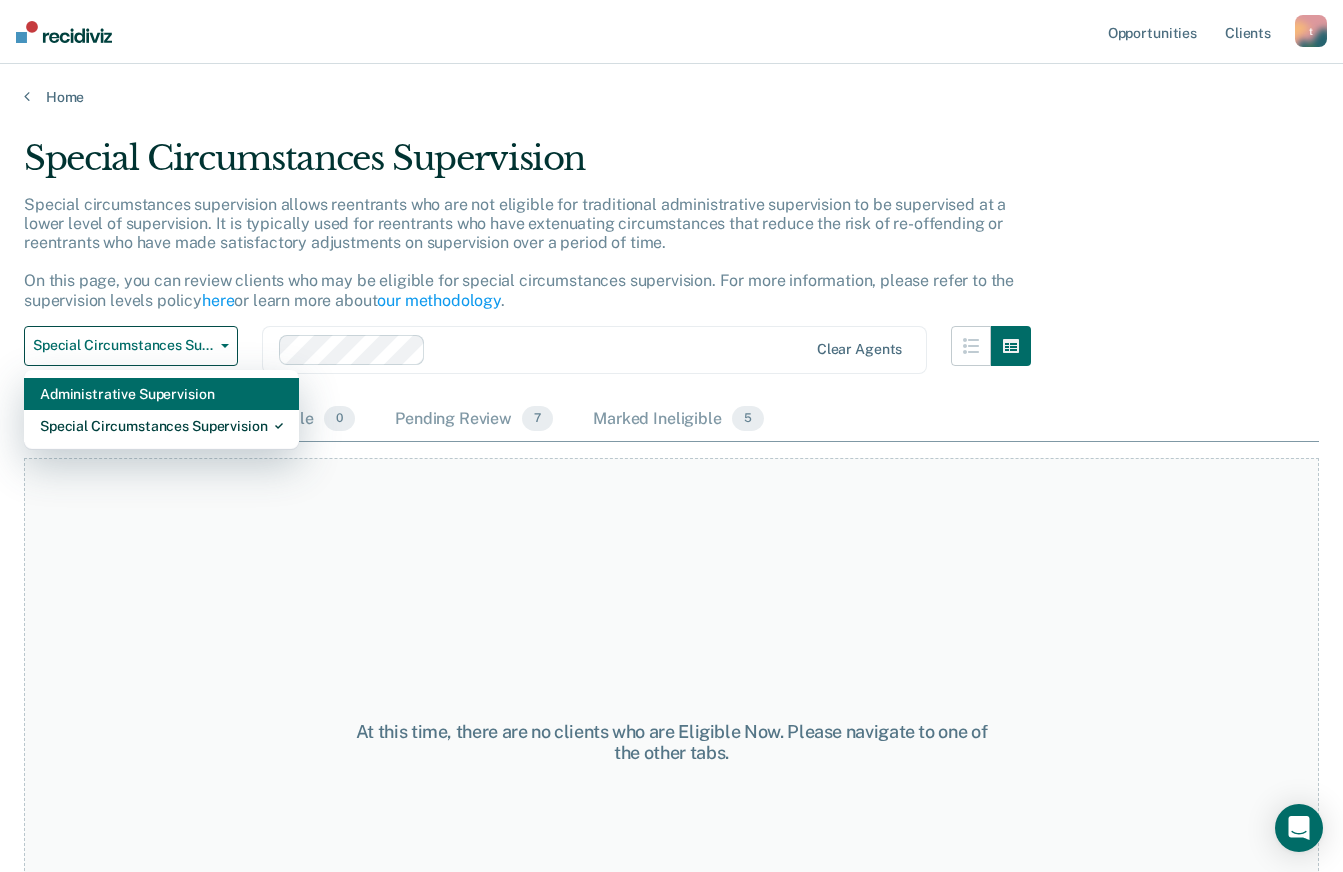 click on "Administrative Supervision" at bounding box center (161, 394) 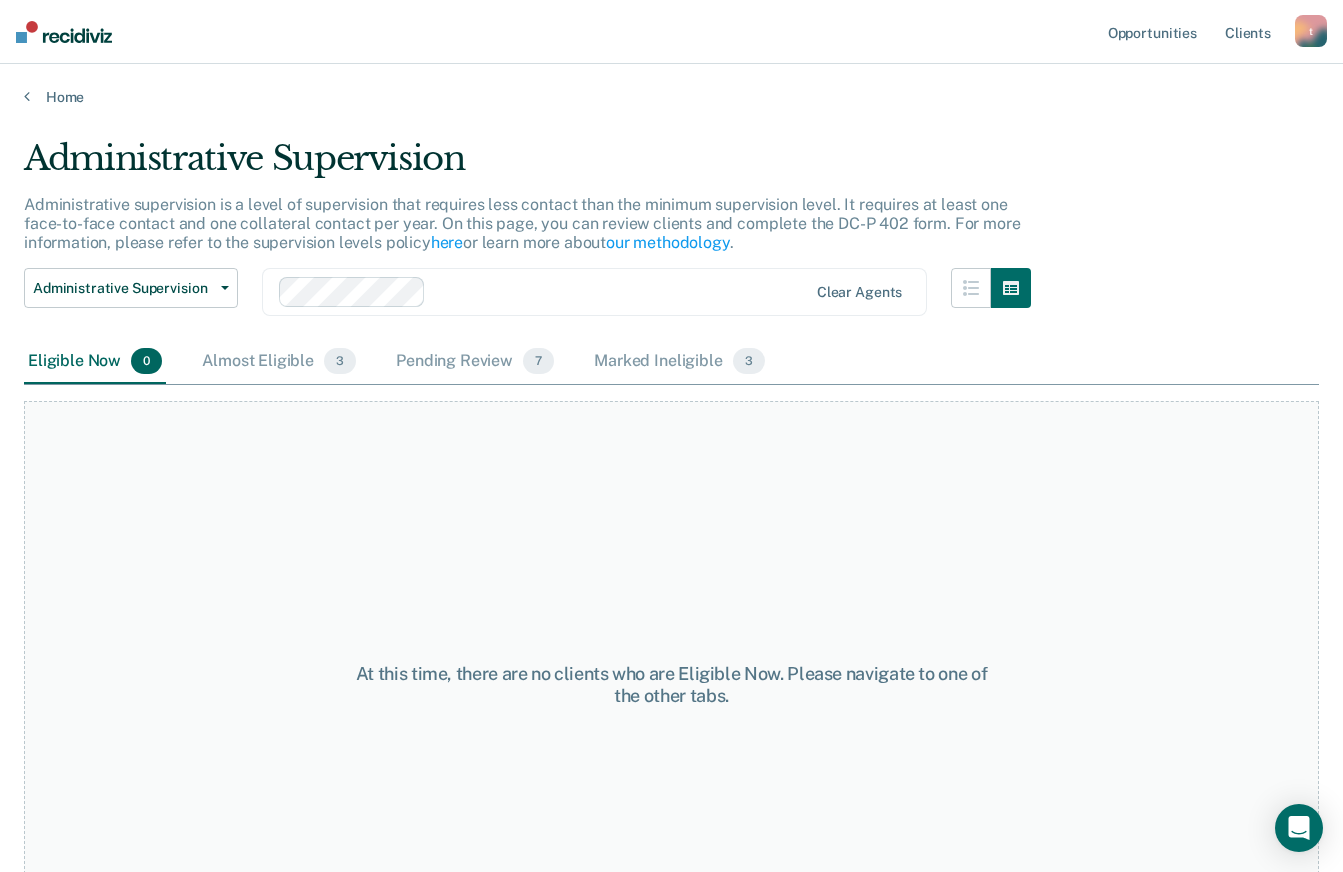click on "At this time, there are no clients who are Eligible Now. Please navigate to one of the other tabs." at bounding box center (671, 685) 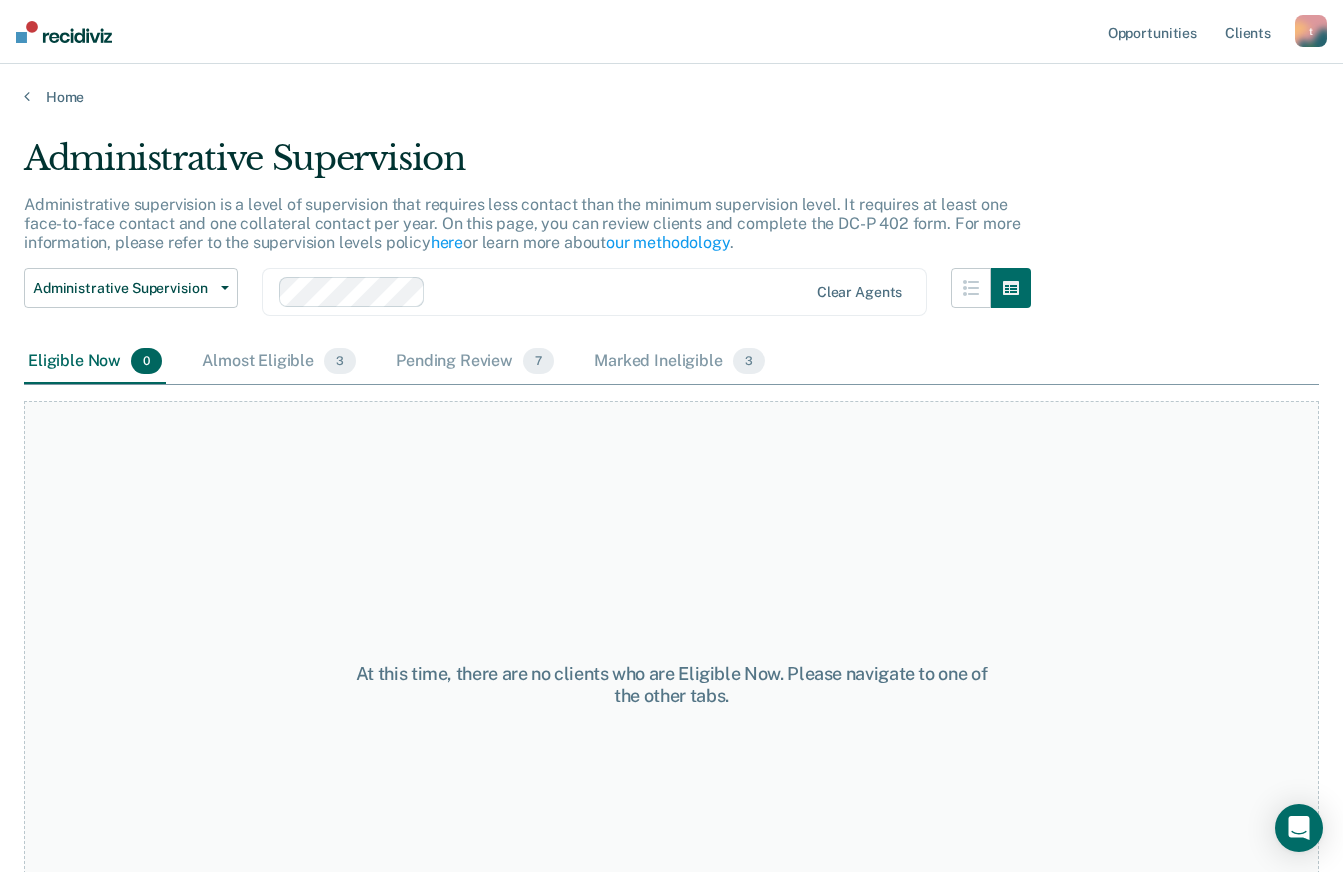 click on "At this time, there are no clients who are Eligible Now. Please navigate to one of the other tabs." at bounding box center [671, 685] 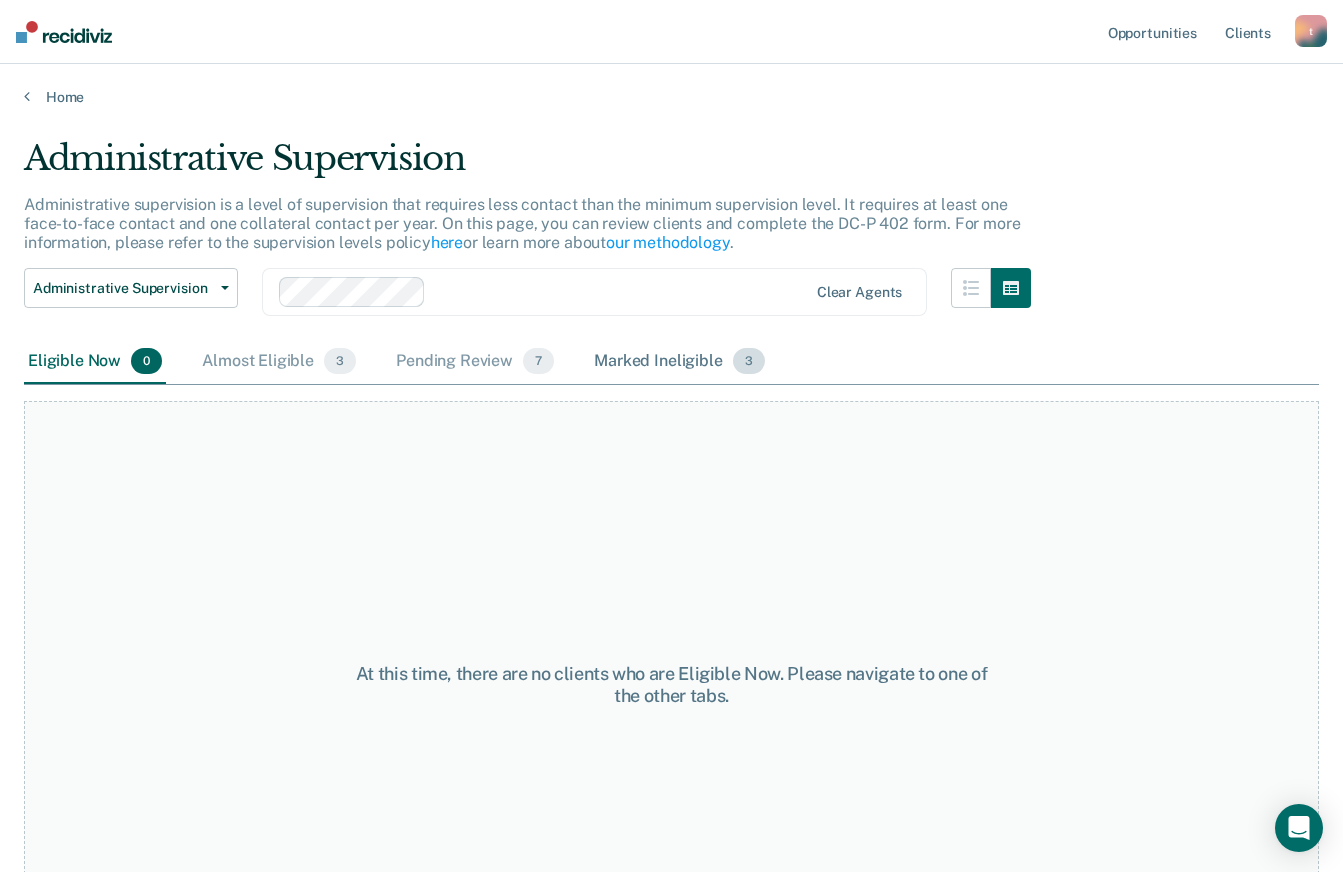click on "Marked Ineligible 3" at bounding box center (679, 362) 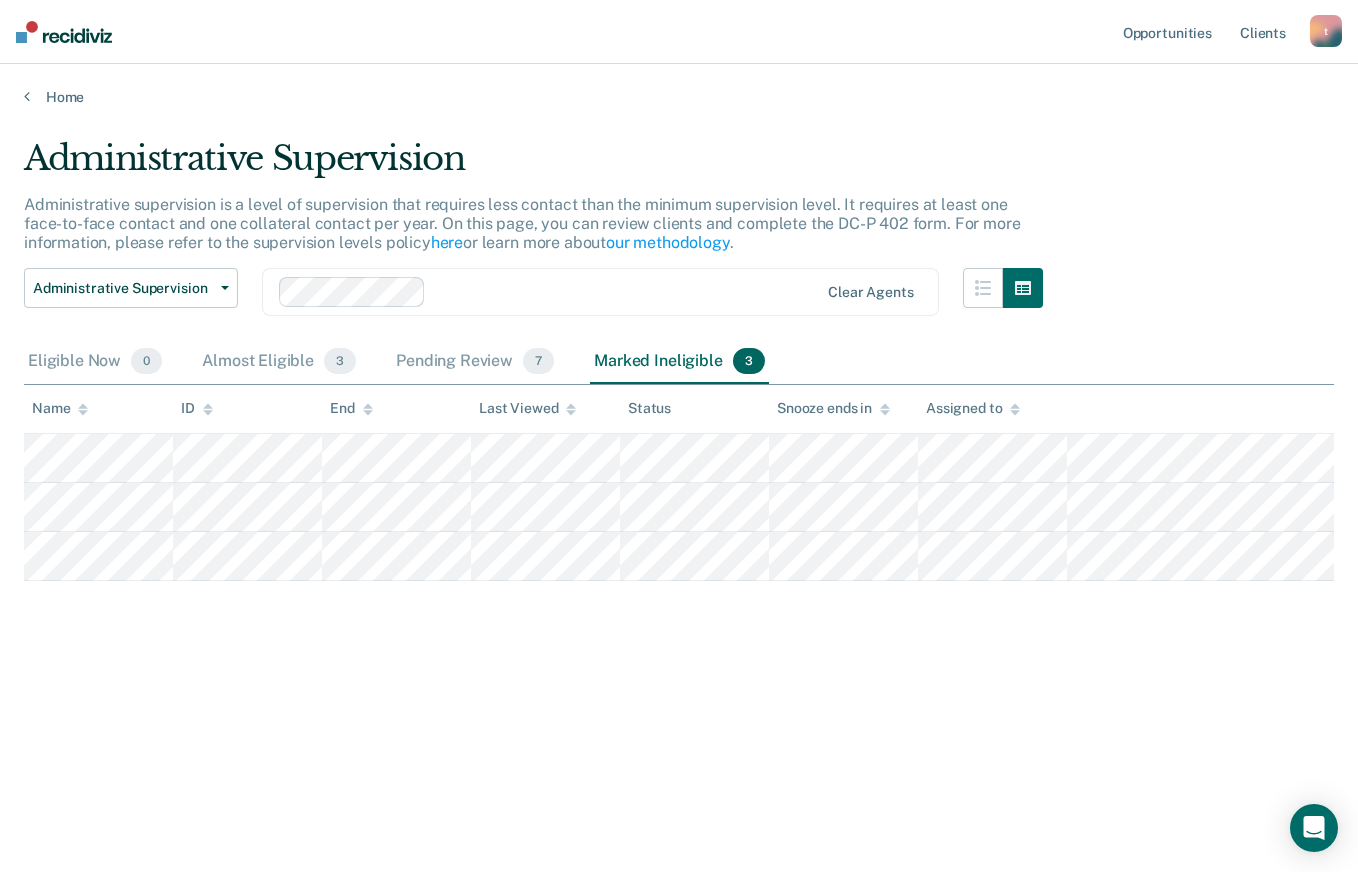 click on "Administrative Supervision   Administrative supervision is a level of supervision that requires less contact than the minimum supervision level. It requires at least one face-to-face contact and one collateral contact per year. On this page, you can review clients and complete the DC-P 402 form. For more information, please refer to the supervision levels policy  here  or learn more about  our methodology . Administrative Supervision Administrative Supervision Special Circumstances Supervision Clear   agents Eligible Now 0 Almost Eligible 3 Pending Review 7 Marked Ineligible 3
To pick up a draggable item, press the space bar.
While dragging, use the arrow keys to move the item.
Press space again to drop the item in its new position, or press escape to cancel.
Name ID End Last Viewed Status Snooze ends in Assigned to" at bounding box center (679, 462) 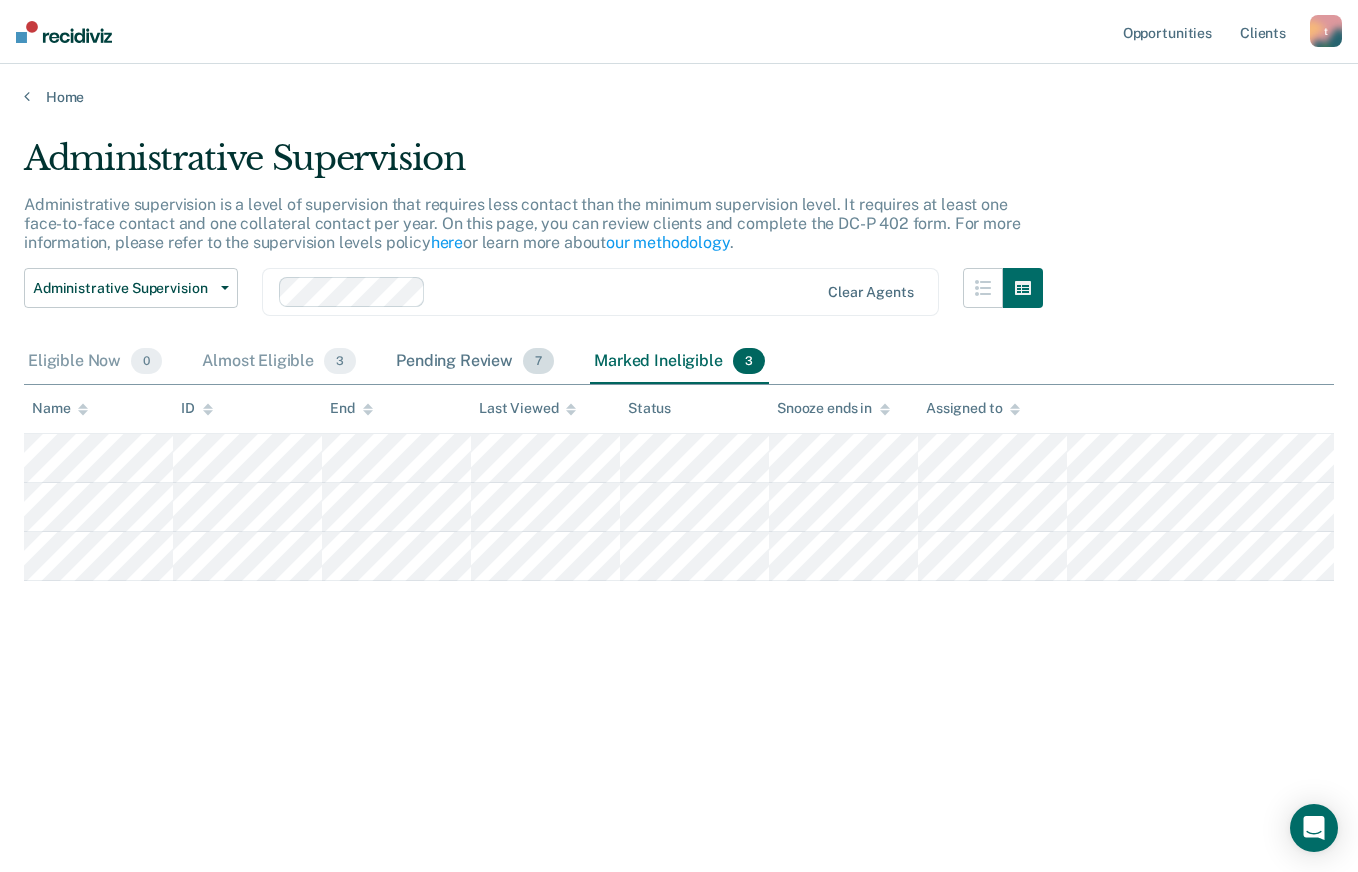 click on "Pending Review 7" at bounding box center (475, 362) 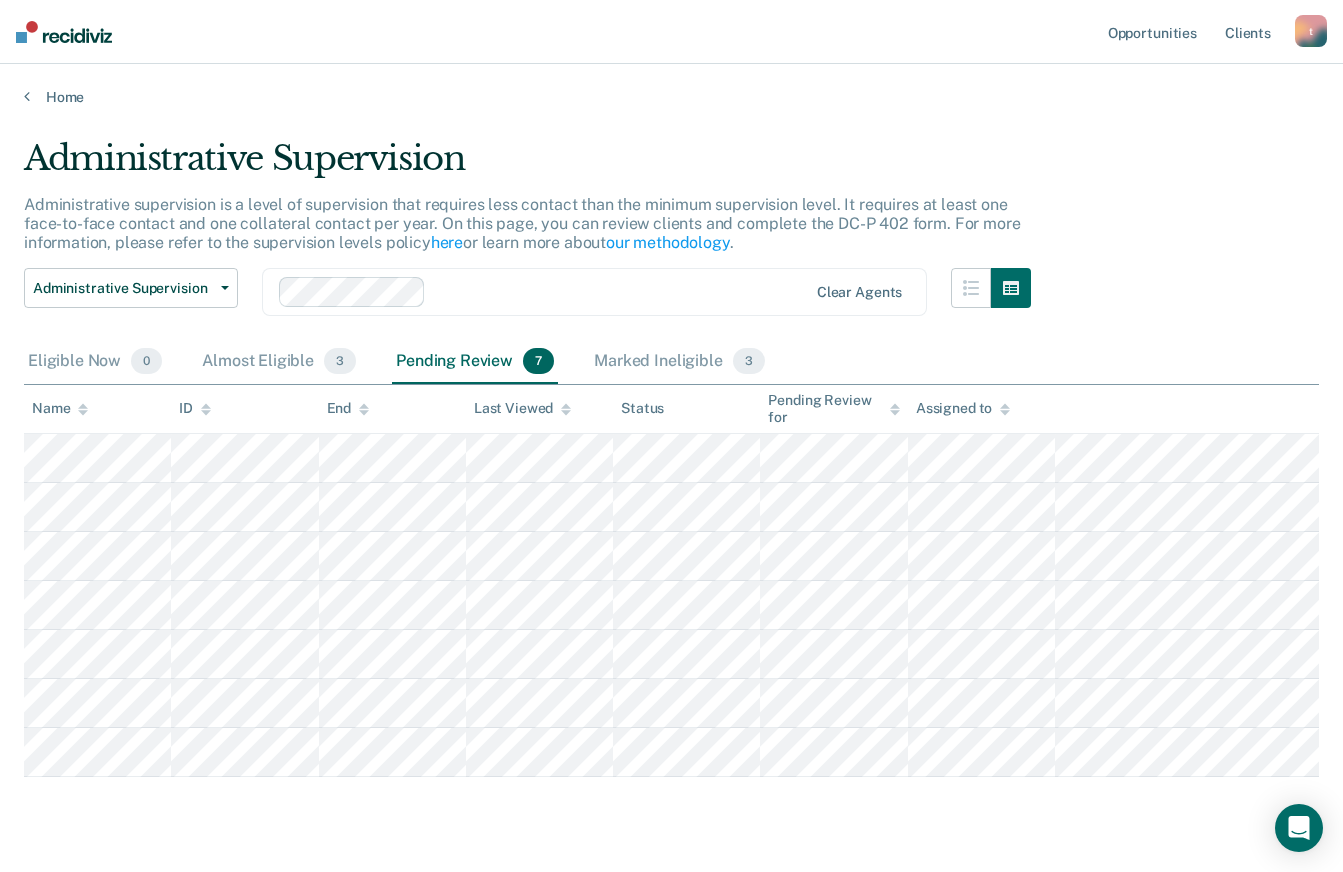 click on "Administrative Supervision   Administrative supervision is a level of supervision that requires less contact than the minimum supervision level. It requires at least one face-to-face contact and one collateral contact per year. On this page, you can review clients and complete the DC-P 402 form. For more information, please refer to the supervision levels policy  here  or learn more about  our methodology . Administrative Supervision Administrative Supervision Special Circumstances Supervision Clear   agents Eligible Now 0 Almost Eligible 3 Pending Review 7 Marked Ineligible 3
To pick up a draggable item, press the space bar.
While dragging, use the arrow keys to move the item.
Press space again to drop the item in its new position, or press escape to cancel.
Name ID End Last Viewed Status Pending Review for Assigned to" at bounding box center [671, 510] 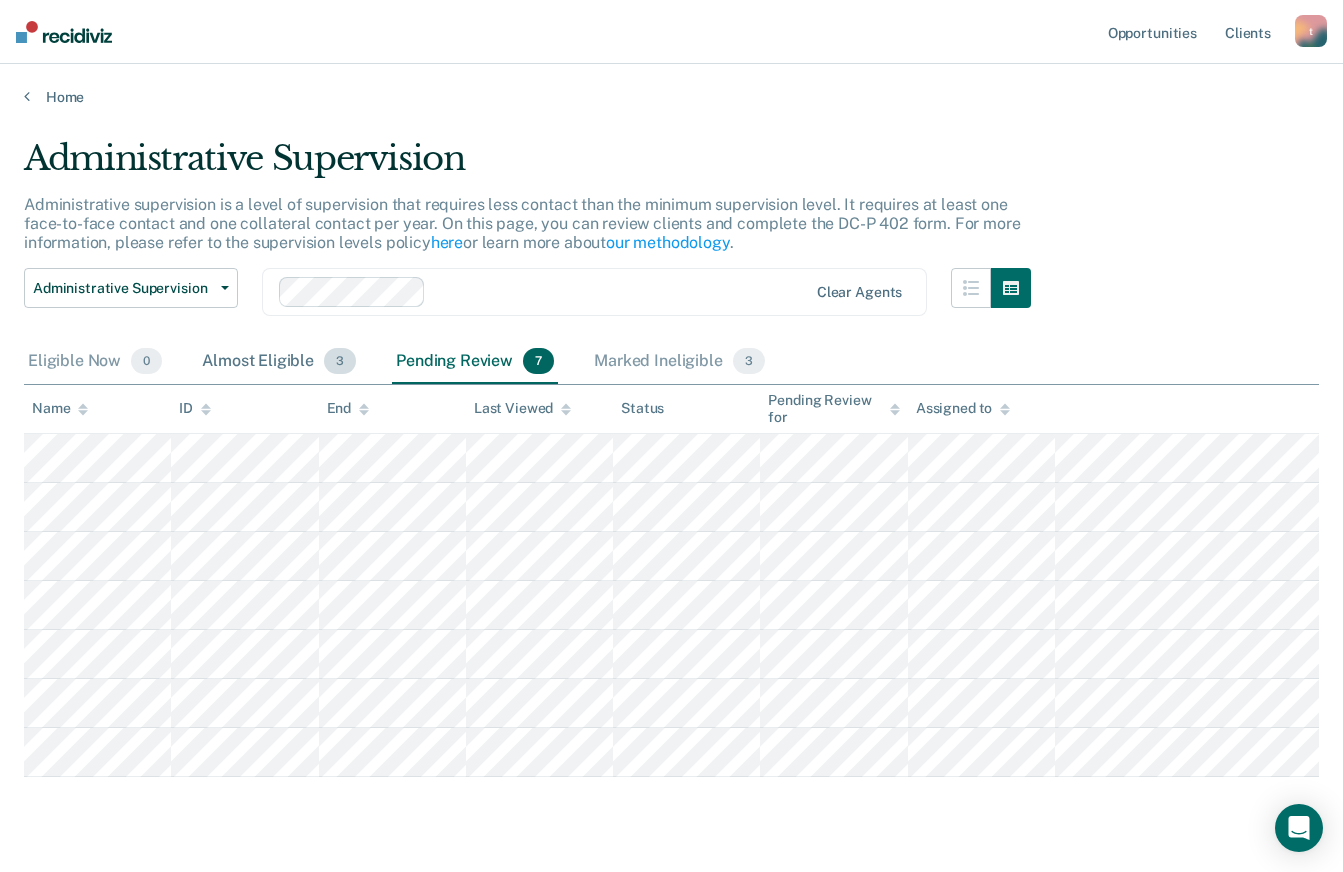 click on "Almost Eligible 3" at bounding box center (279, 362) 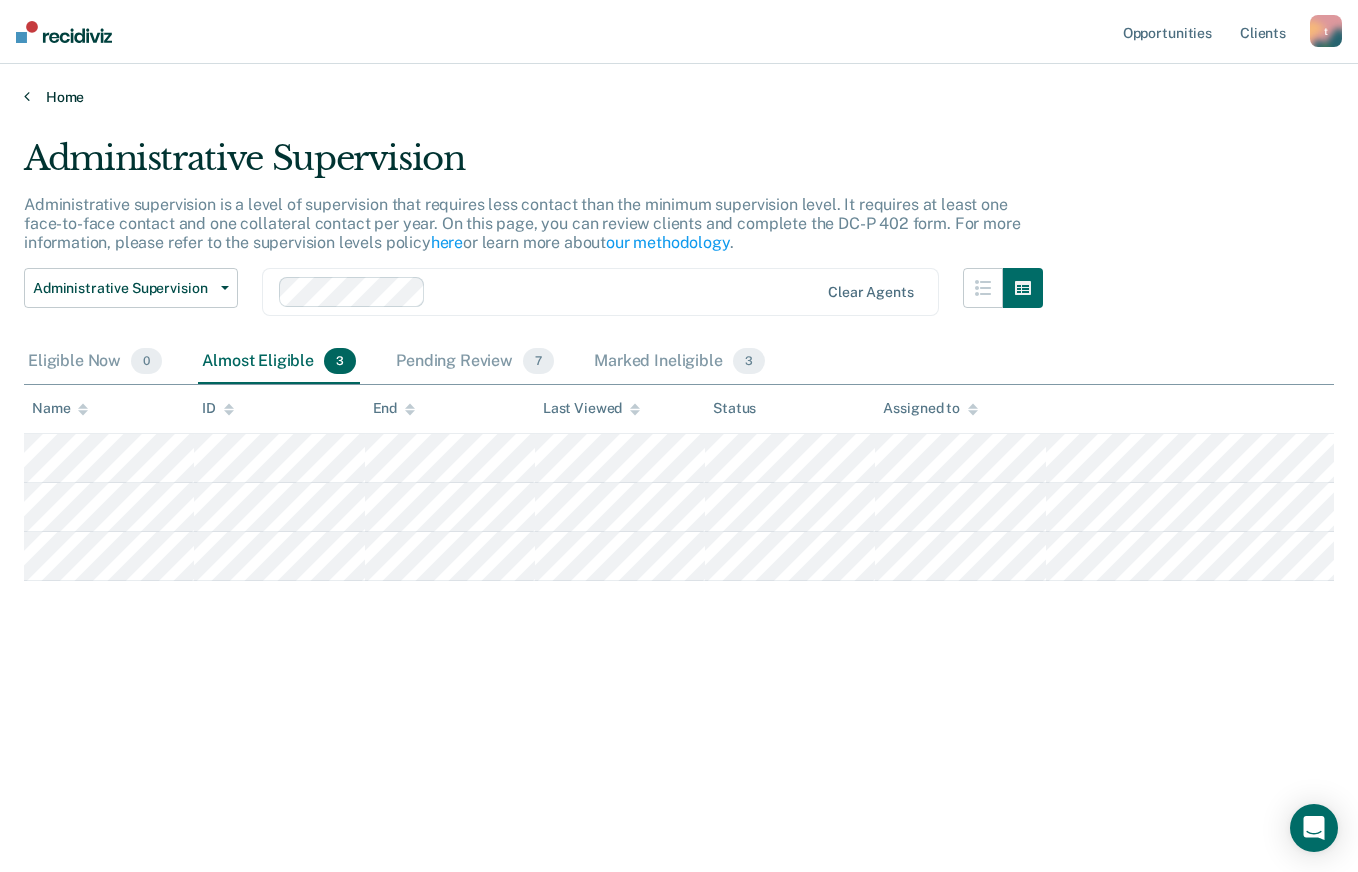 click on "Home" at bounding box center [679, 97] 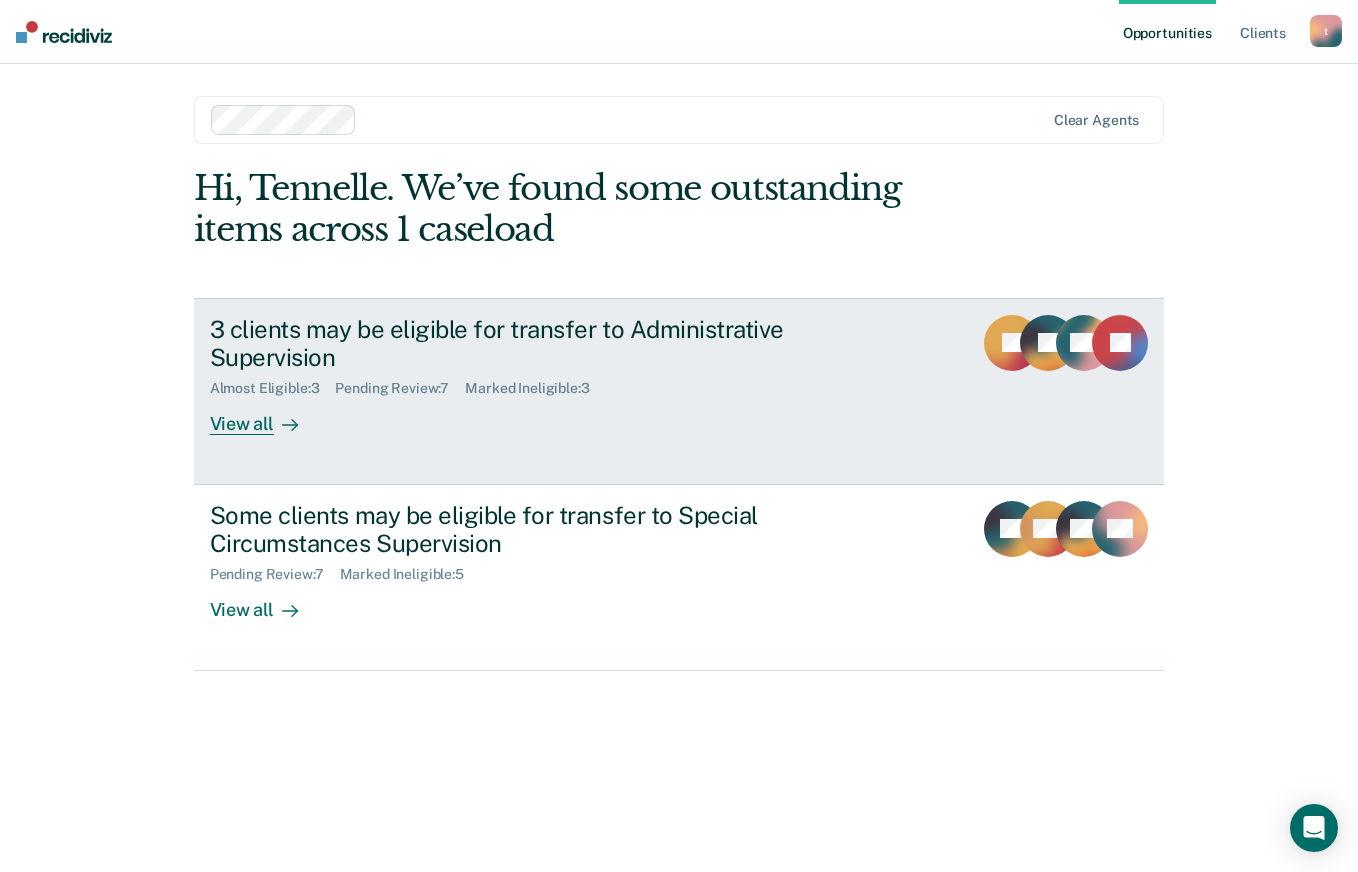 click on "Almost Eligible :  3 Pending Review :  7 Marked Ineligible :  3" at bounding box center [561, 384] 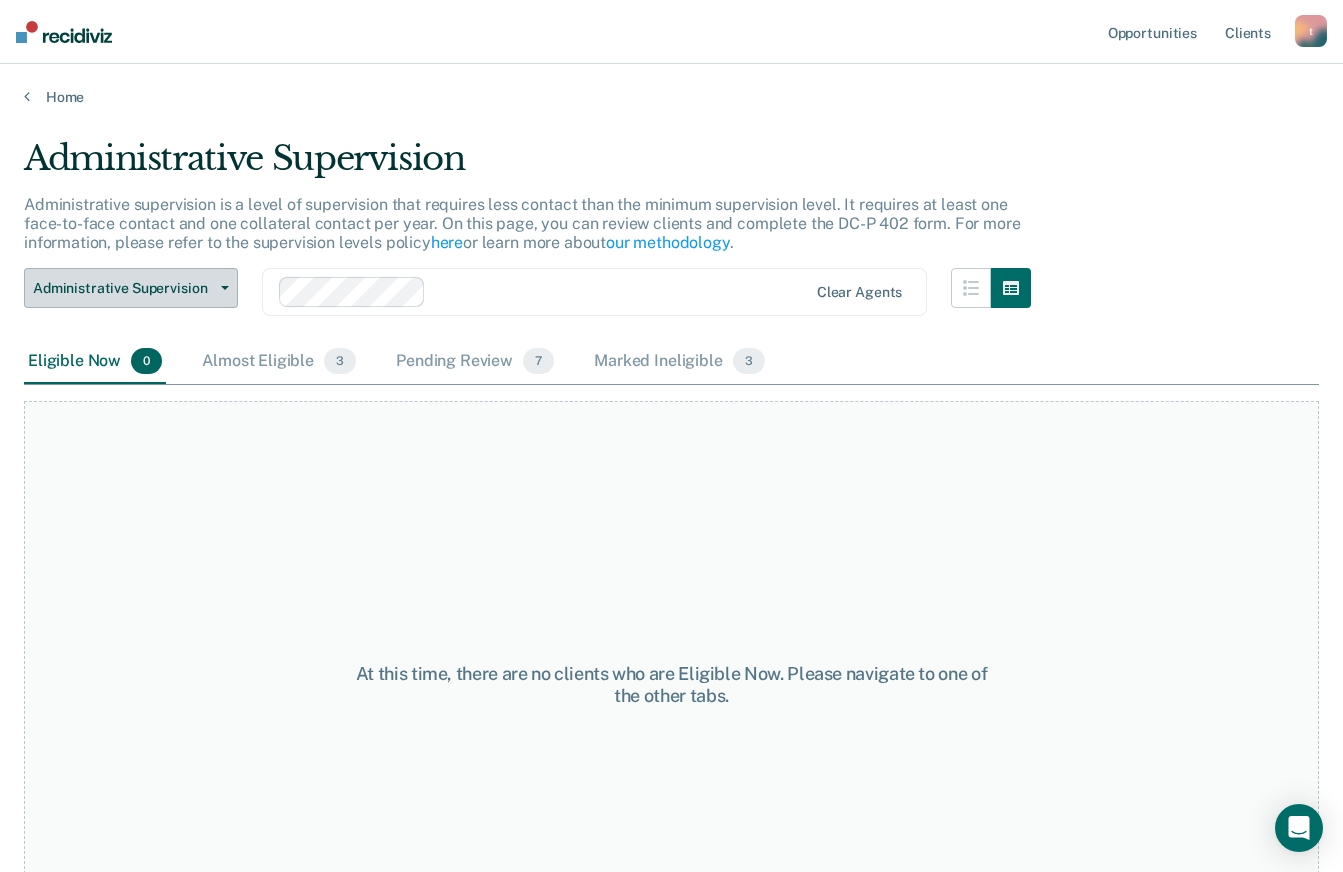 click 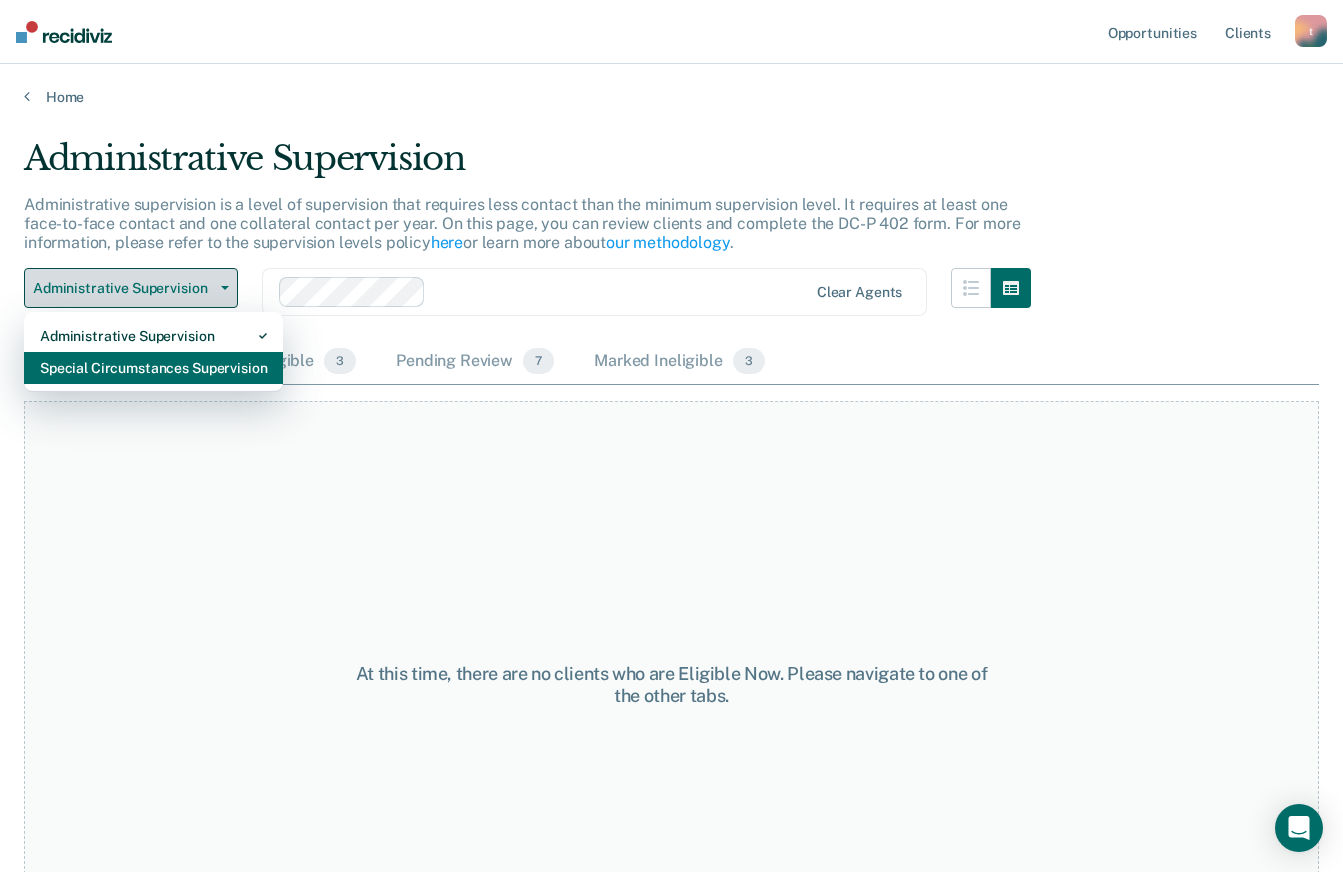 click on "Special Circumstances Supervision" at bounding box center (153, 368) 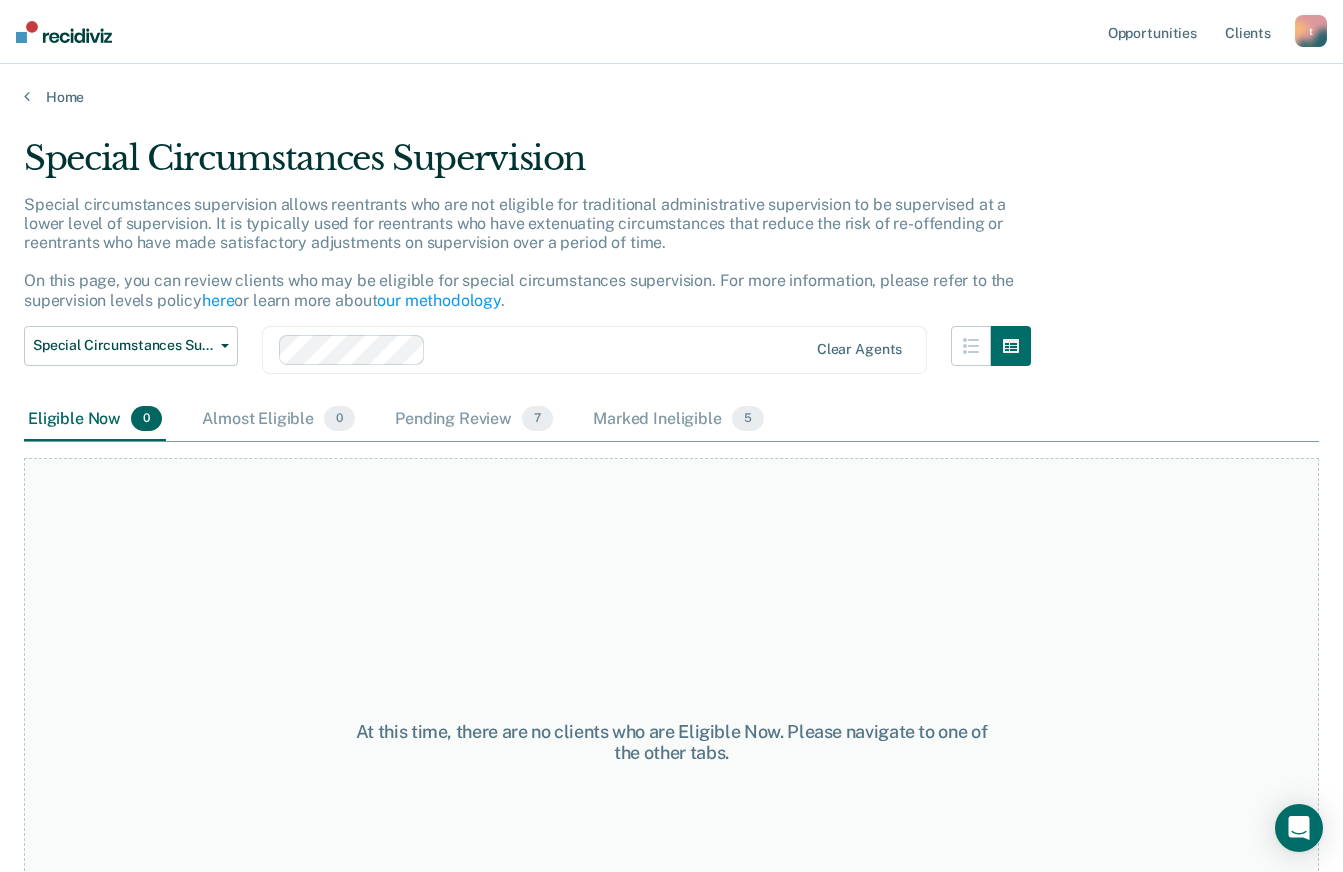 click on "At this time, there are no clients who are Eligible Now. Please navigate to one of the other tabs." at bounding box center (671, 742) 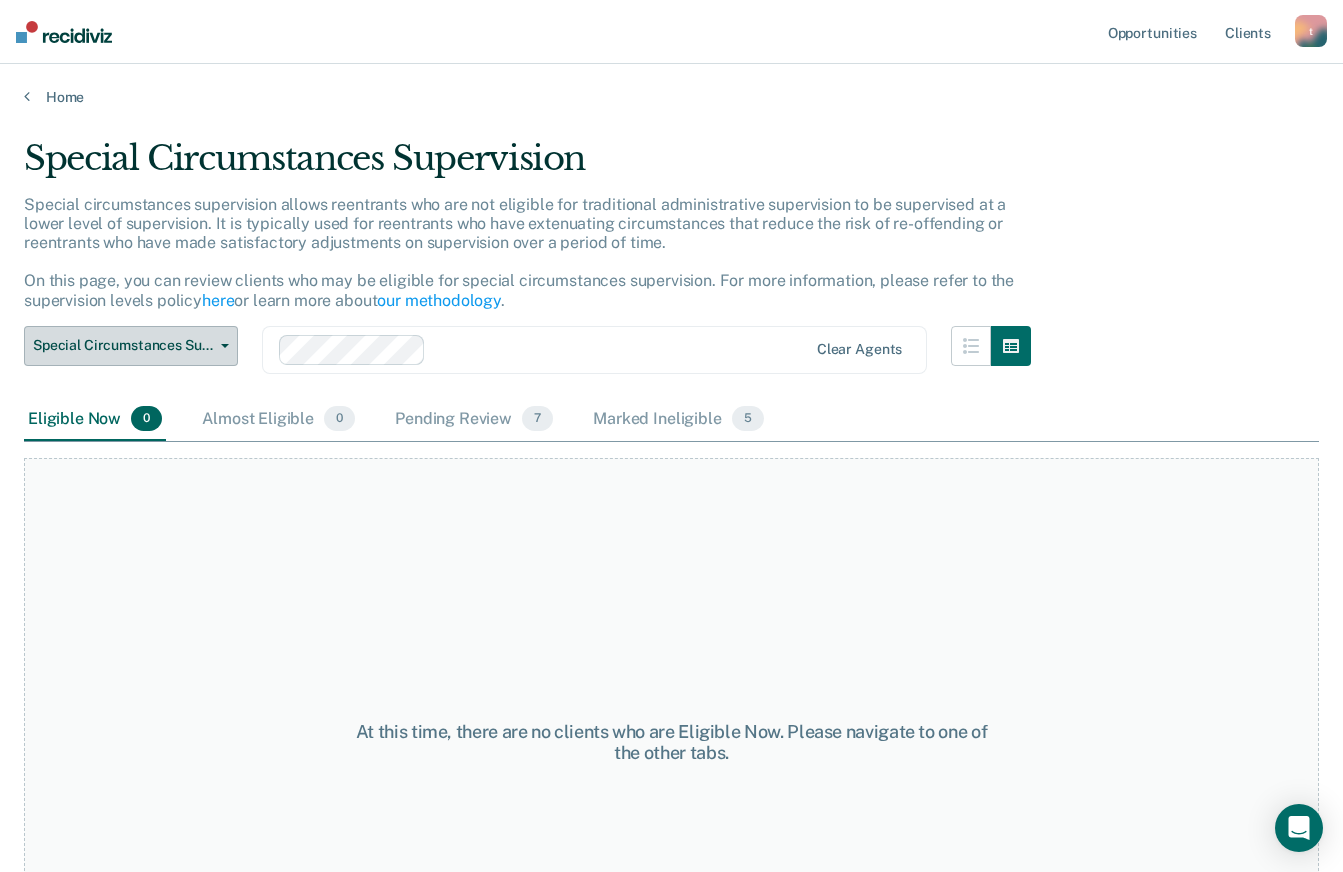 click 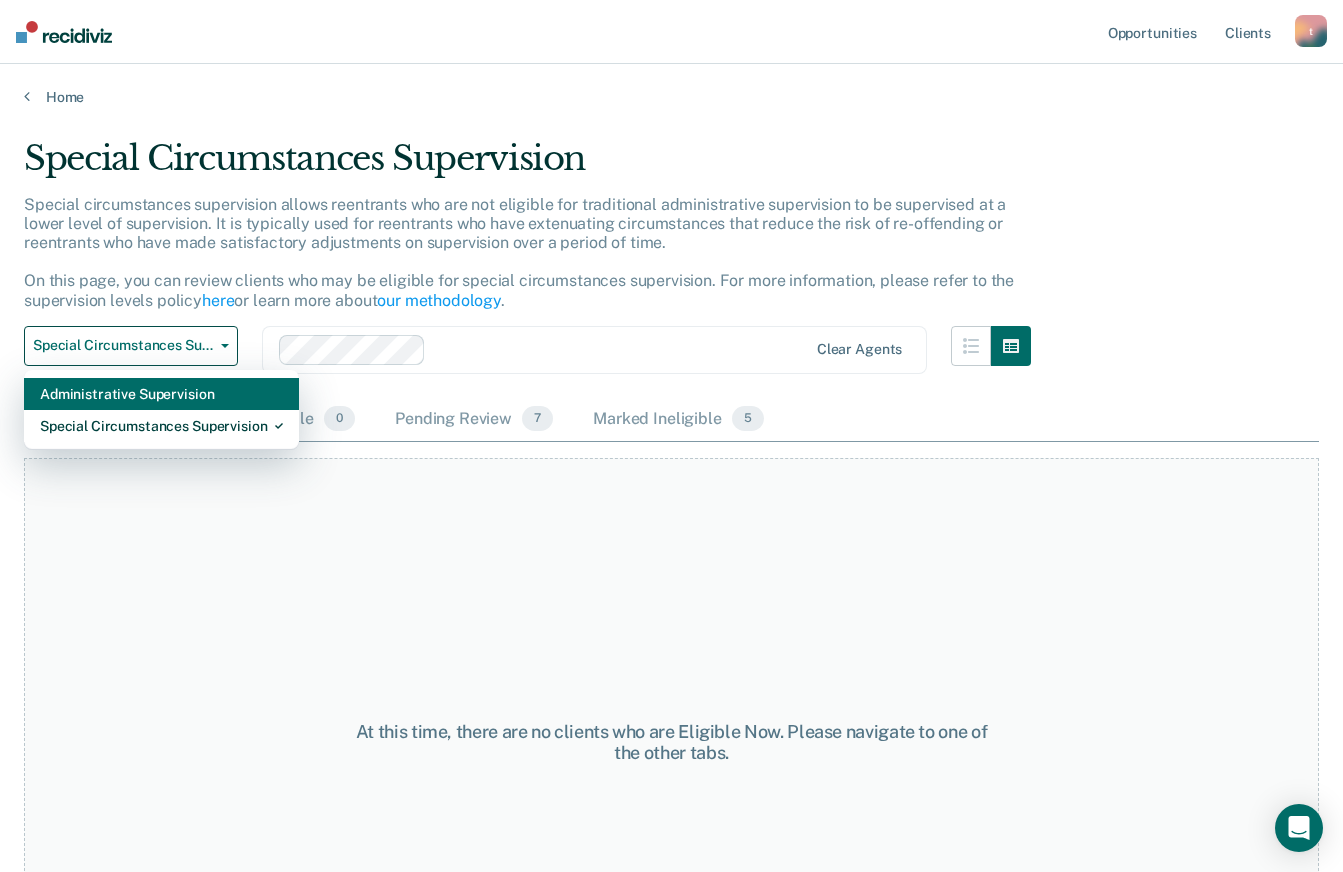 click on "Administrative Supervision" at bounding box center [161, 394] 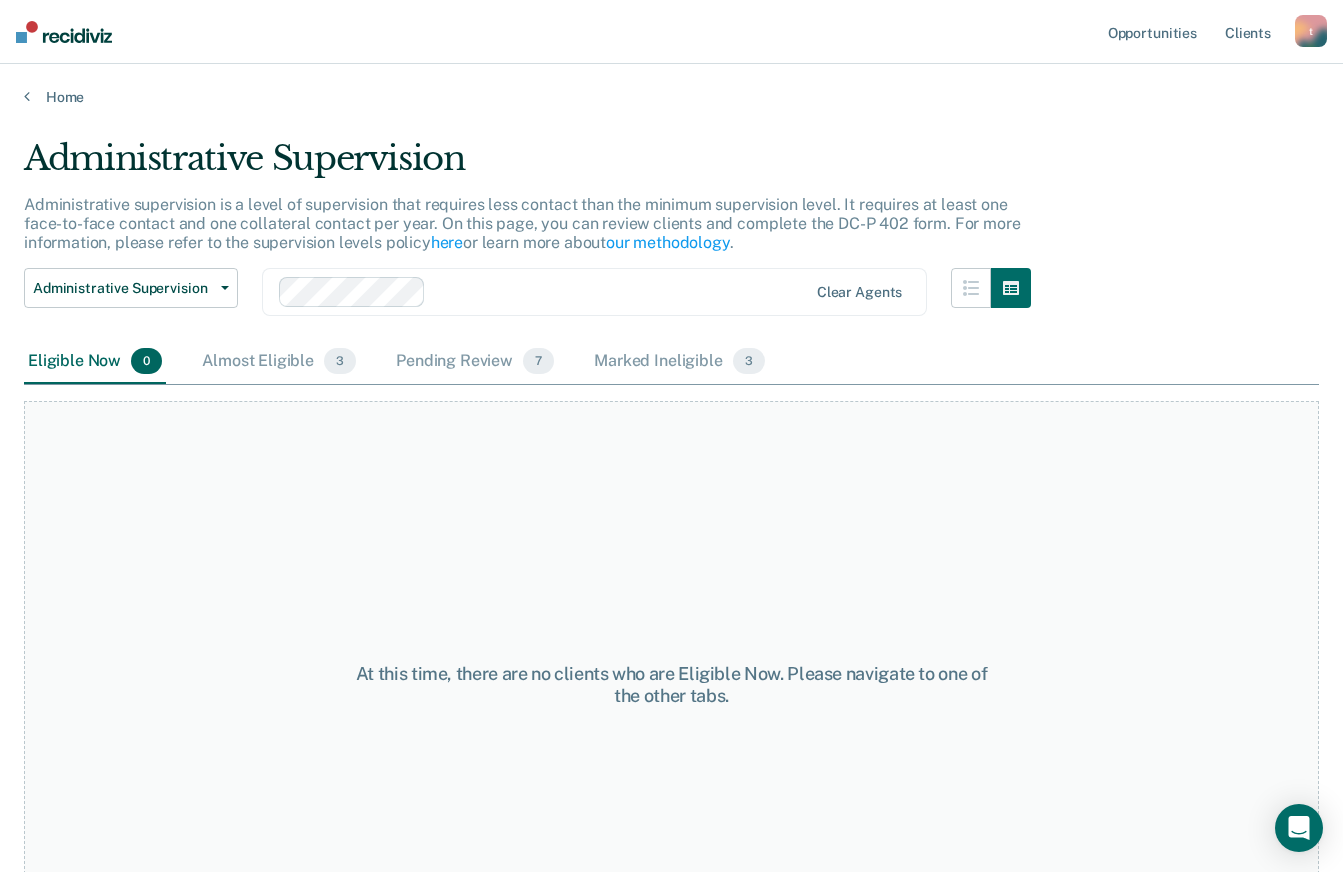 click on "At this time, there are no clients who are Eligible Now. Please navigate to one of the other tabs." at bounding box center (671, 685) 